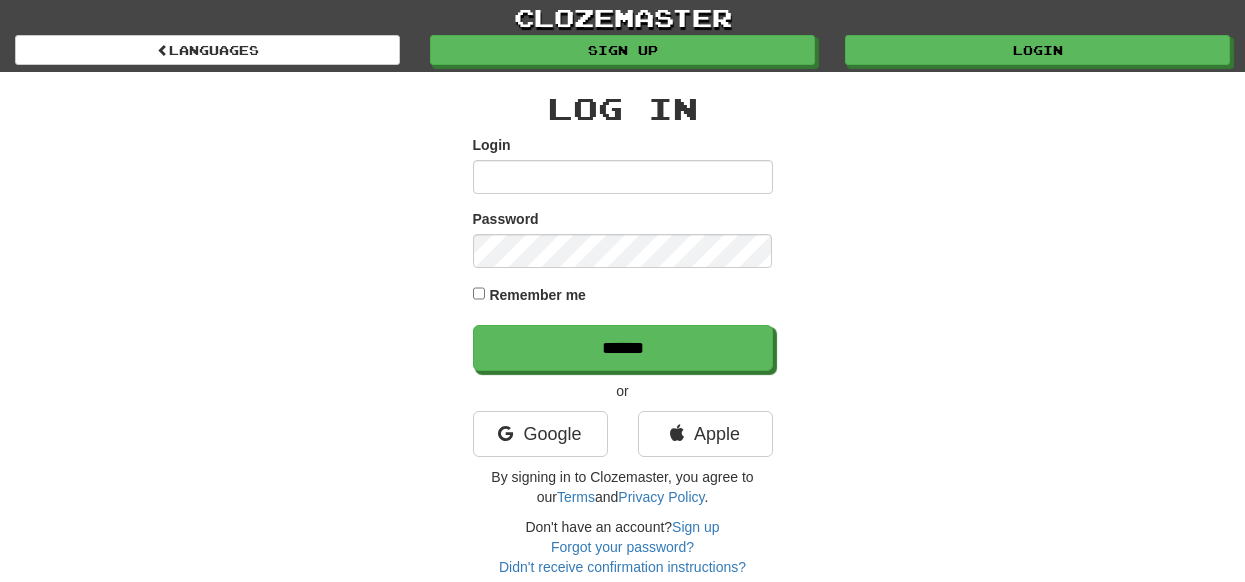 scroll, scrollTop: 0, scrollLeft: 0, axis: both 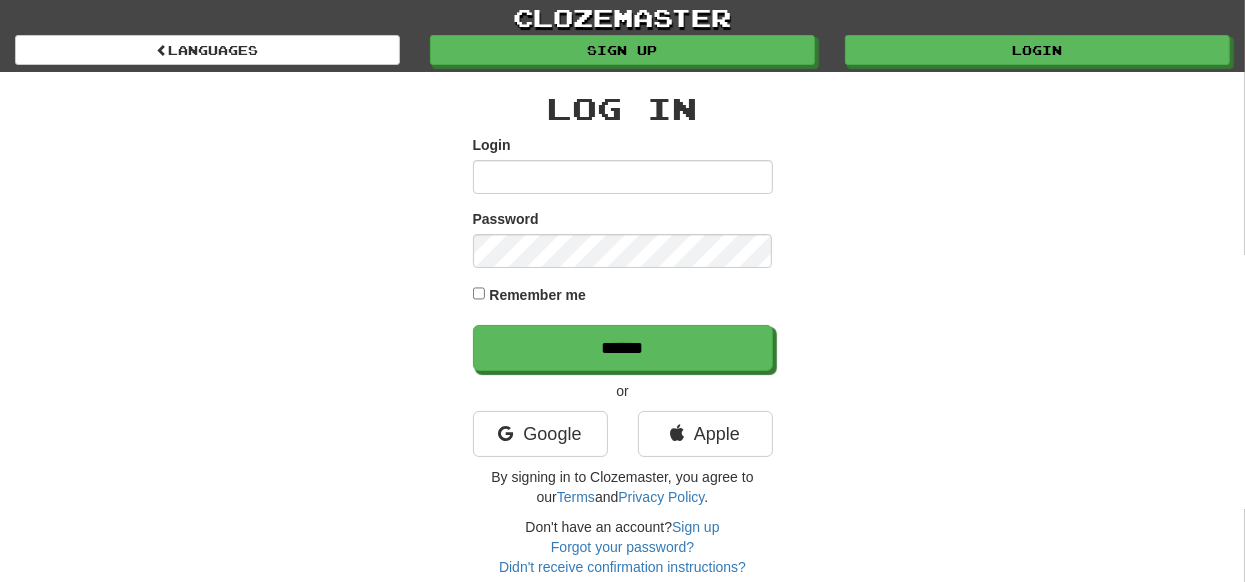 click on "Login" at bounding box center (623, 177) 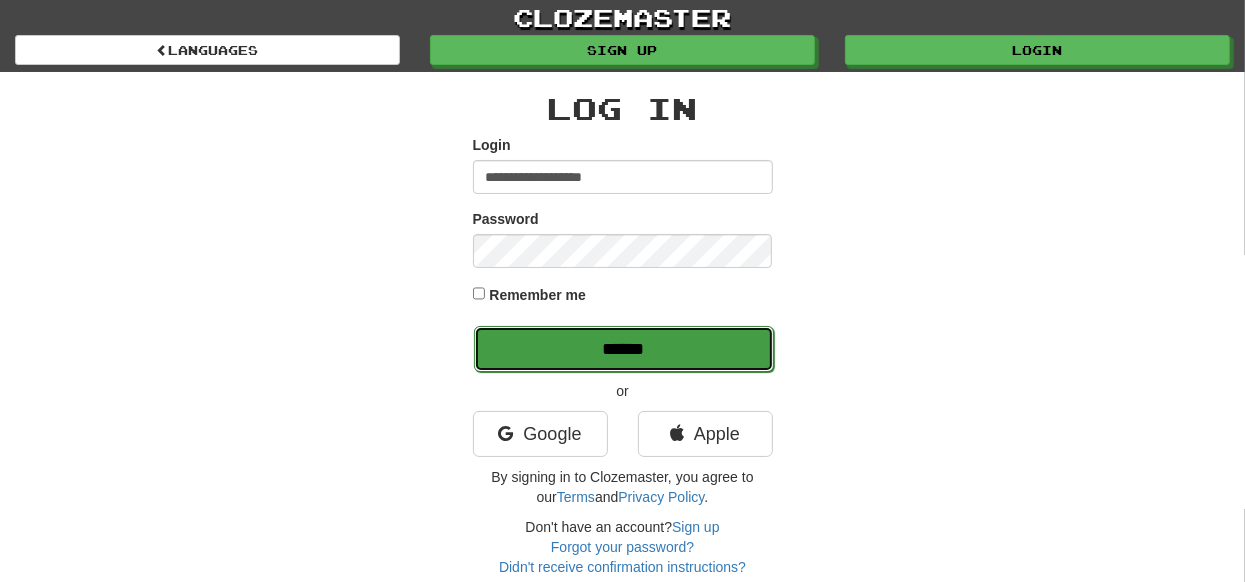 click on "******" at bounding box center [624, 349] 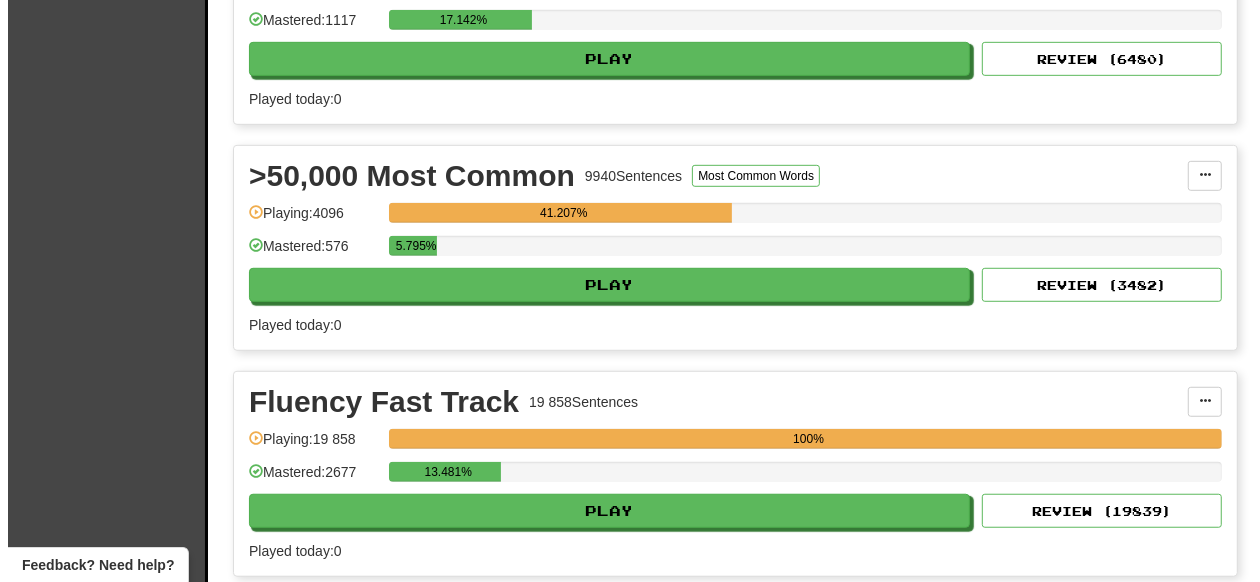 scroll, scrollTop: 599, scrollLeft: 0, axis: vertical 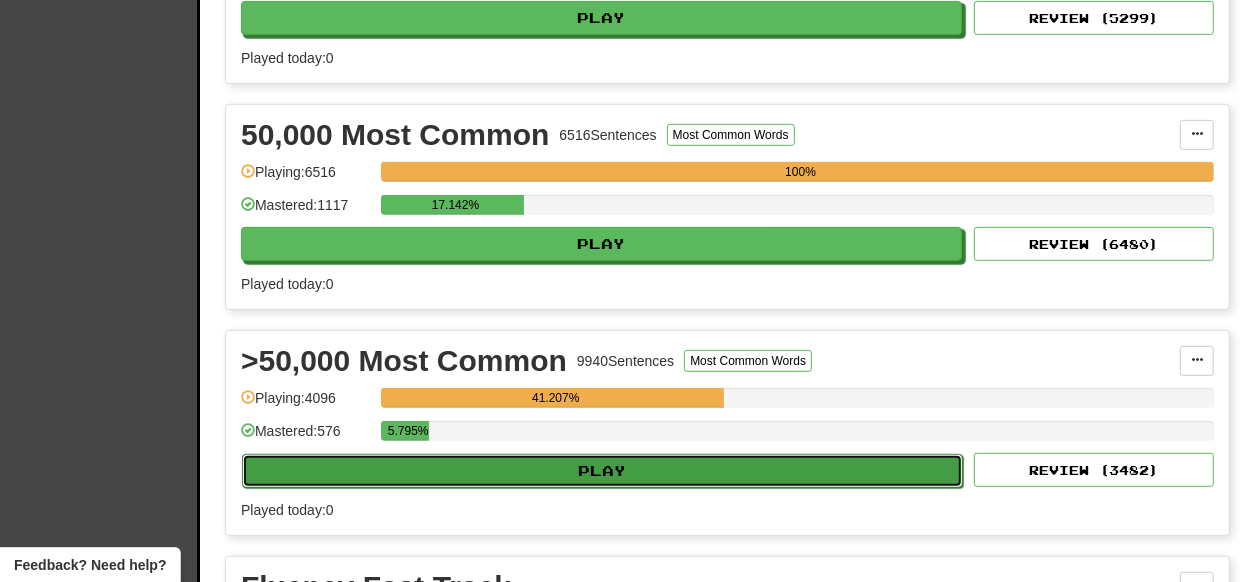 click on "Play" at bounding box center (602, 471) 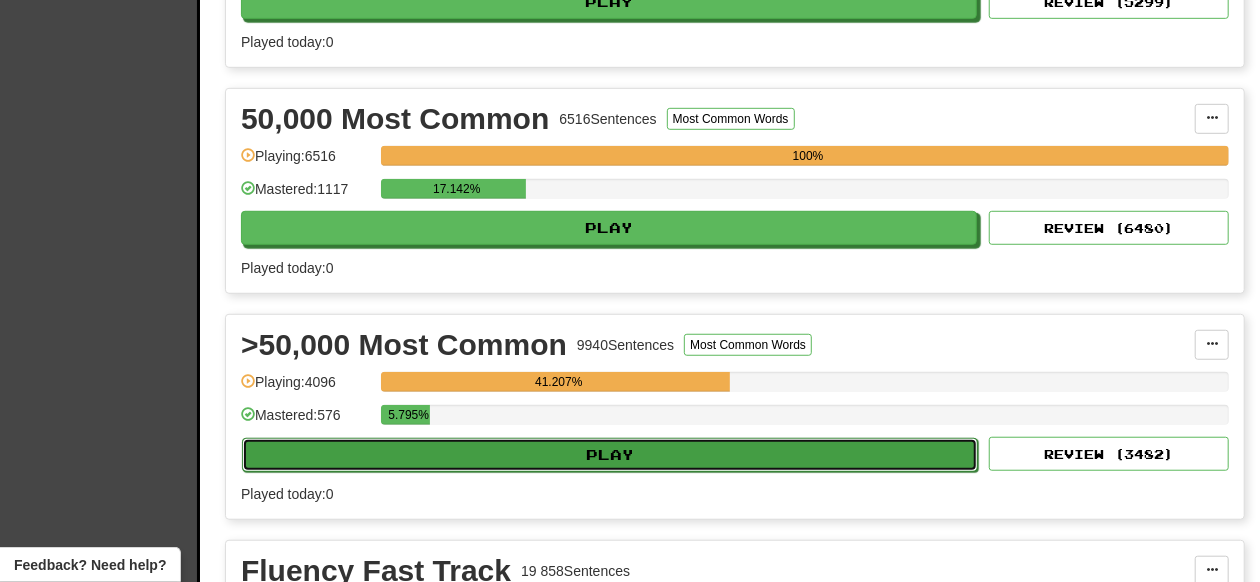 select on "**" 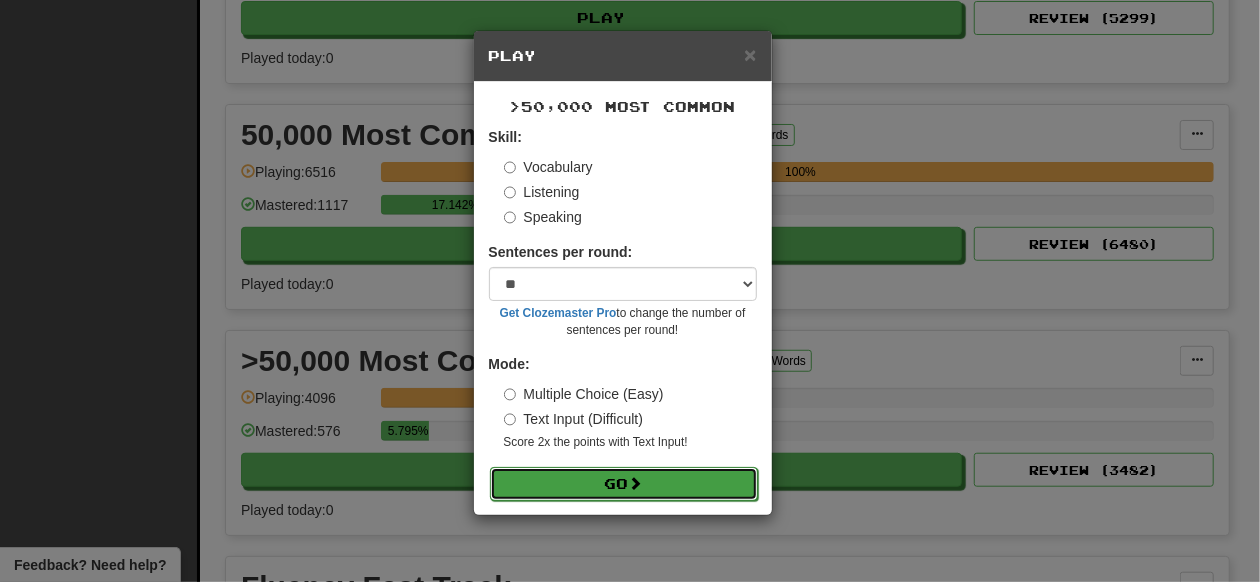 click on "Go" at bounding box center (624, 484) 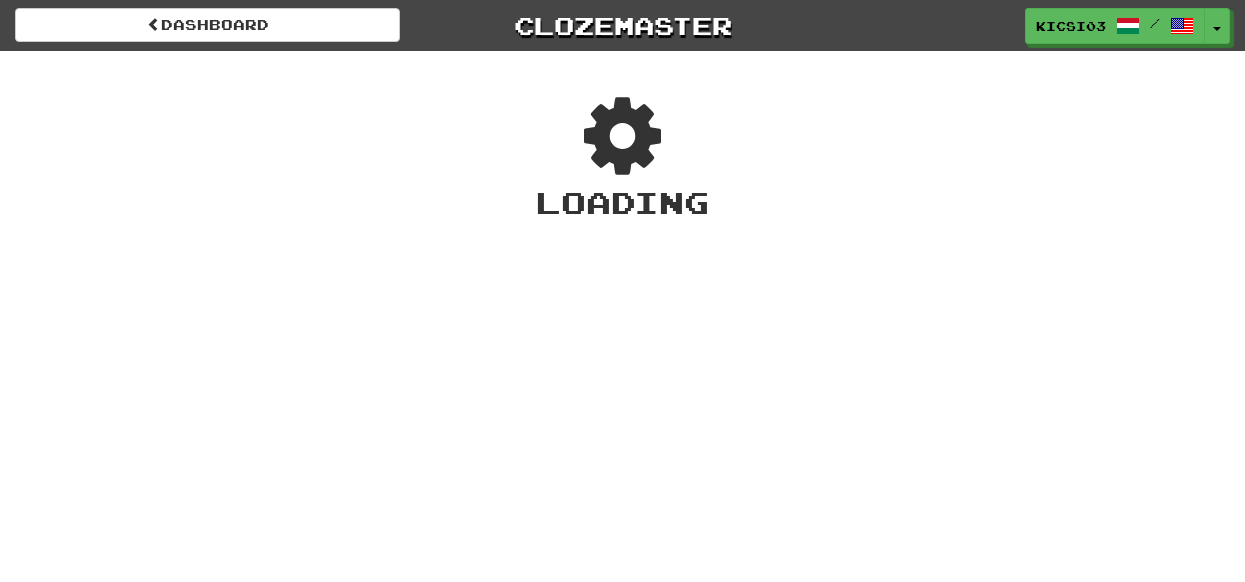 scroll, scrollTop: 0, scrollLeft: 0, axis: both 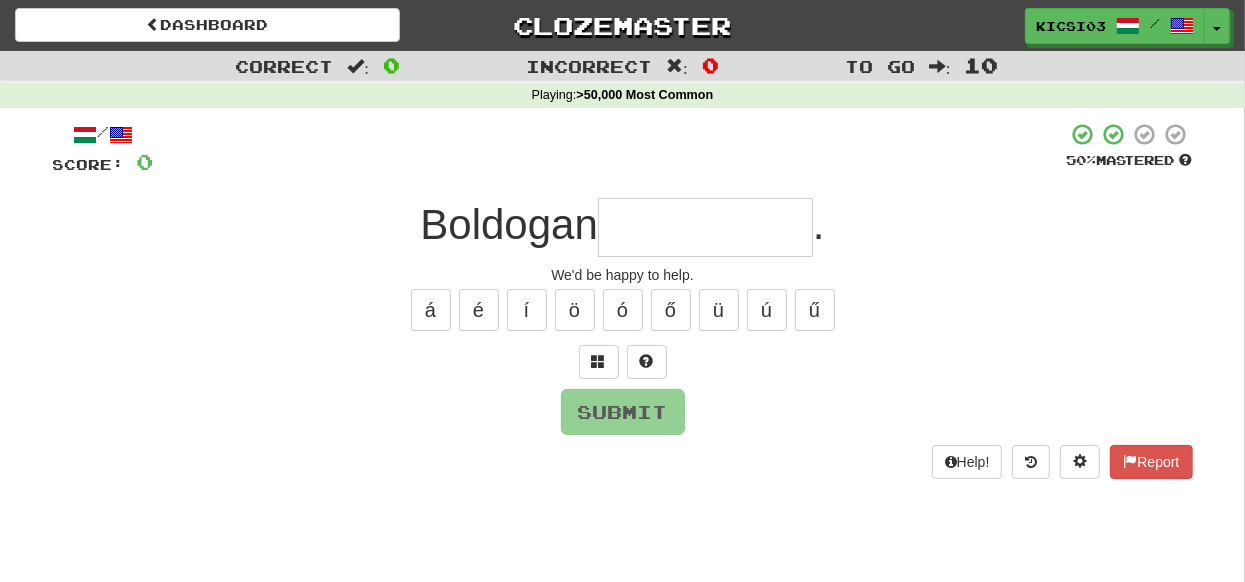click at bounding box center [705, 227] 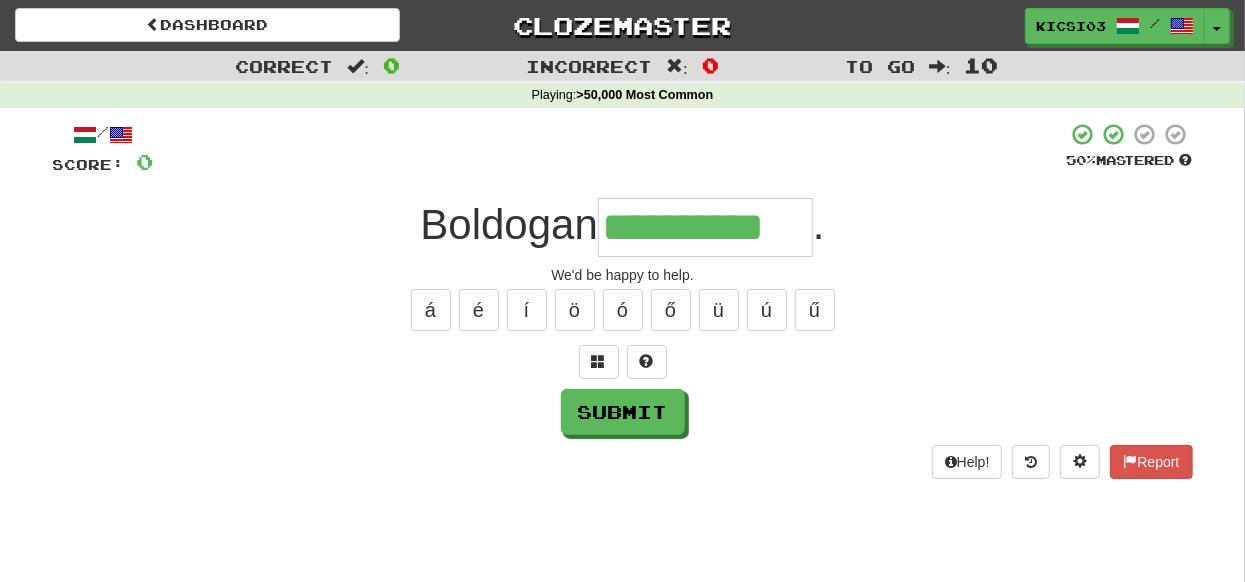type on "**********" 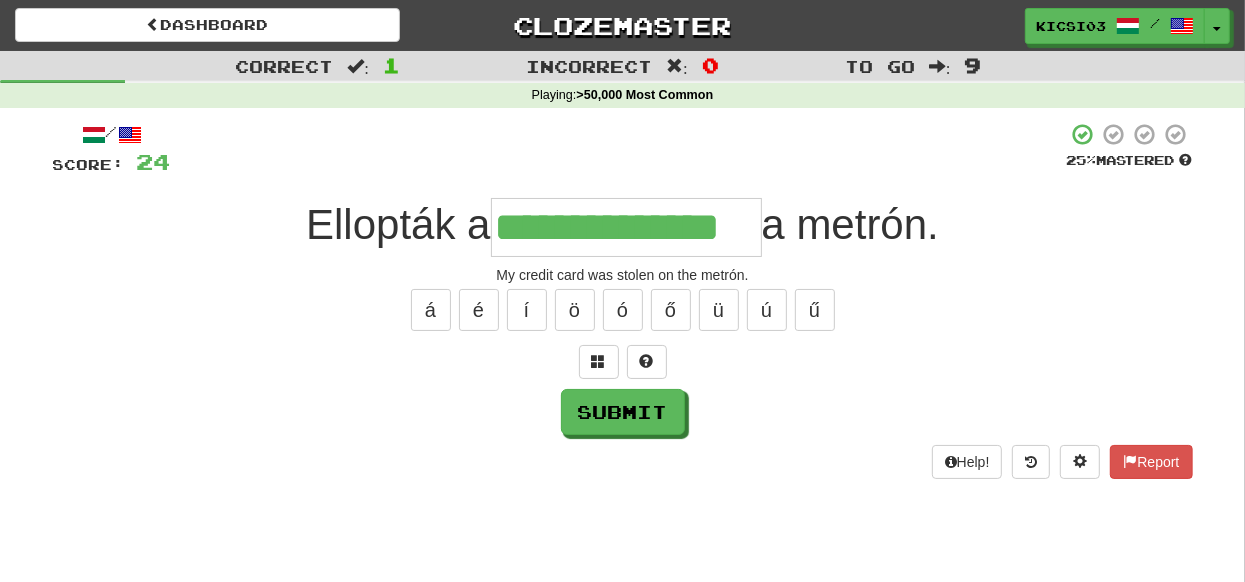 type on "**********" 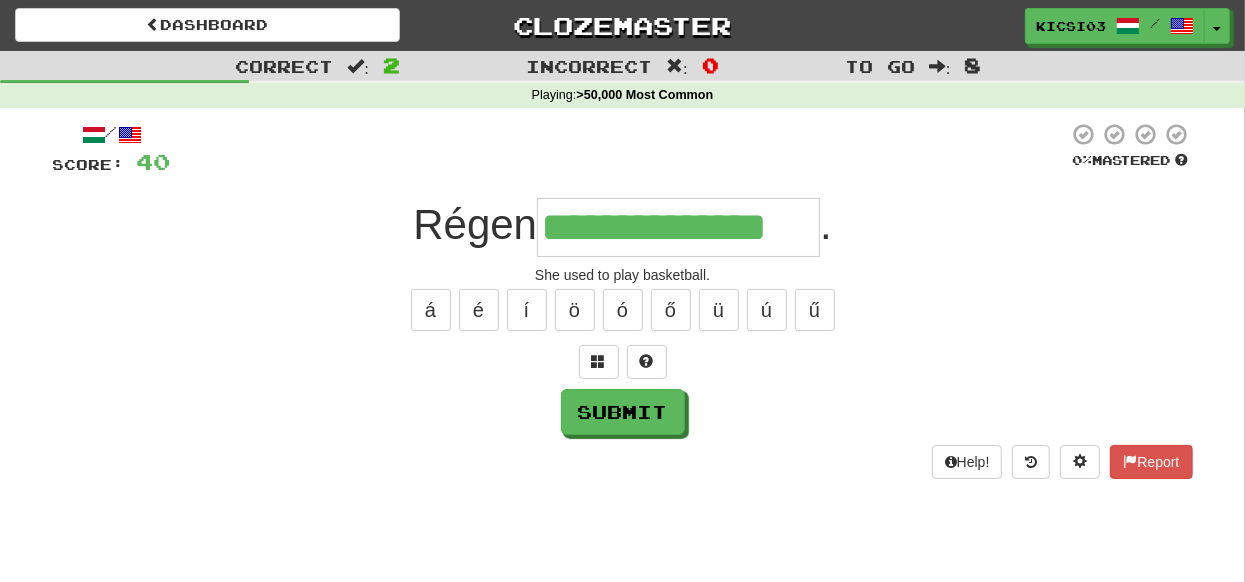 type on "**********" 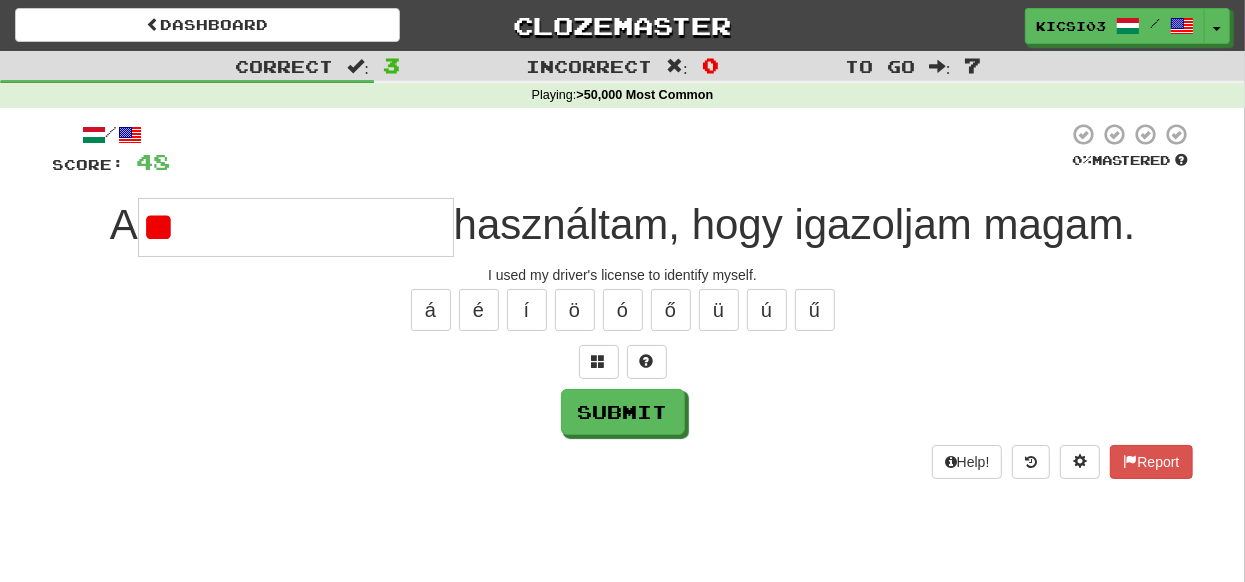 type on "*" 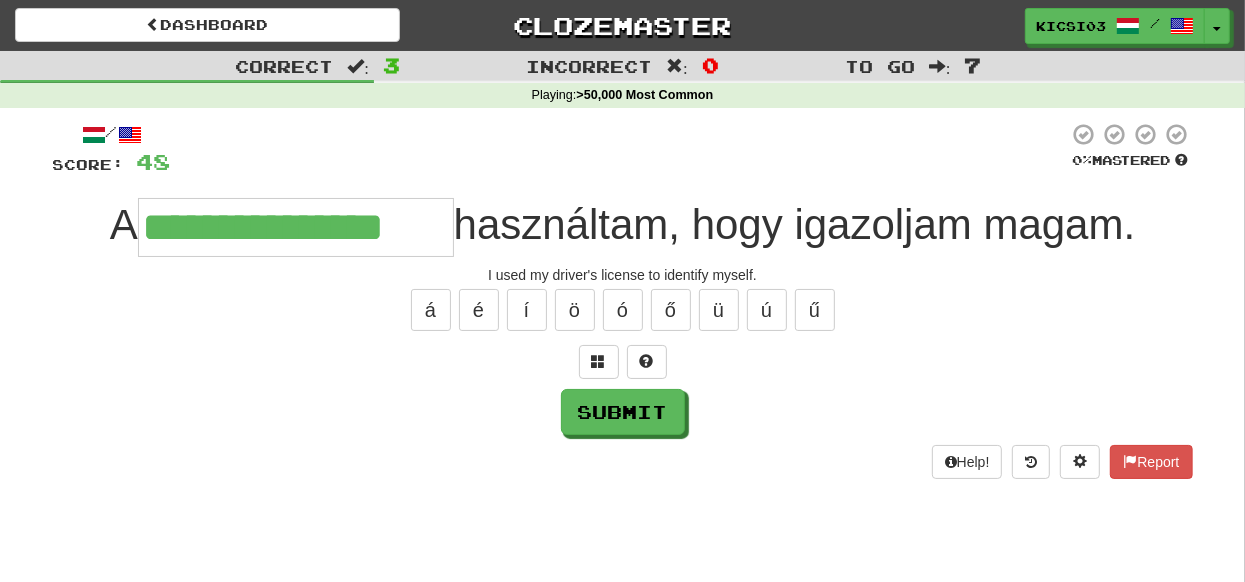 type on "**********" 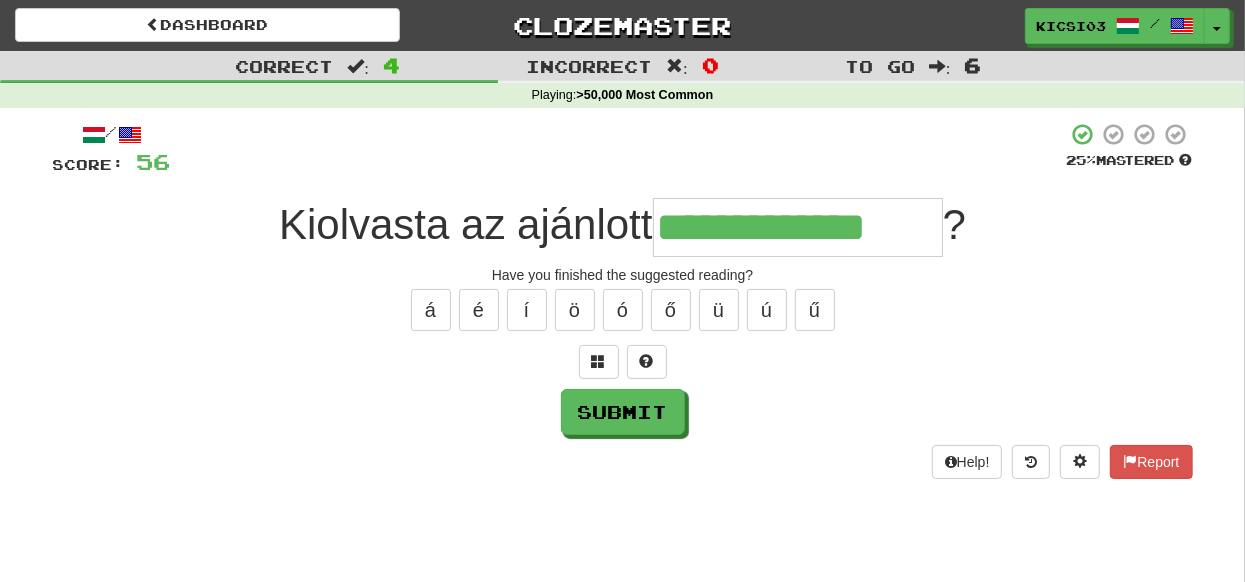 type on "**********" 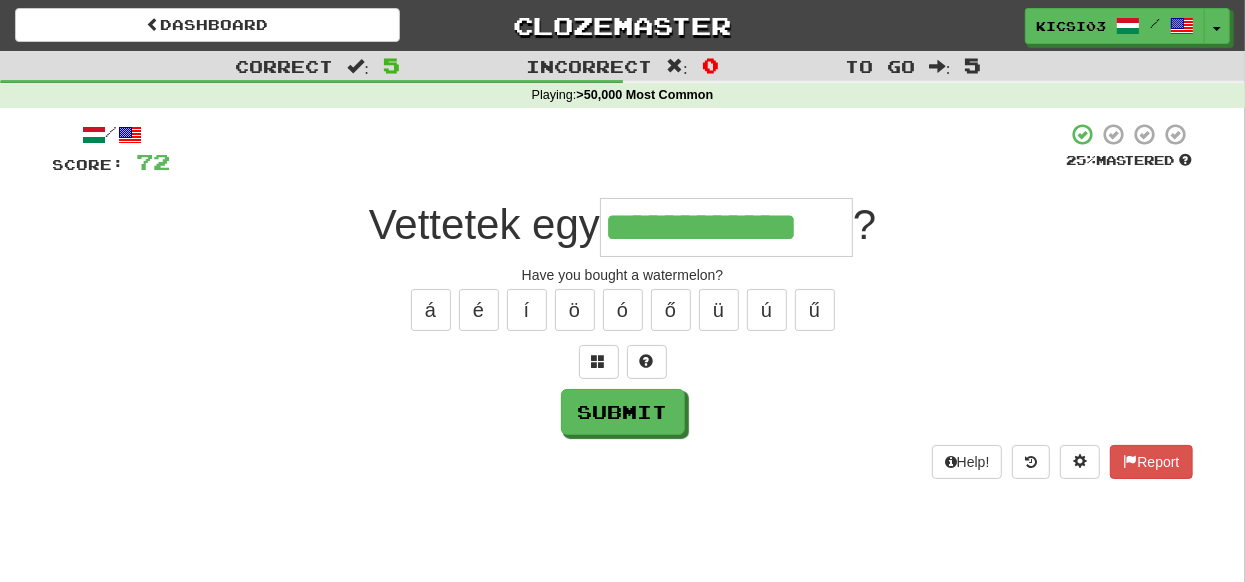 type on "**********" 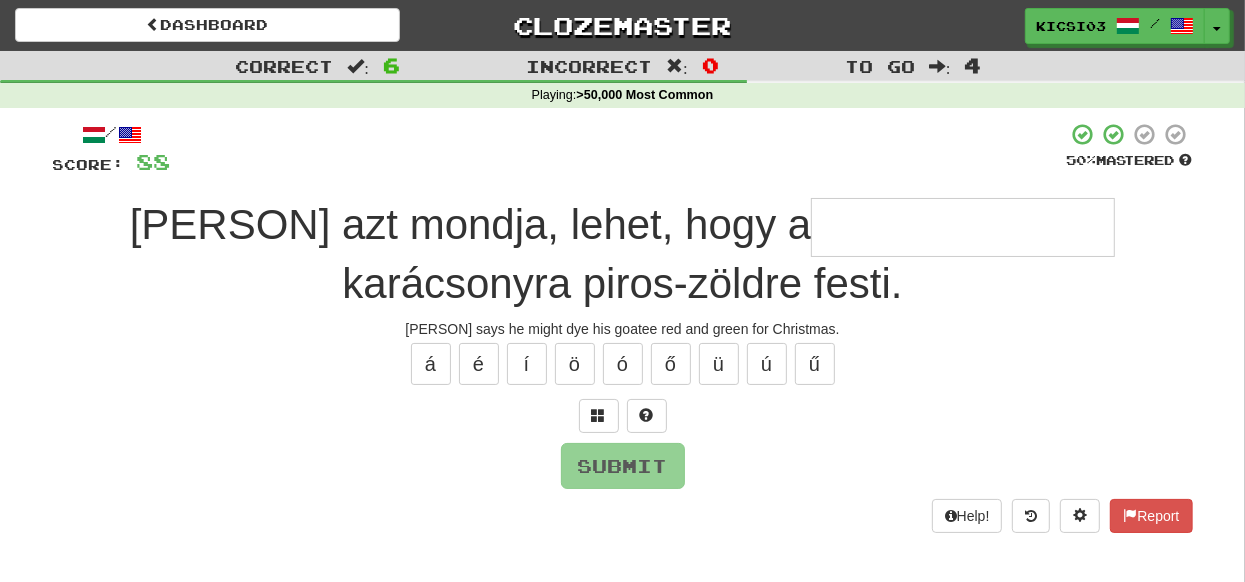 type on "*" 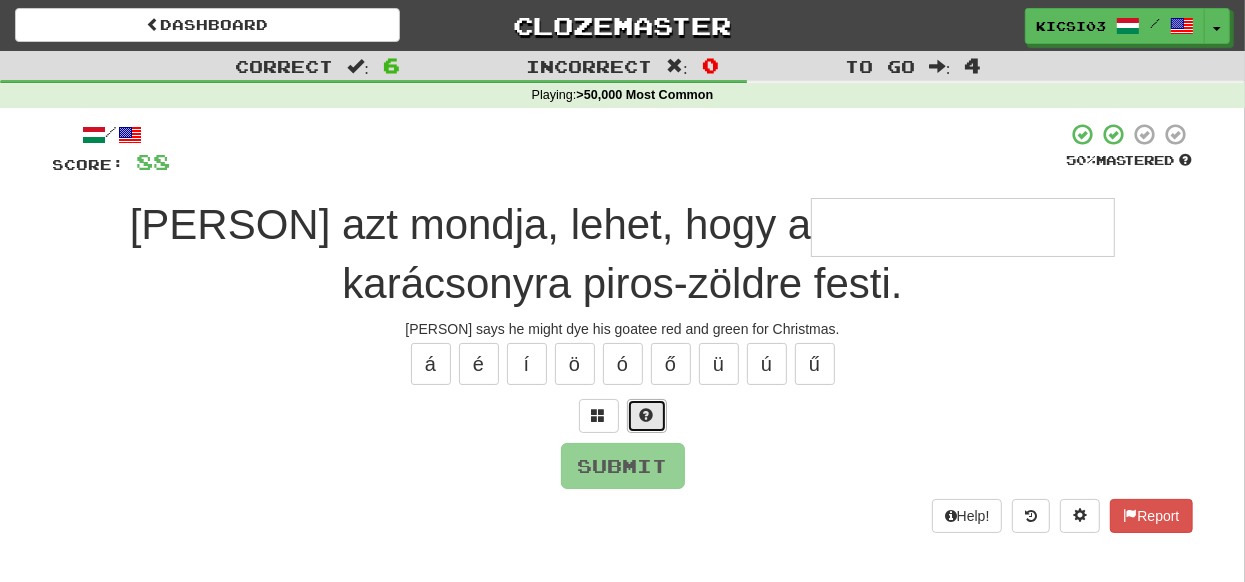 click at bounding box center (647, 415) 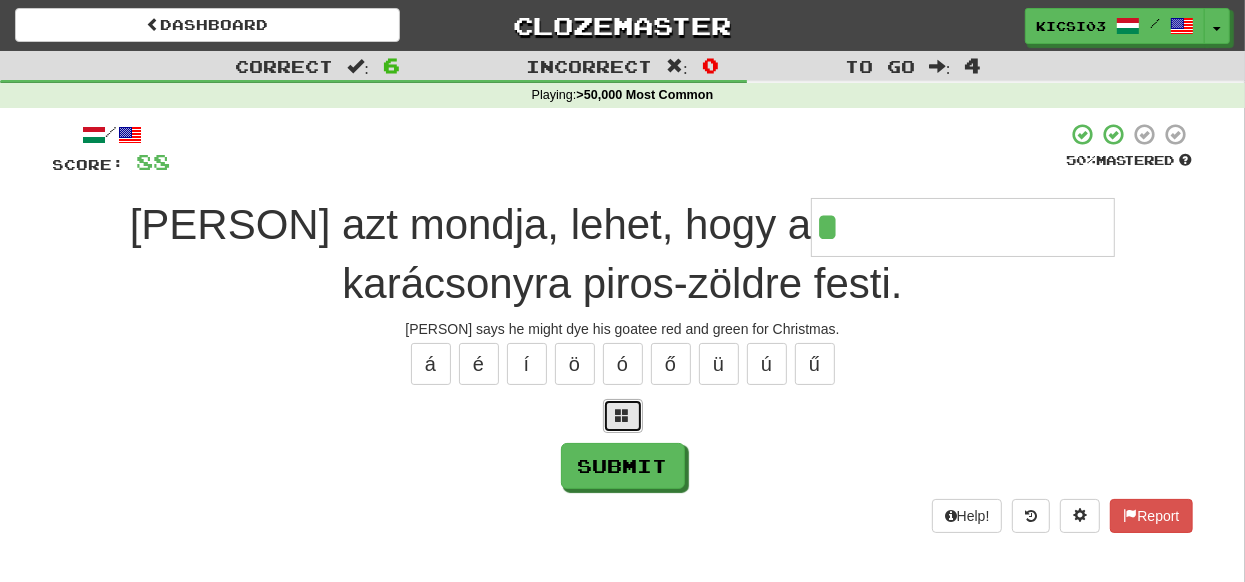 click at bounding box center (623, 415) 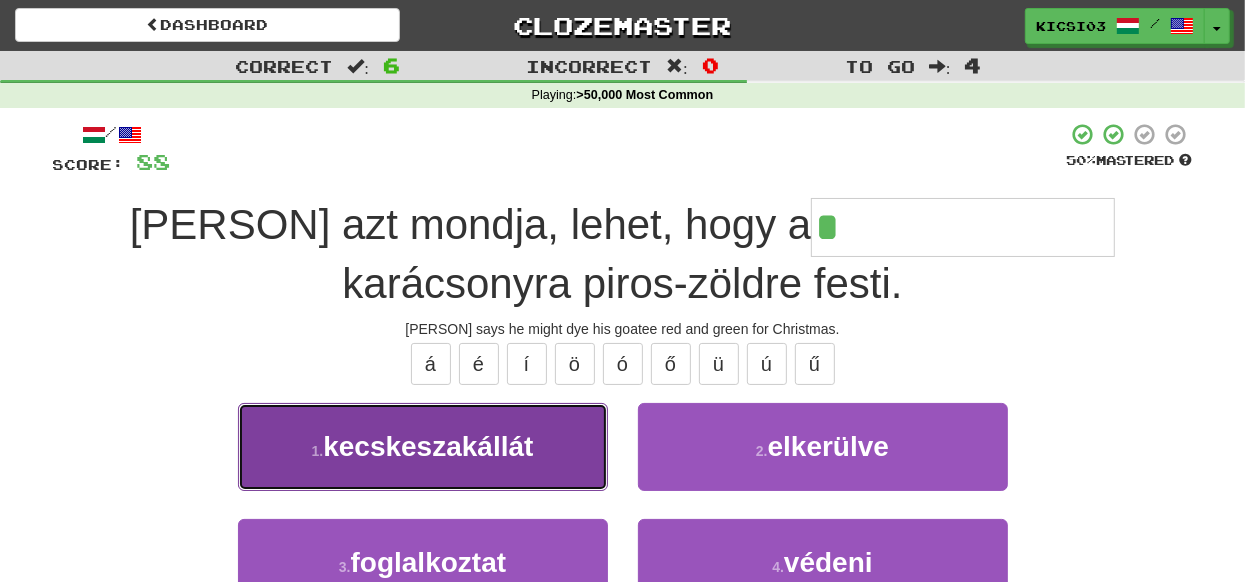 click on "kecskeszakállát" at bounding box center (428, 446) 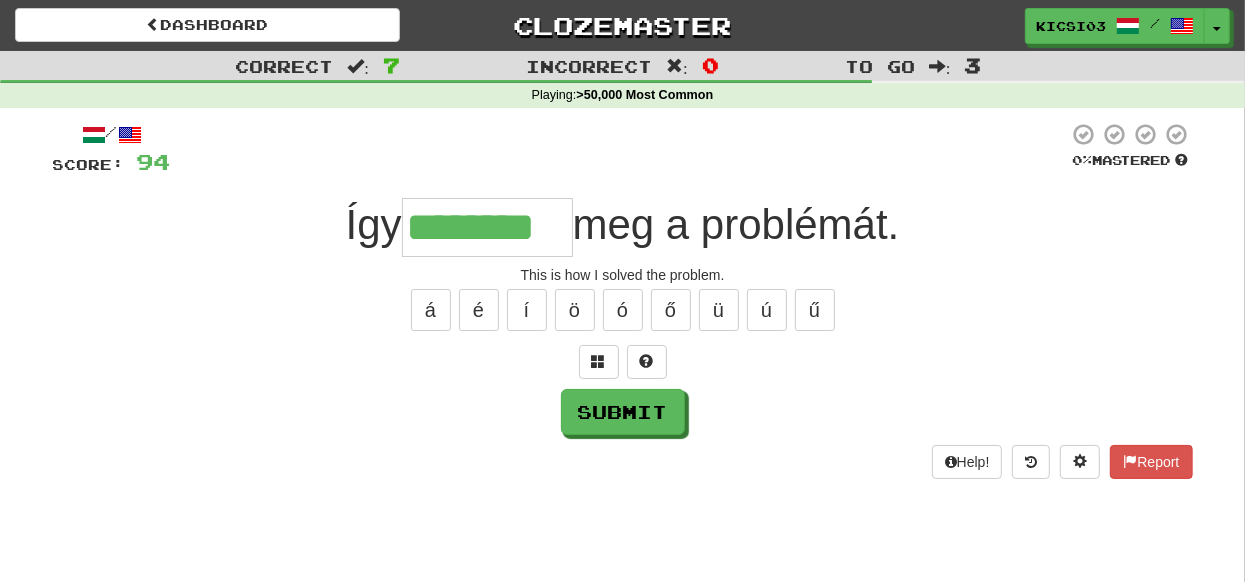 type on "********" 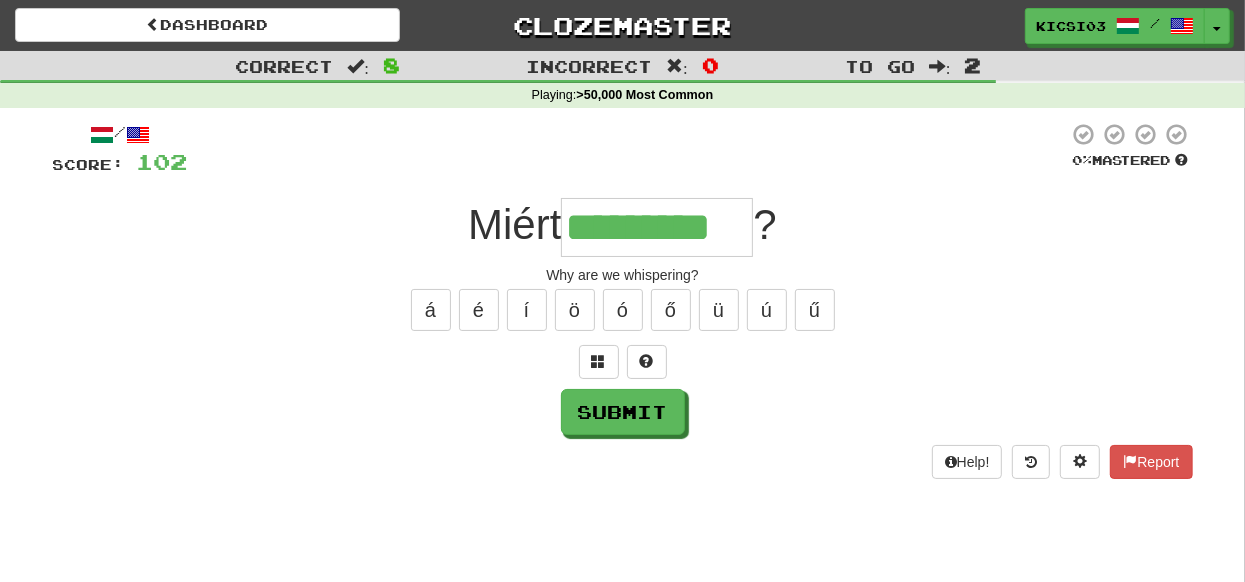 type on "*********" 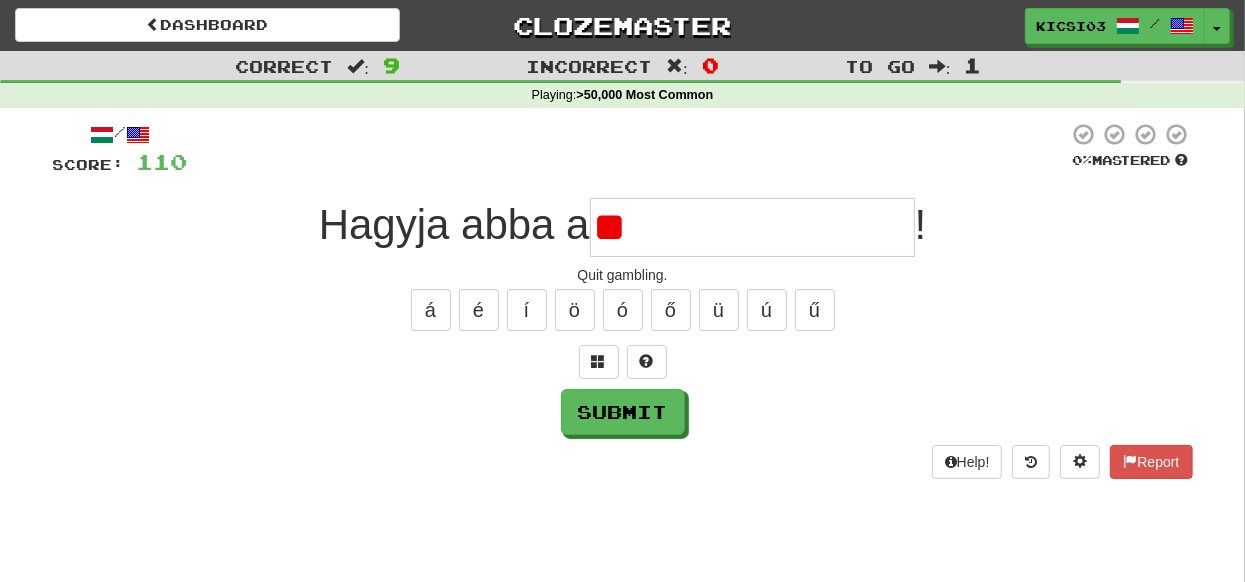 type on "*" 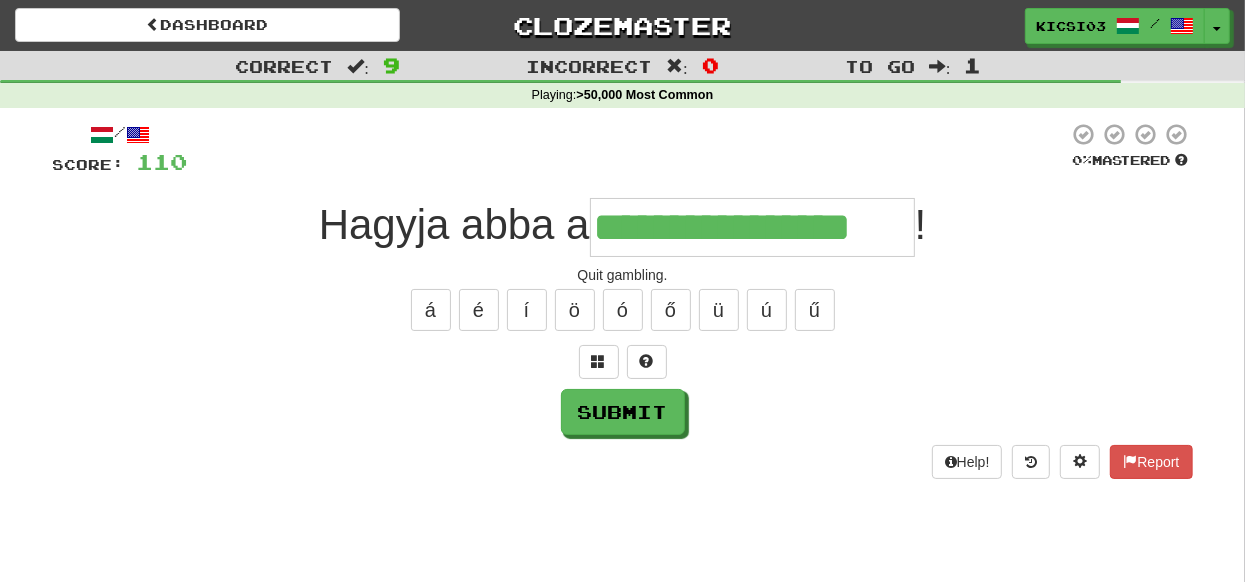 type on "**********" 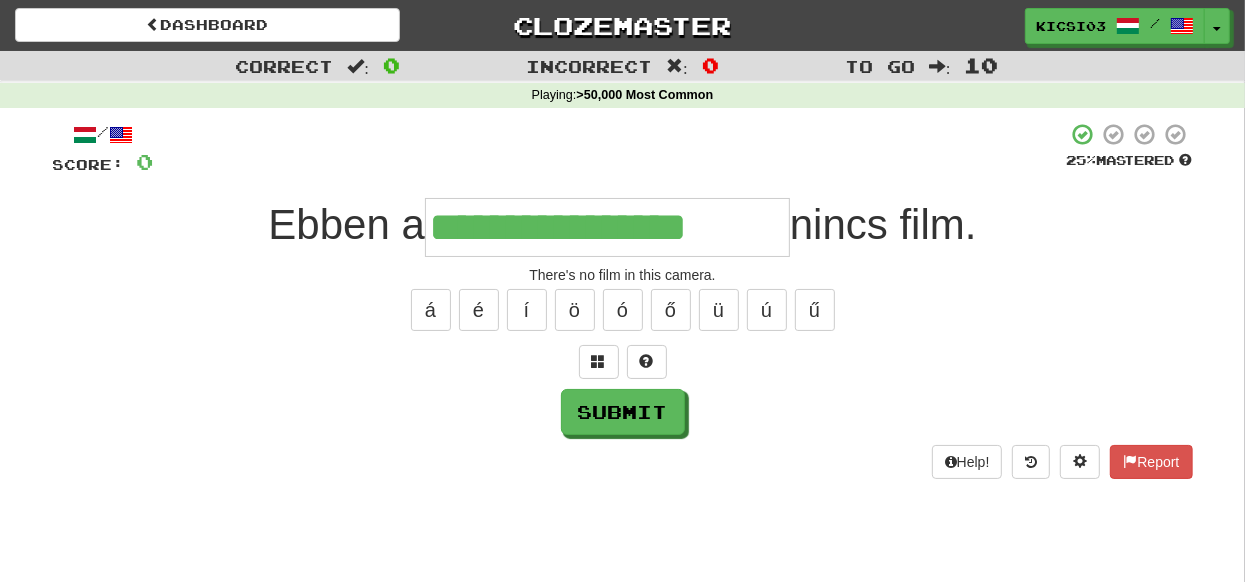 type on "**********" 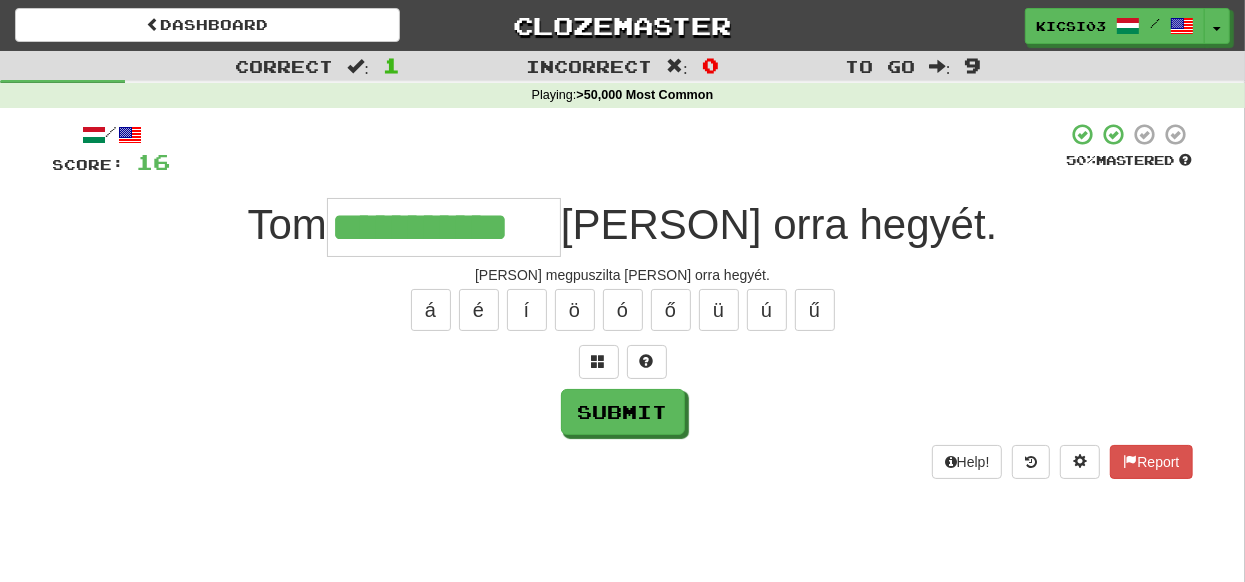 type on "**********" 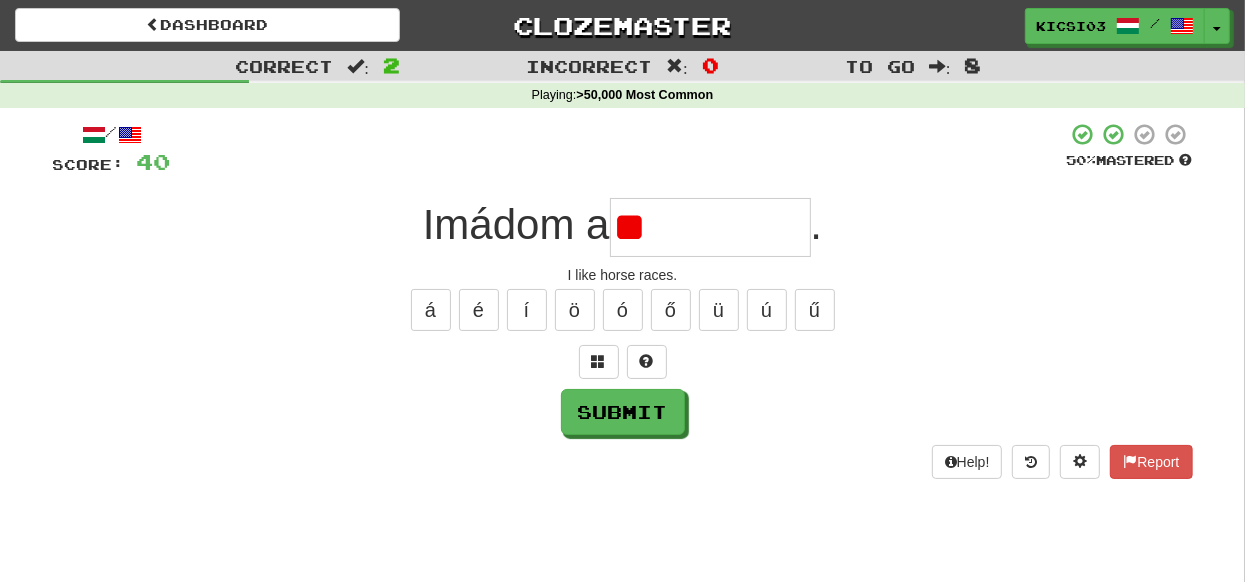 type on "*" 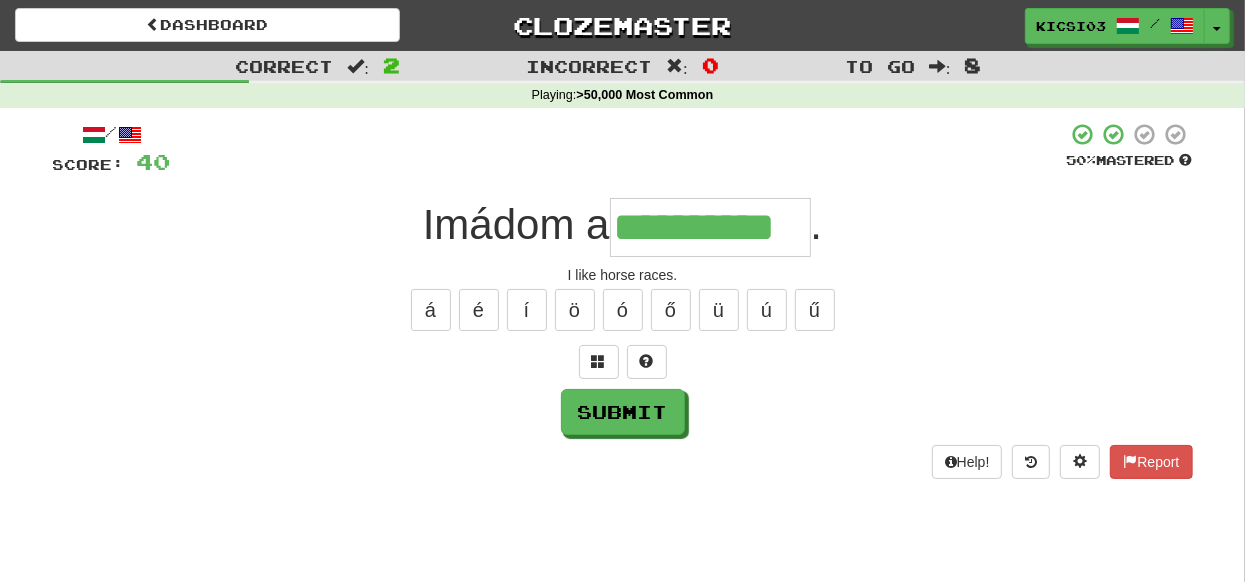 type on "**********" 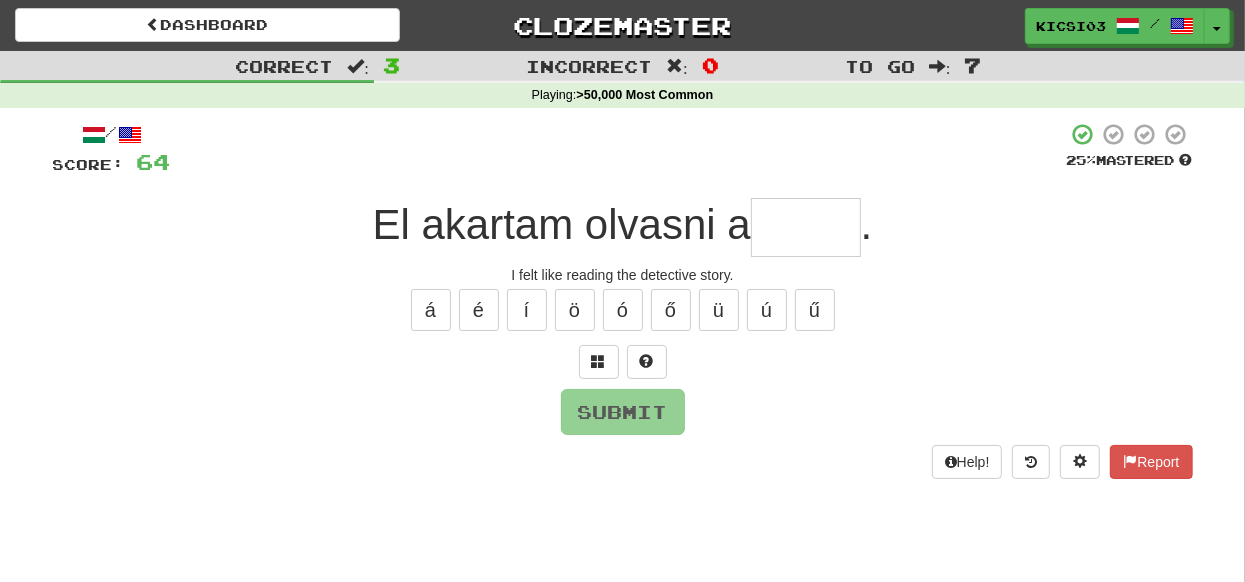 type on "*" 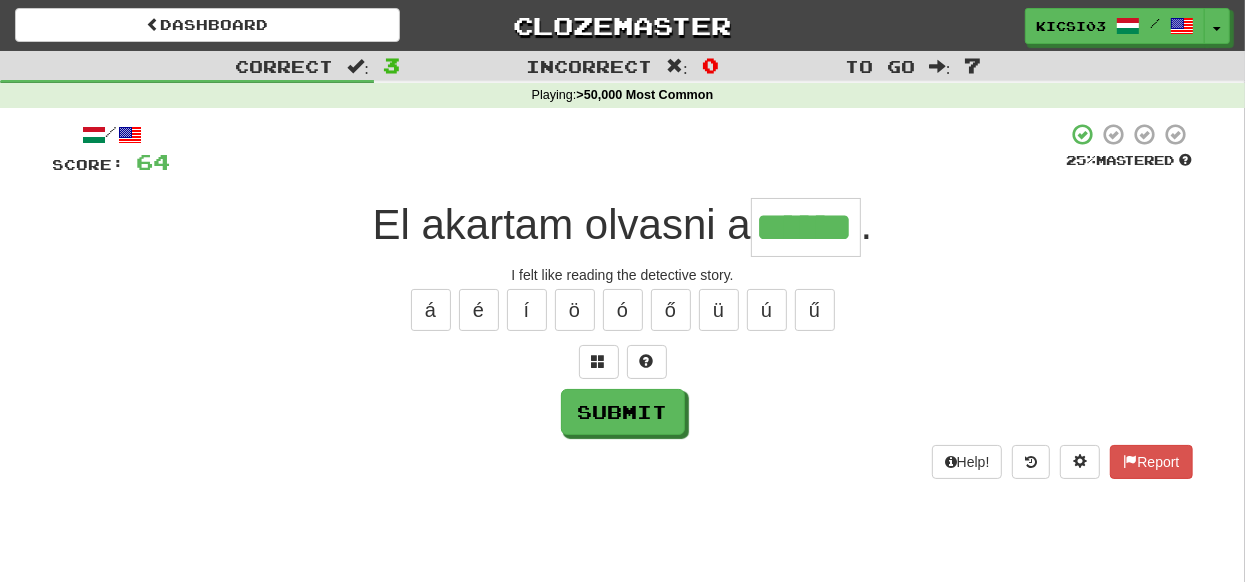type on "******" 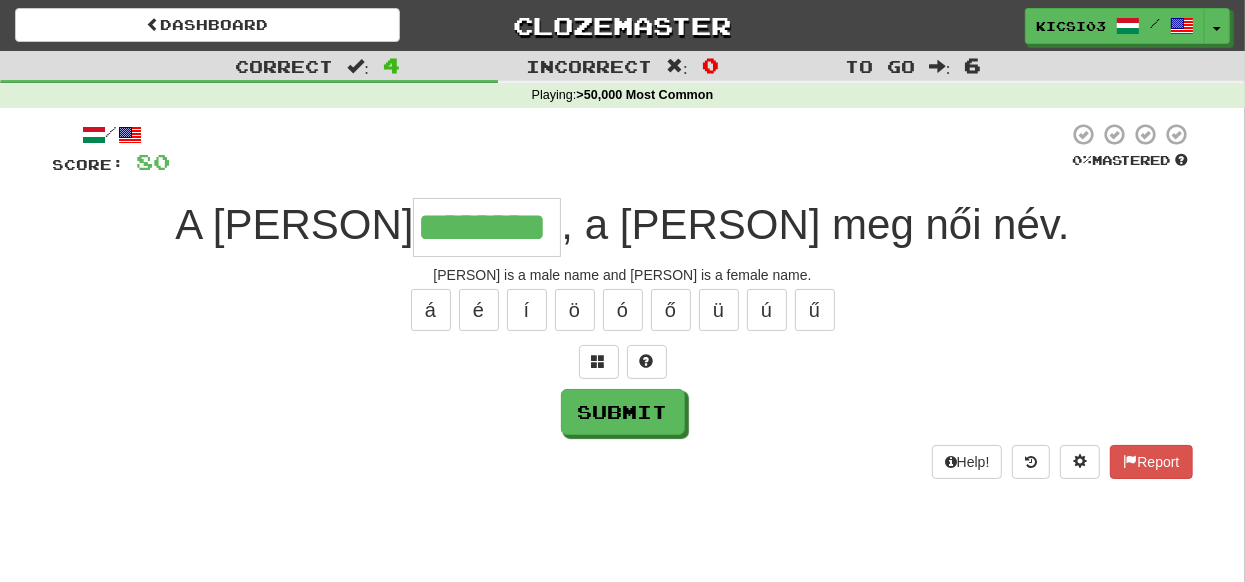 type on "********" 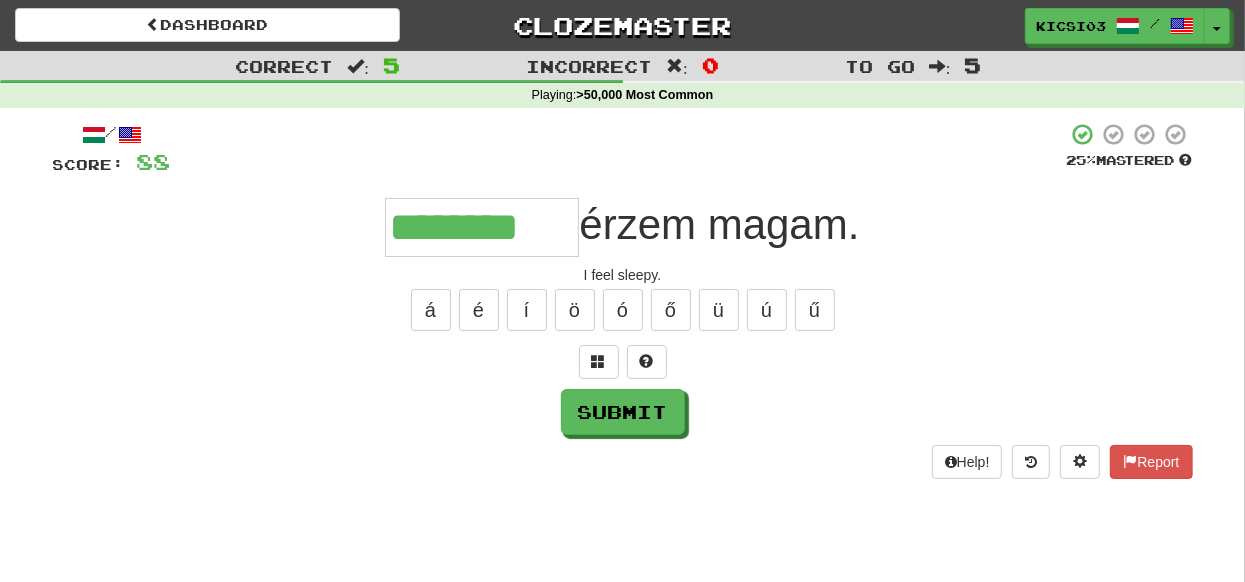 type on "********" 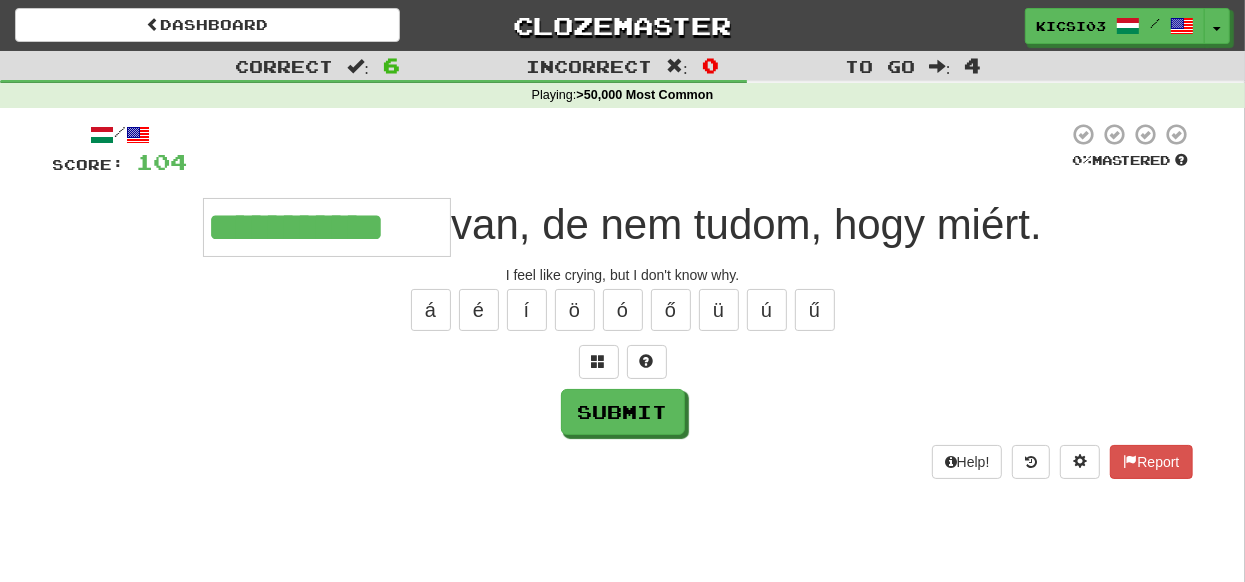 type on "**********" 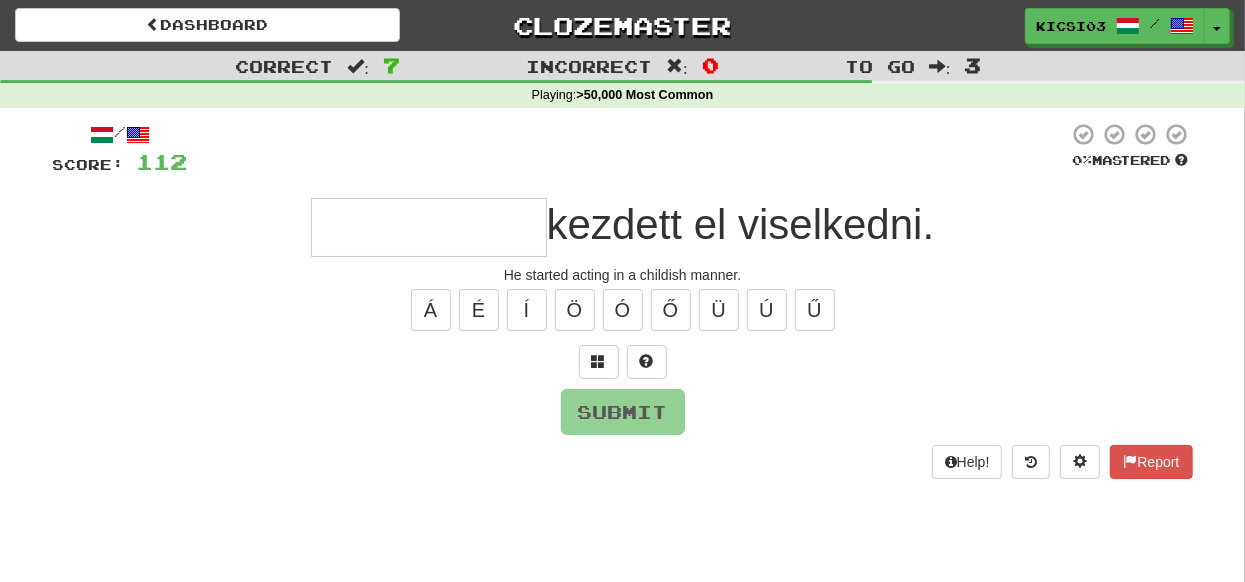 type on "*" 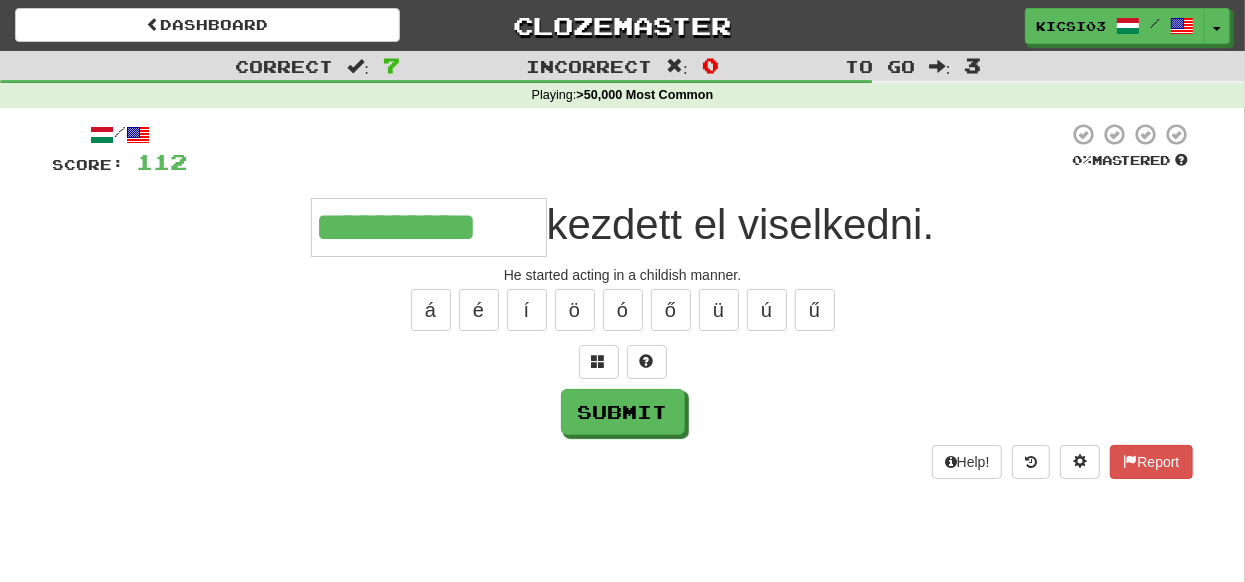 type on "**********" 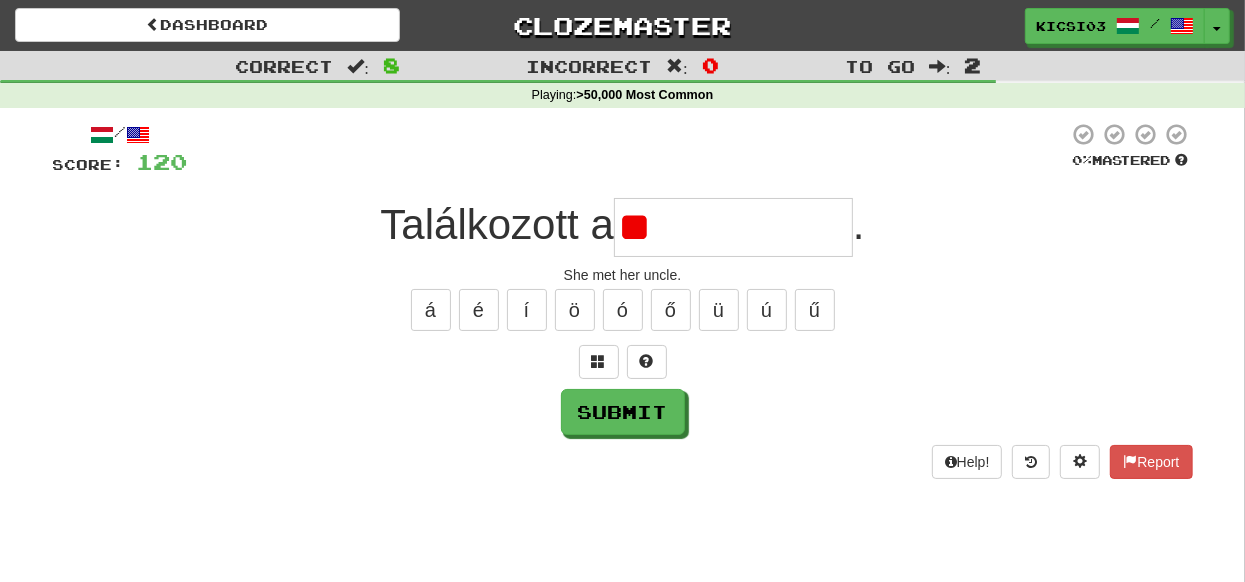 type on "*" 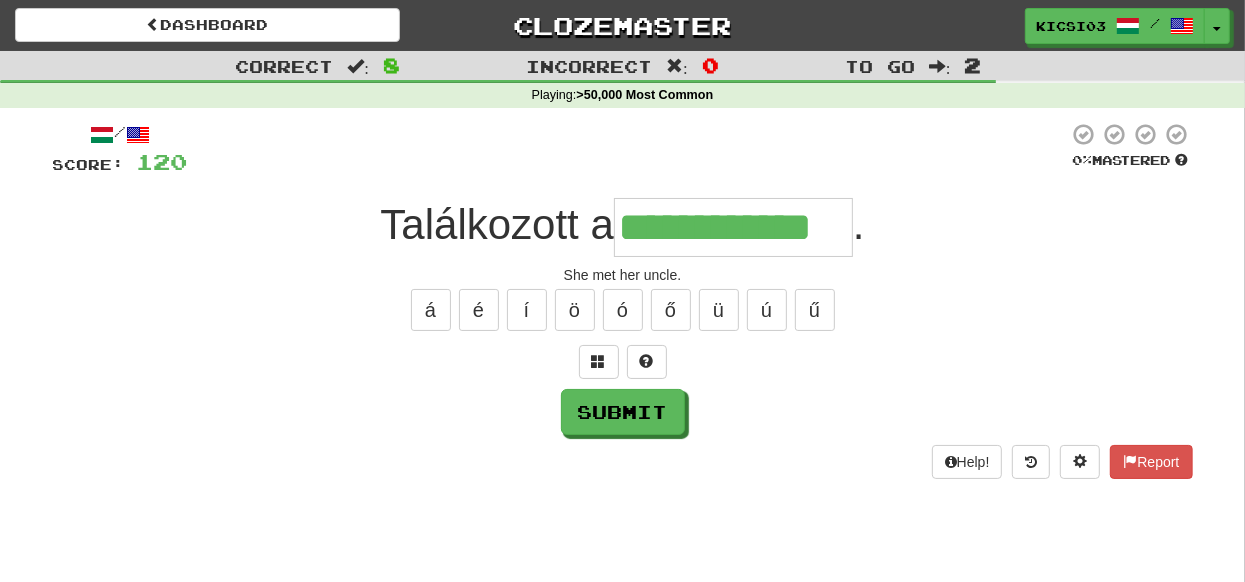 type on "**********" 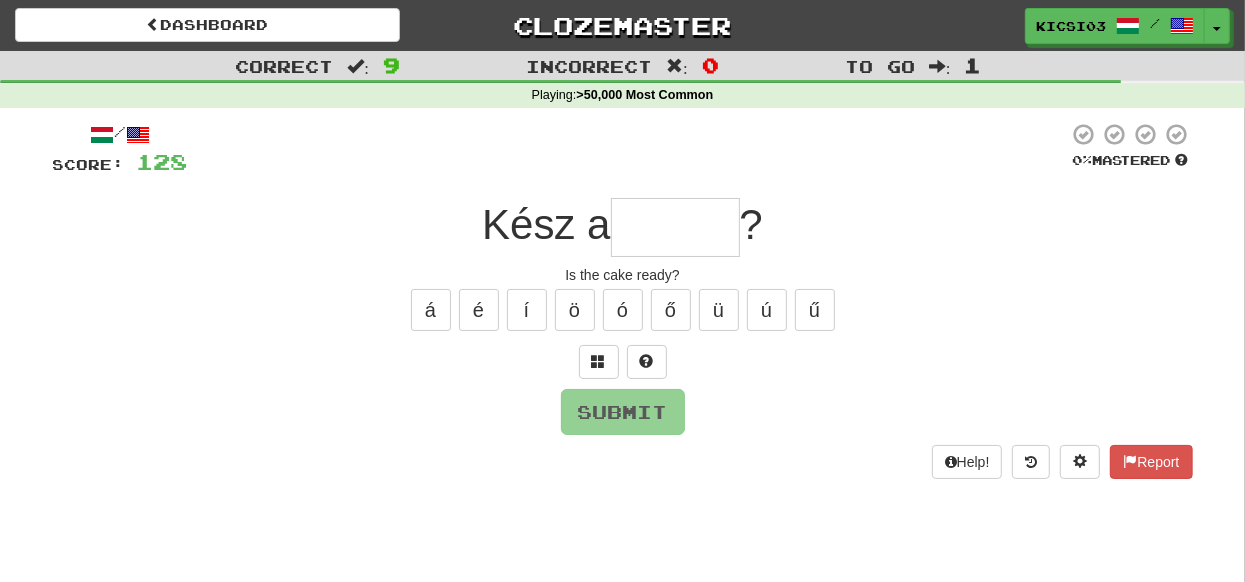 type on "*" 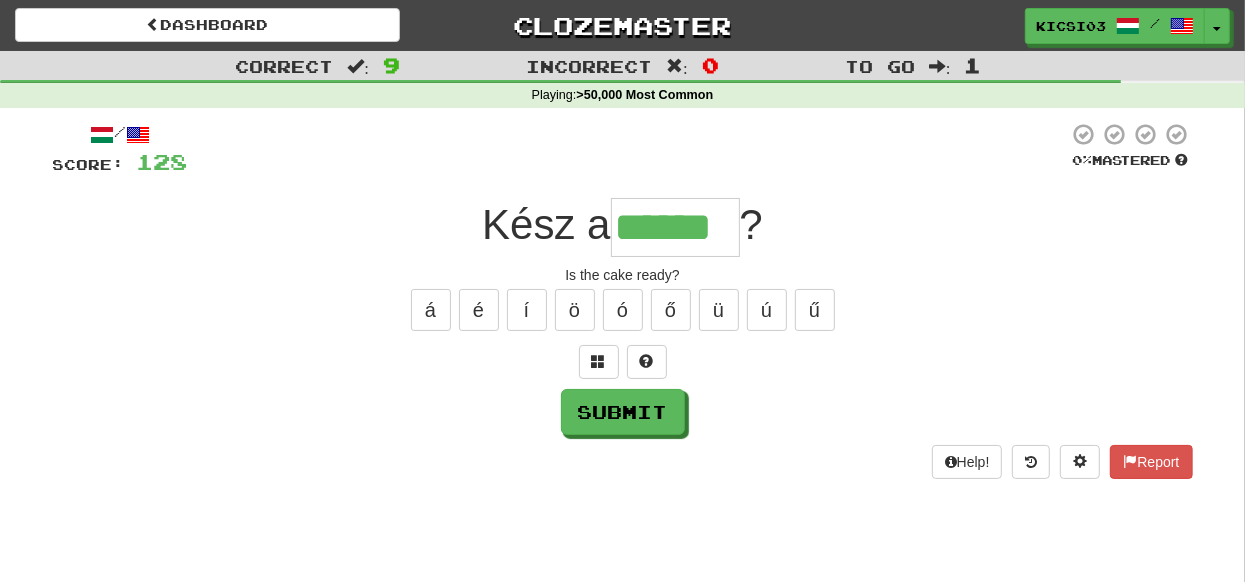 type on "******" 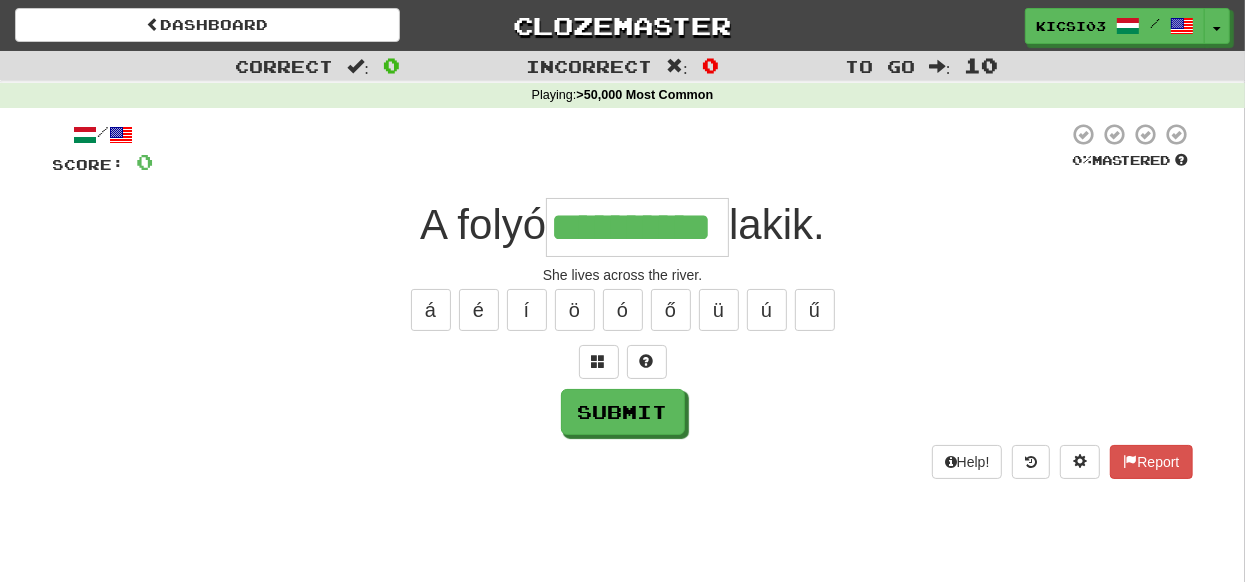 type on "**********" 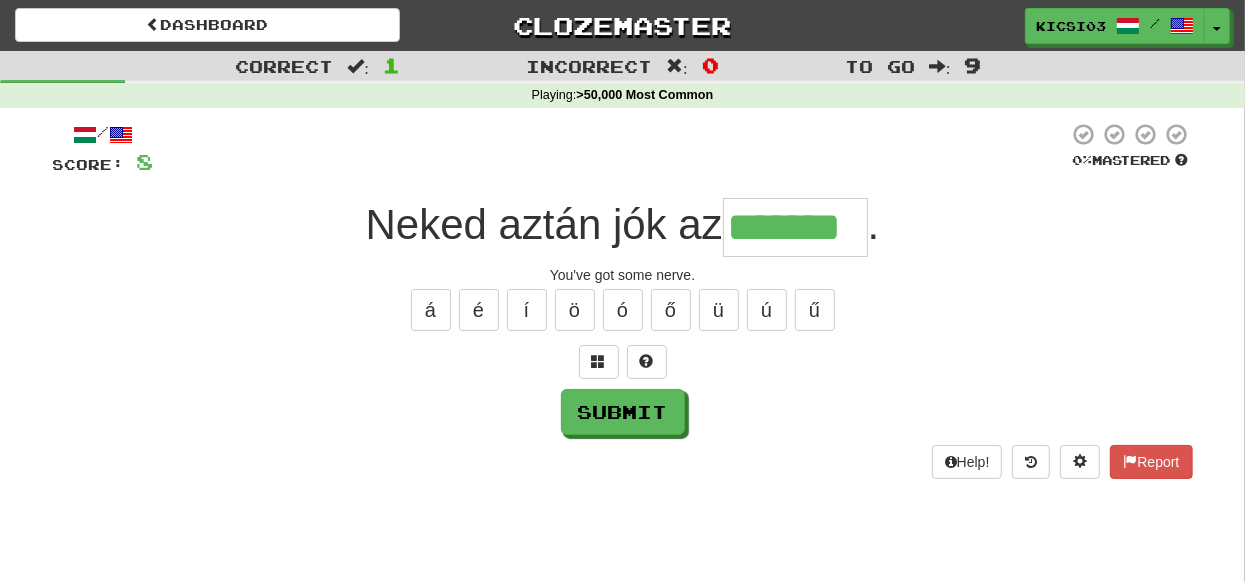 type on "*******" 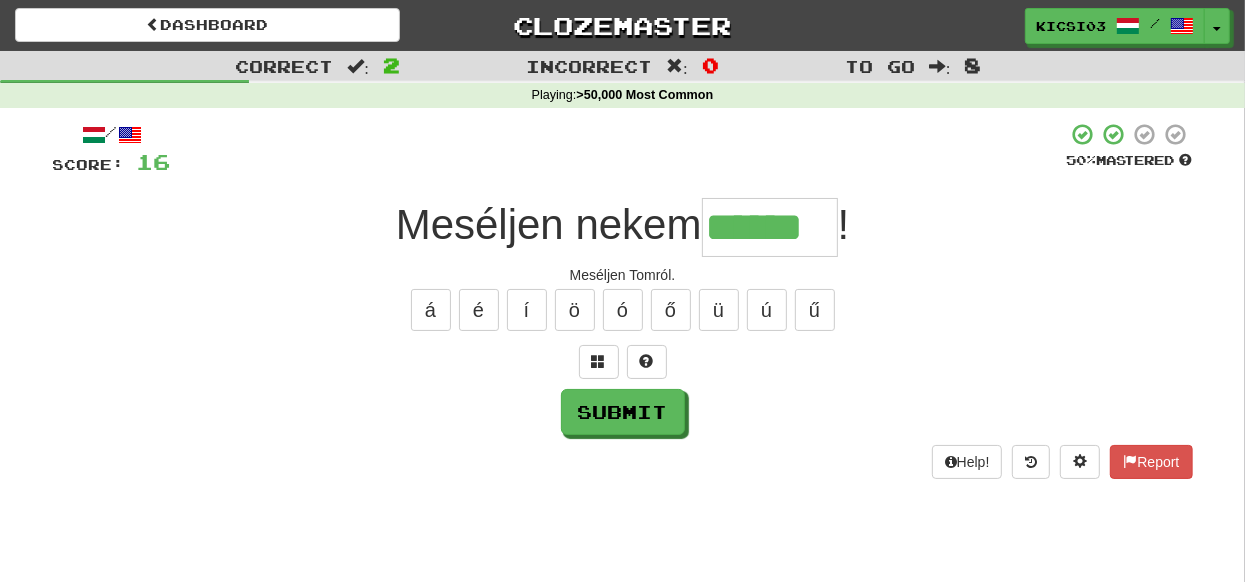 type on "******" 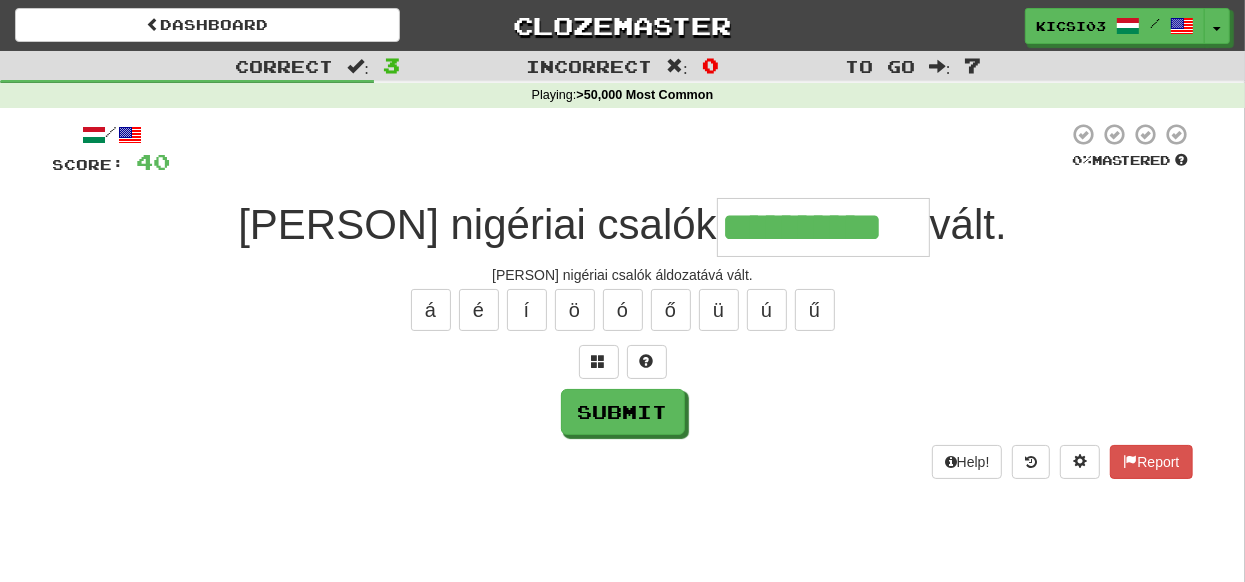 type on "**********" 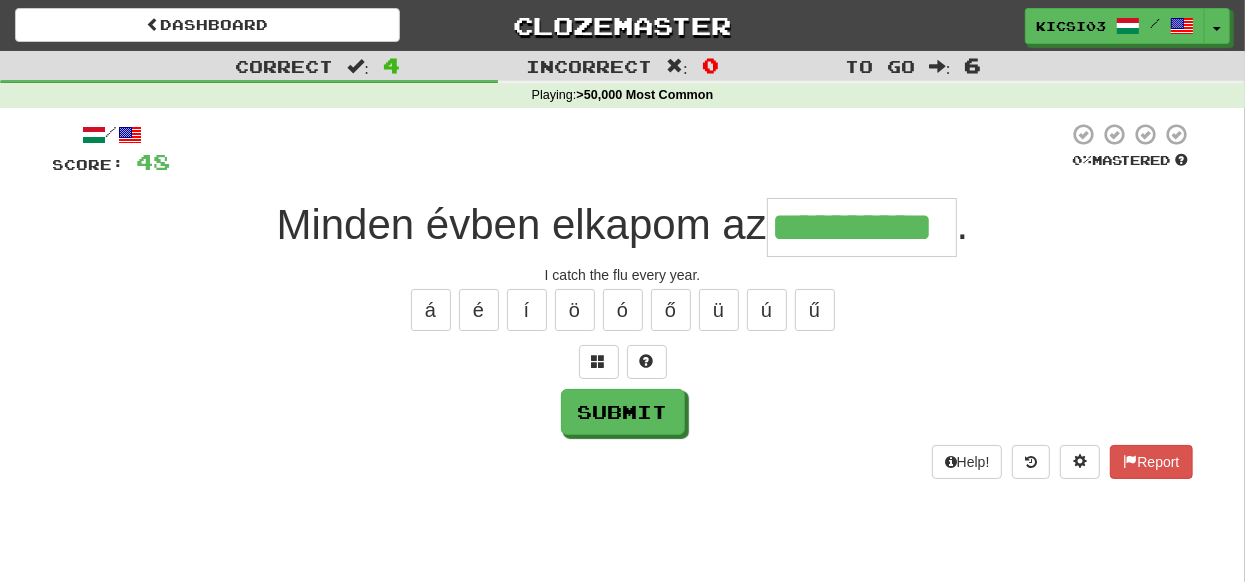 type on "**********" 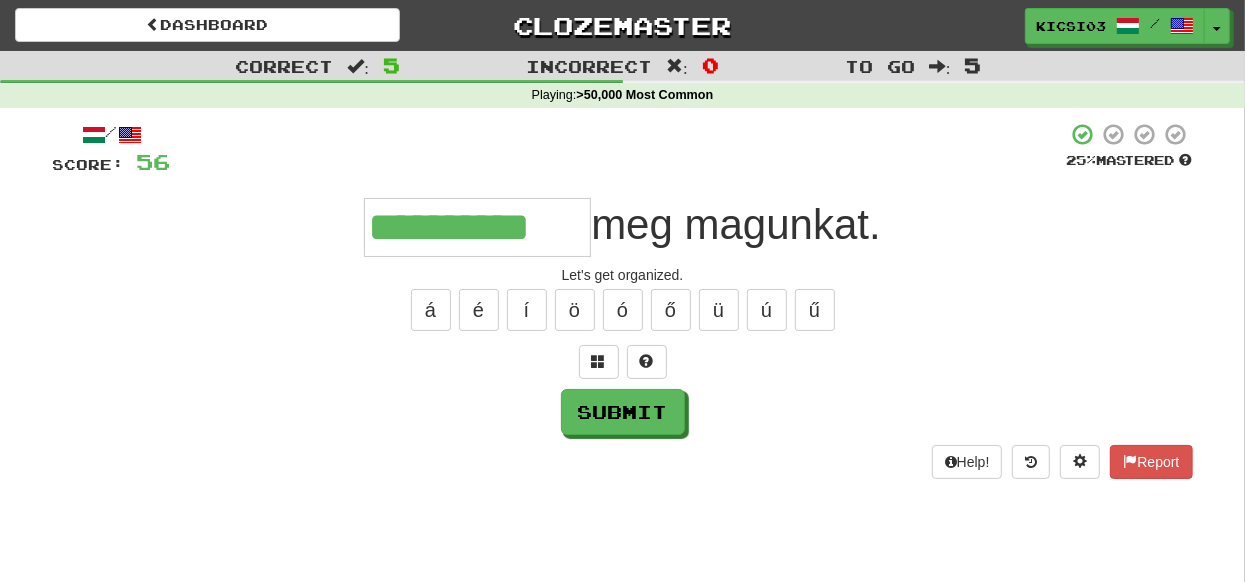 type on "**********" 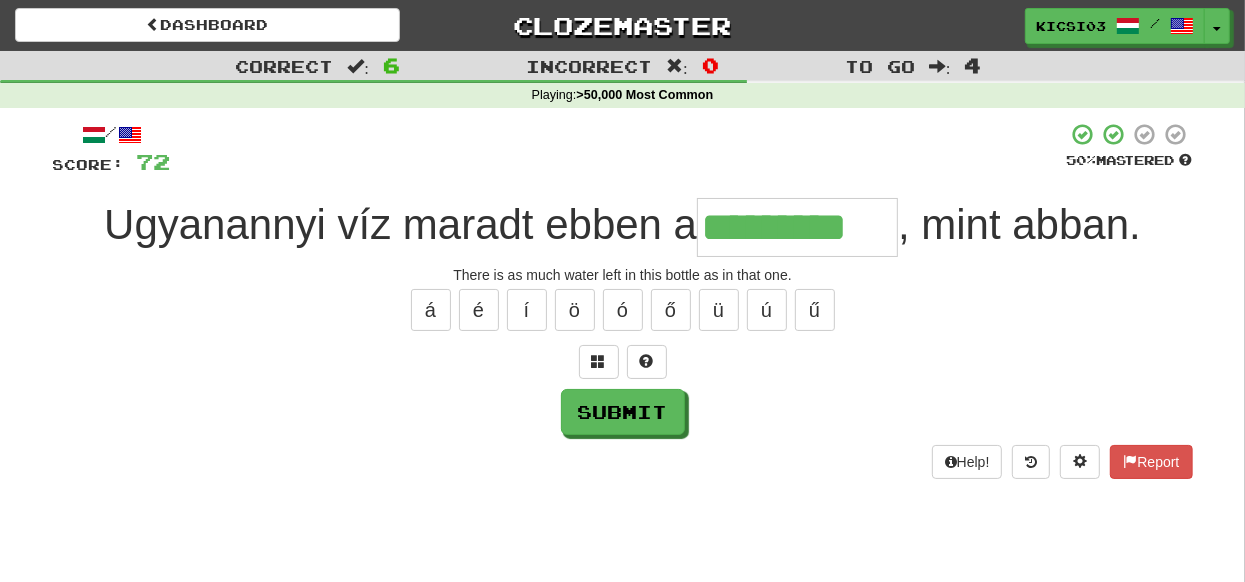 type on "*********" 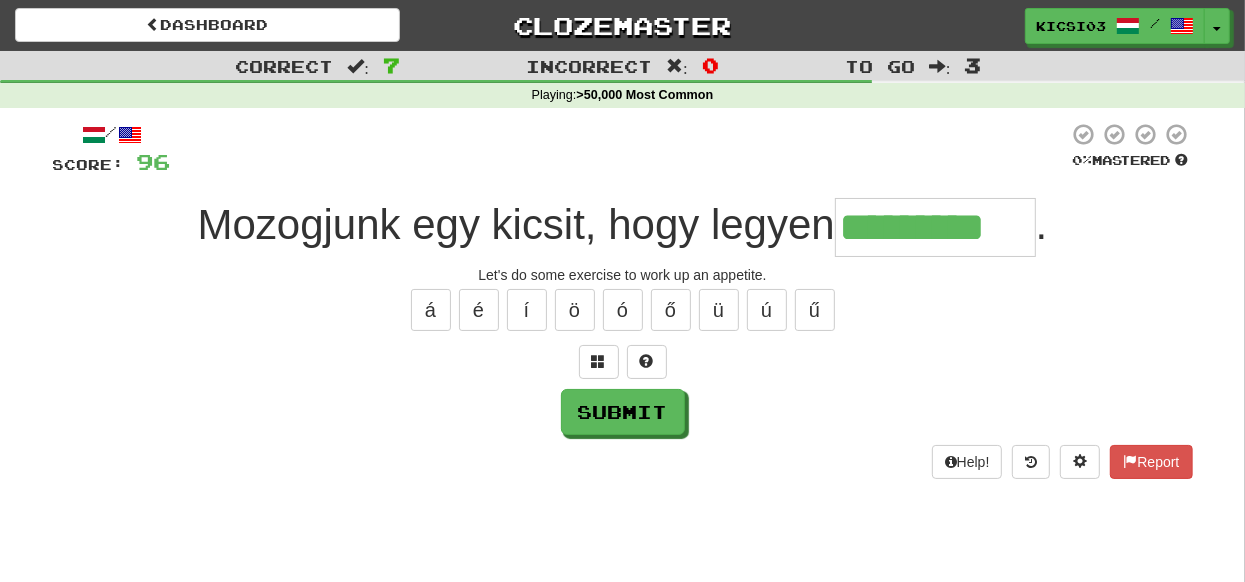type on "*********" 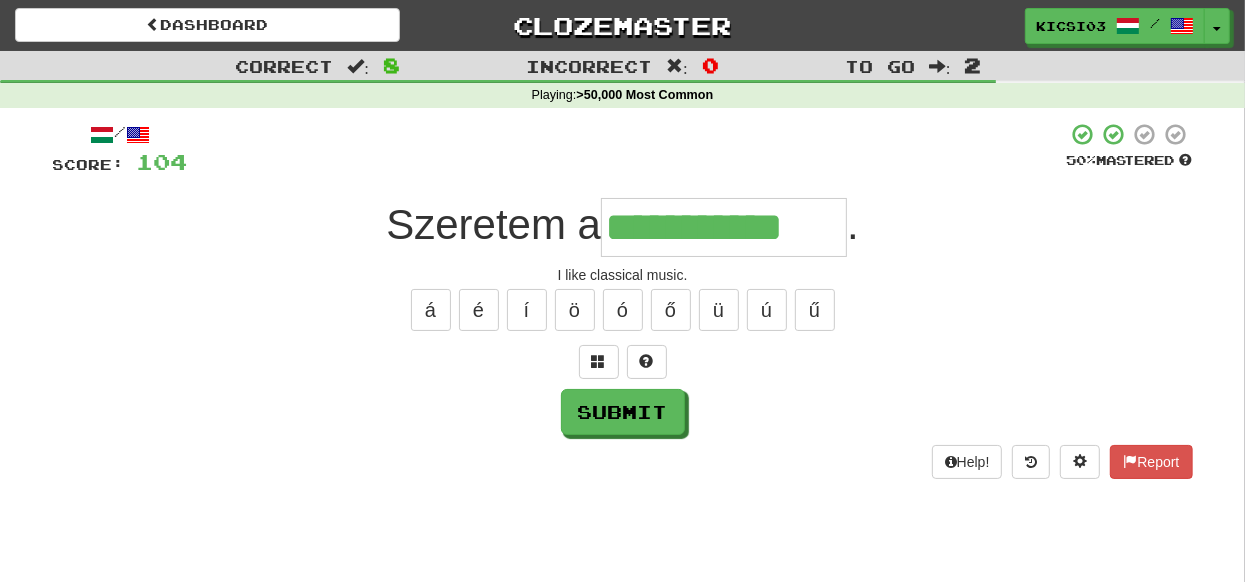 type on "**********" 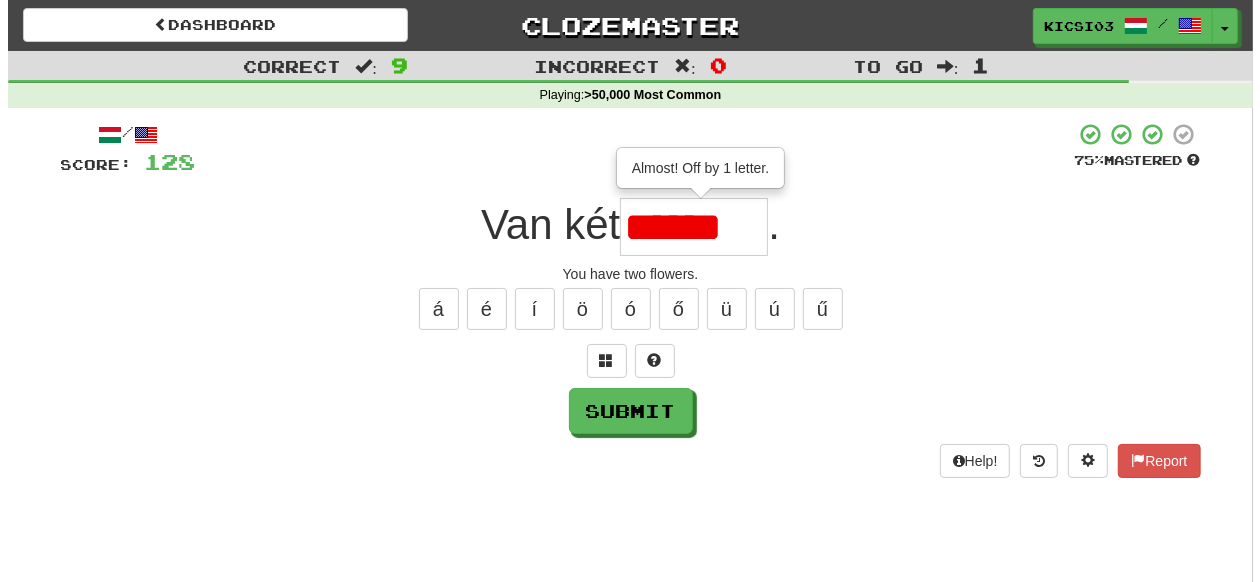 scroll, scrollTop: 0, scrollLeft: 0, axis: both 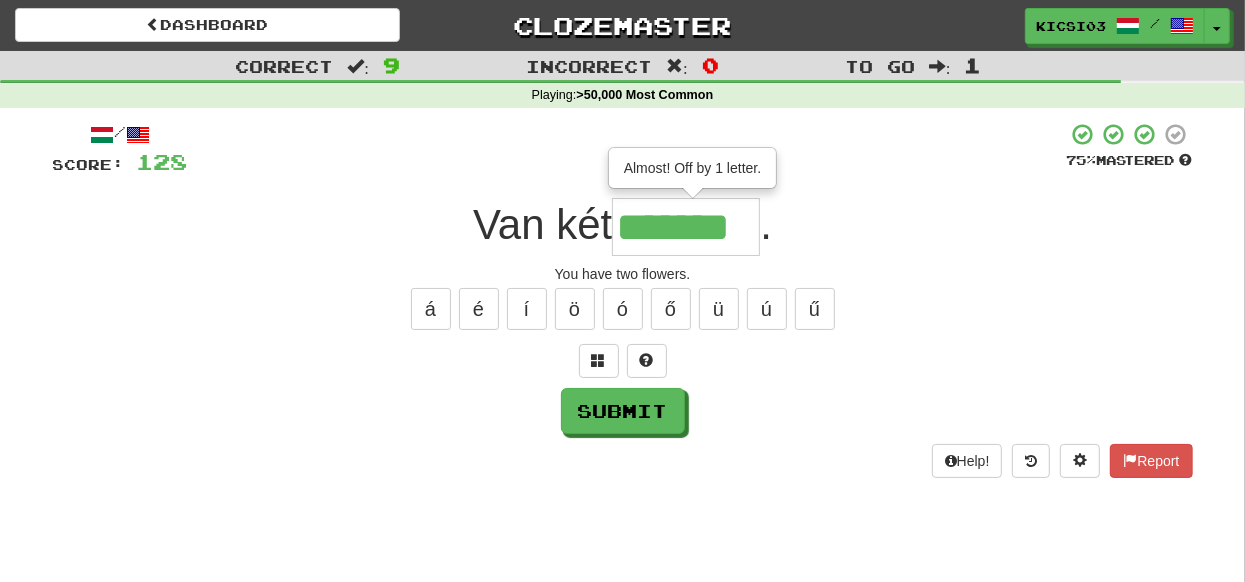 type on "*******" 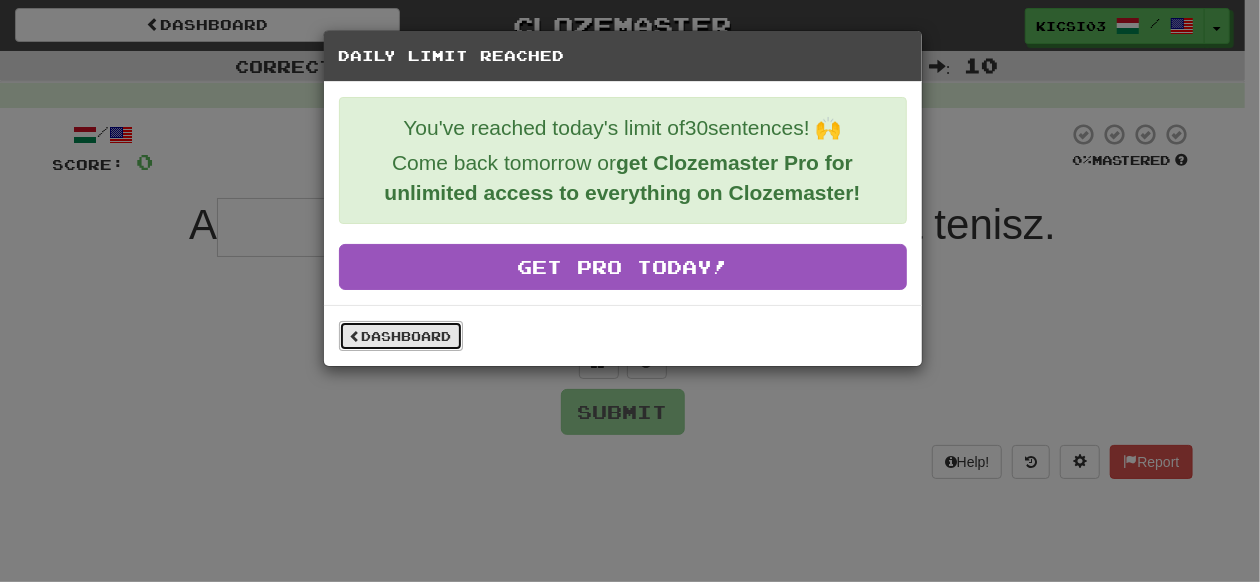 click on "Dashboard" at bounding box center (401, 336) 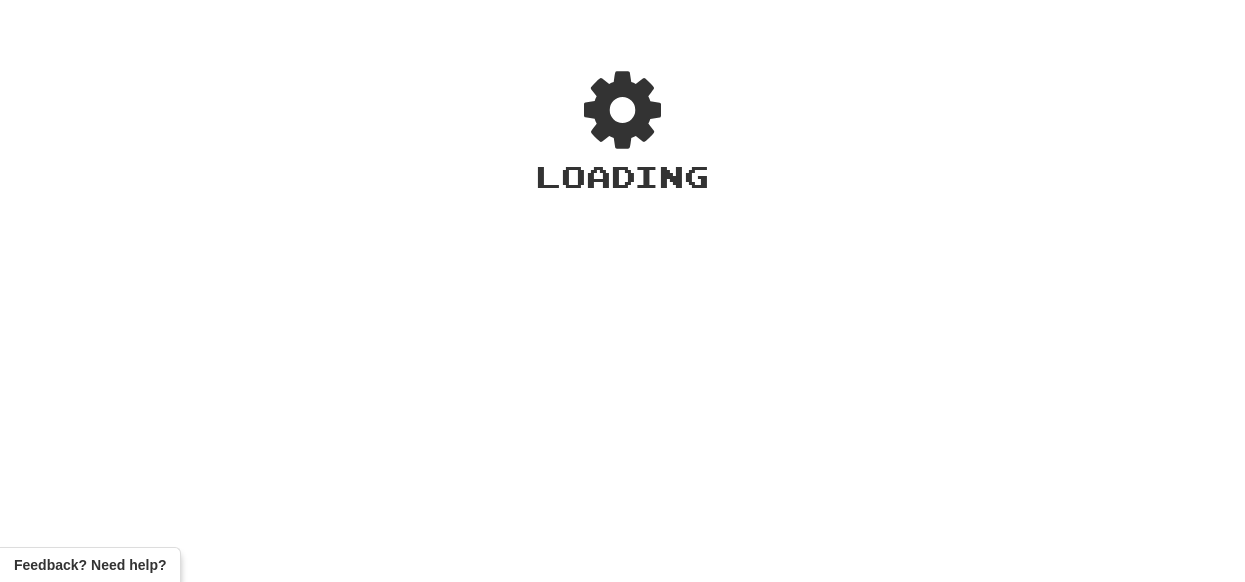 scroll, scrollTop: 0, scrollLeft: 0, axis: both 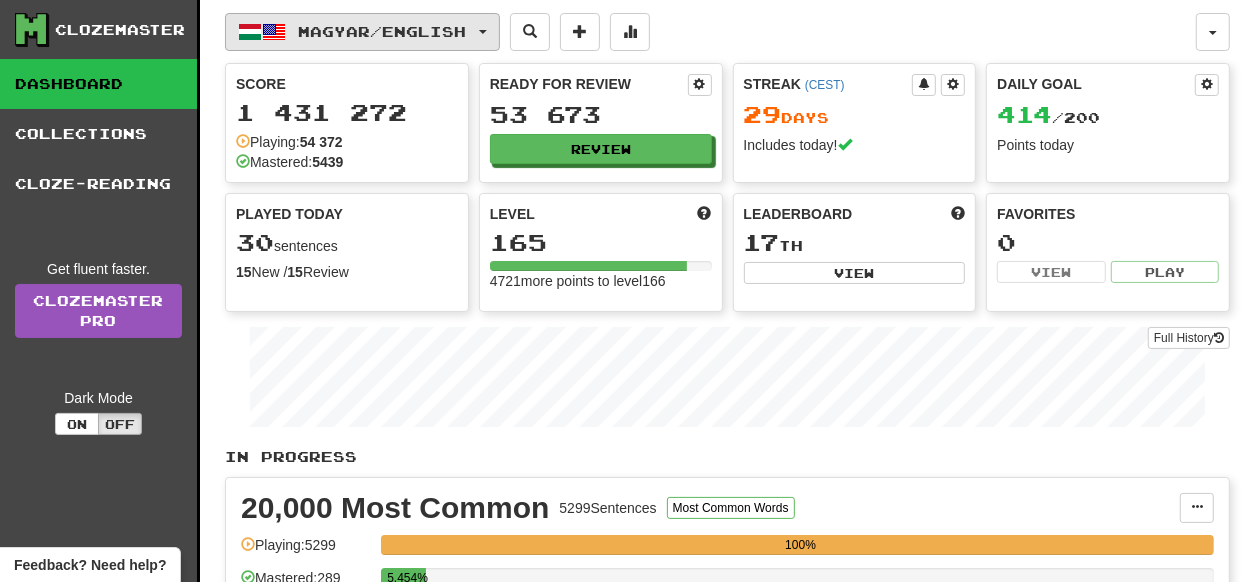 click on "Magyar  /  English" at bounding box center [362, 32] 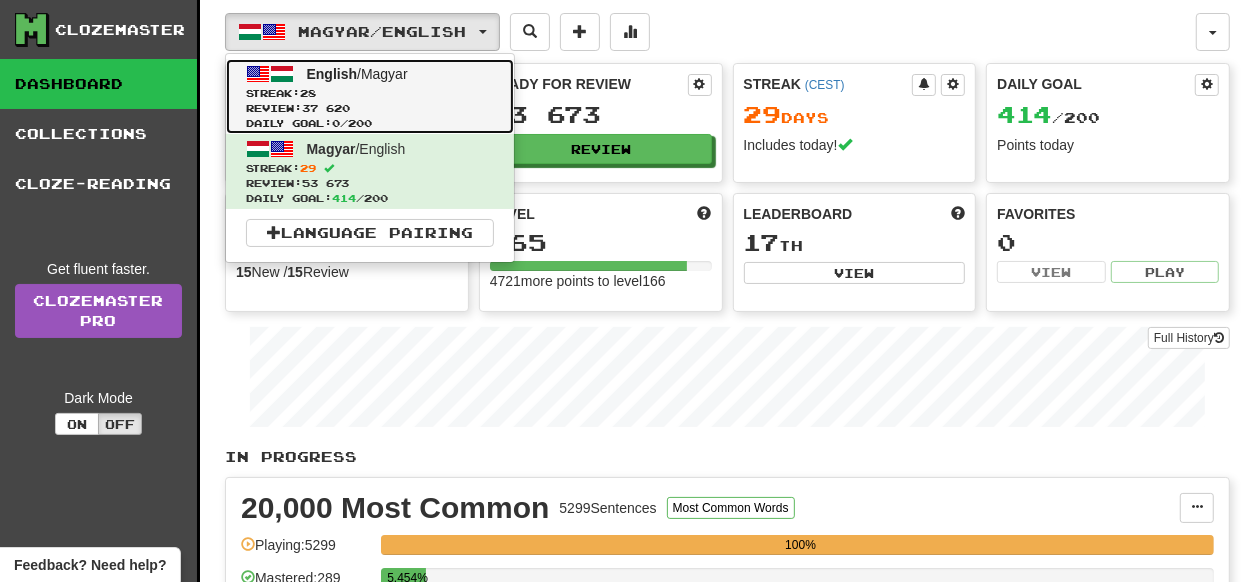 click at bounding box center [258, 74] 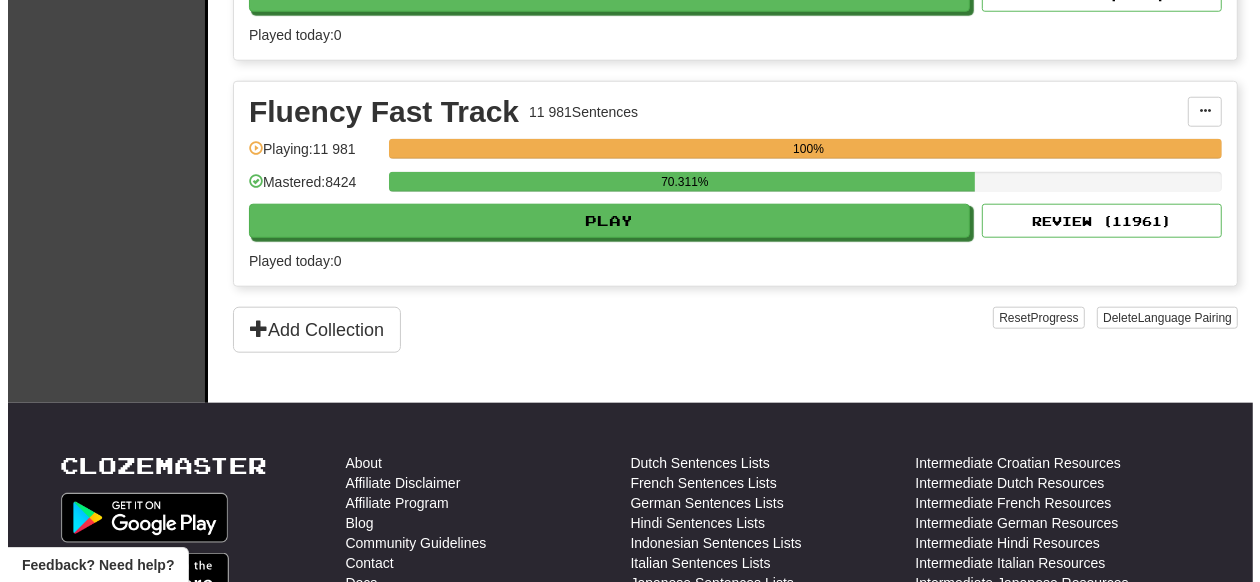 scroll, scrollTop: 1100, scrollLeft: 0, axis: vertical 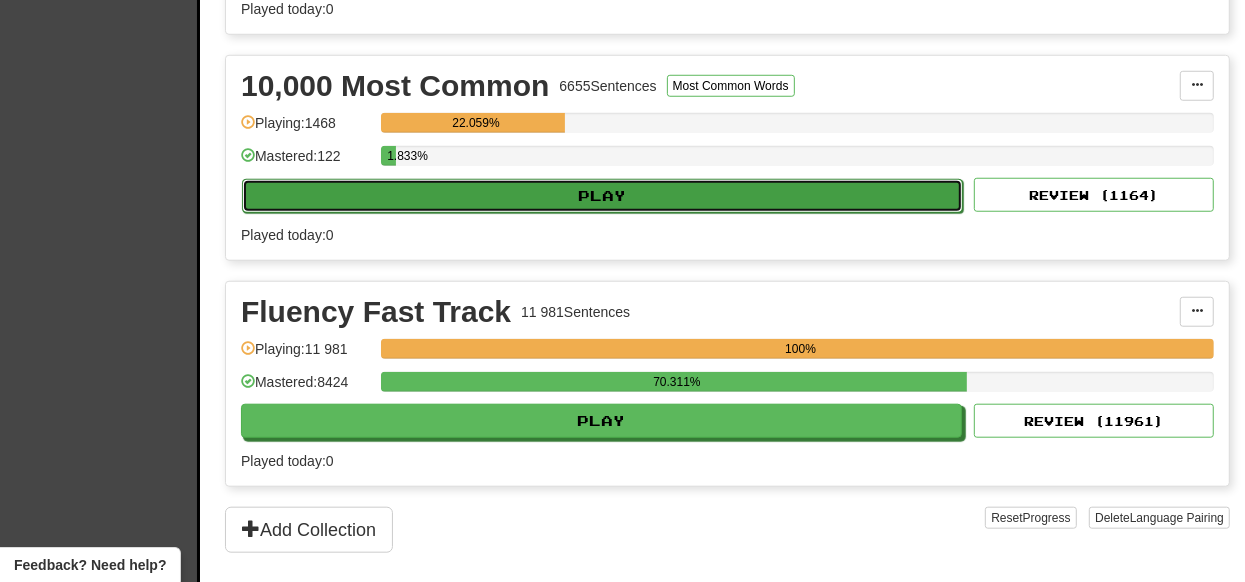 click on "Play" at bounding box center (602, 196) 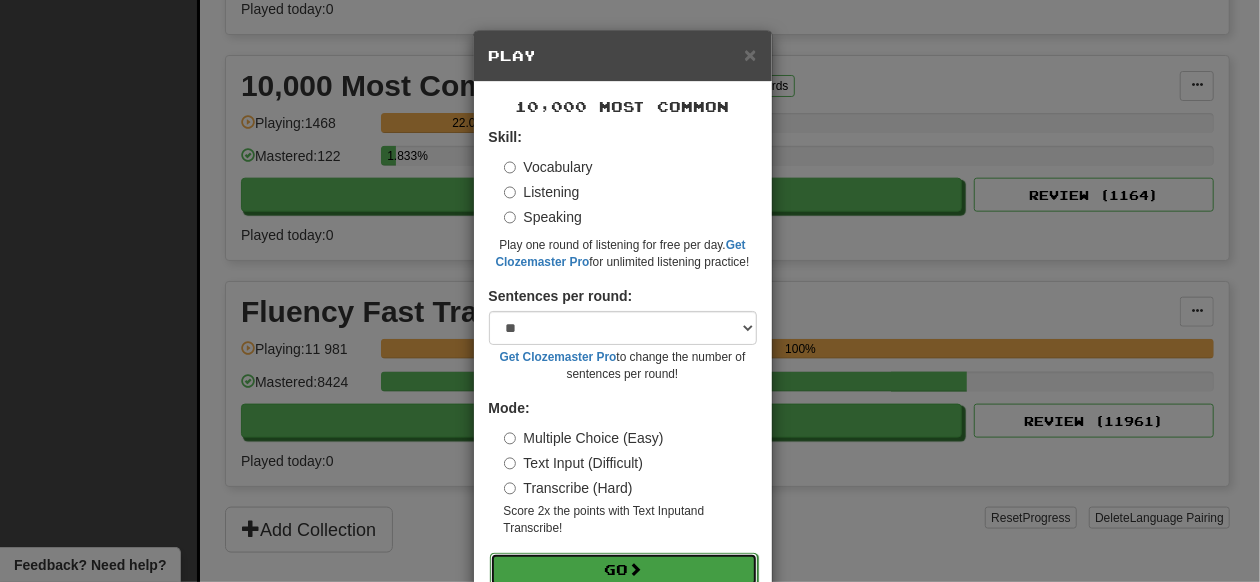click on "Go" at bounding box center [624, 570] 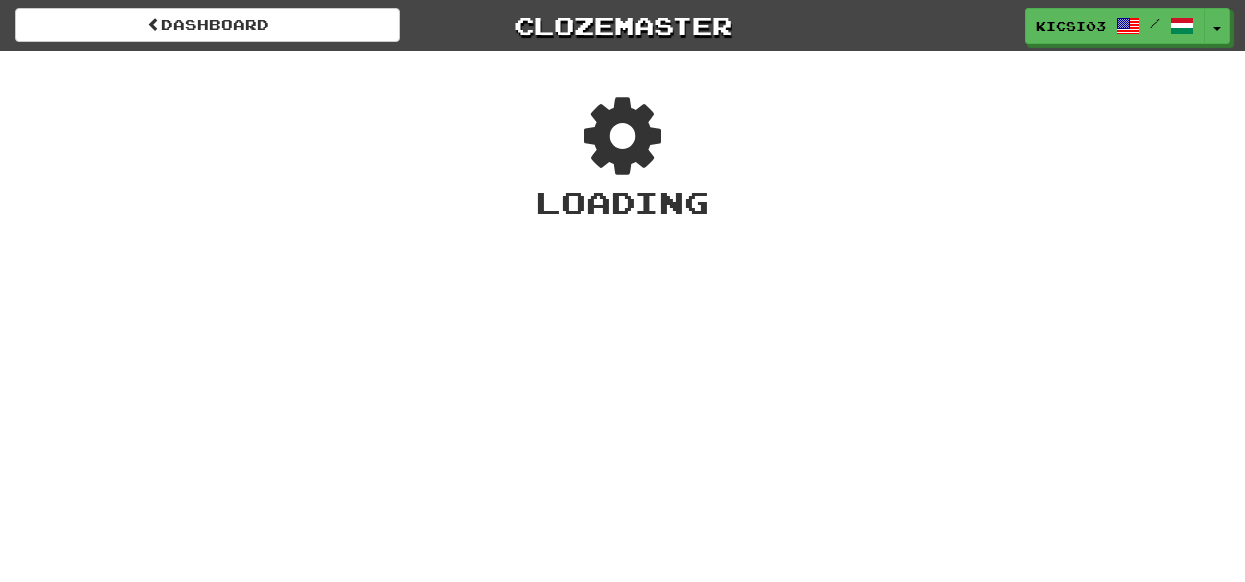 scroll, scrollTop: 0, scrollLeft: 0, axis: both 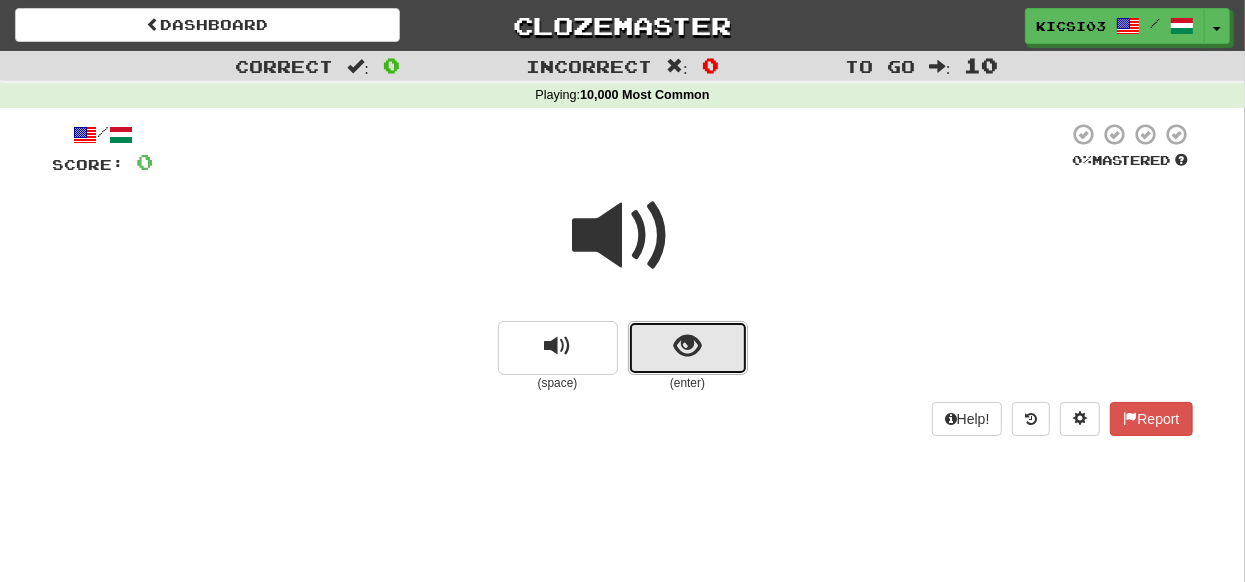 click at bounding box center [687, 346] 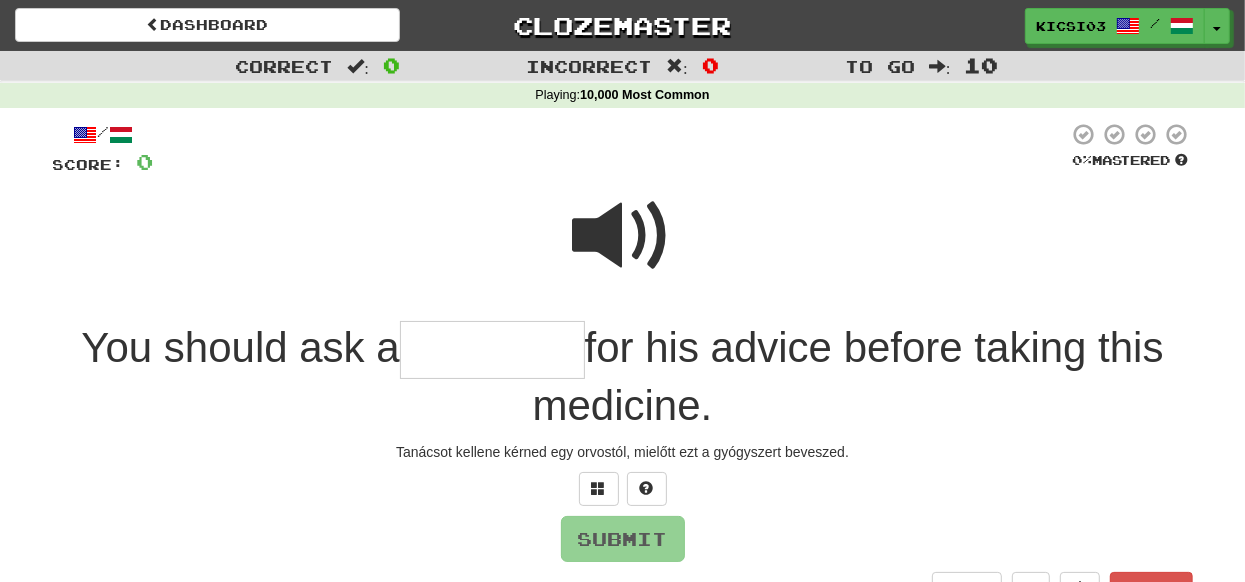 click at bounding box center [492, 350] 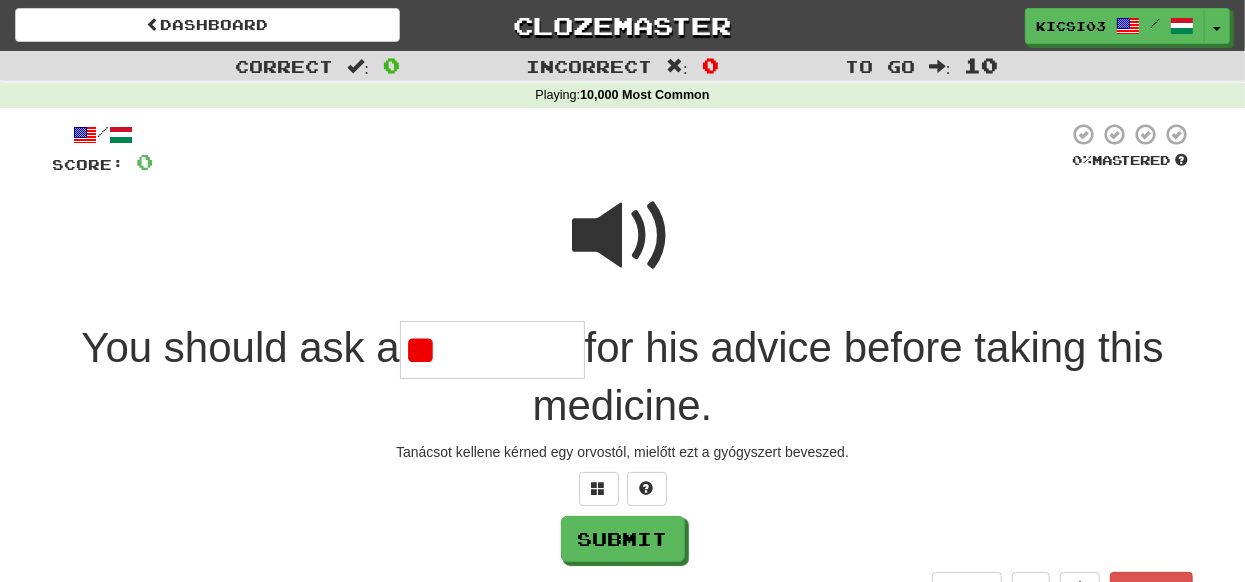 type on "*" 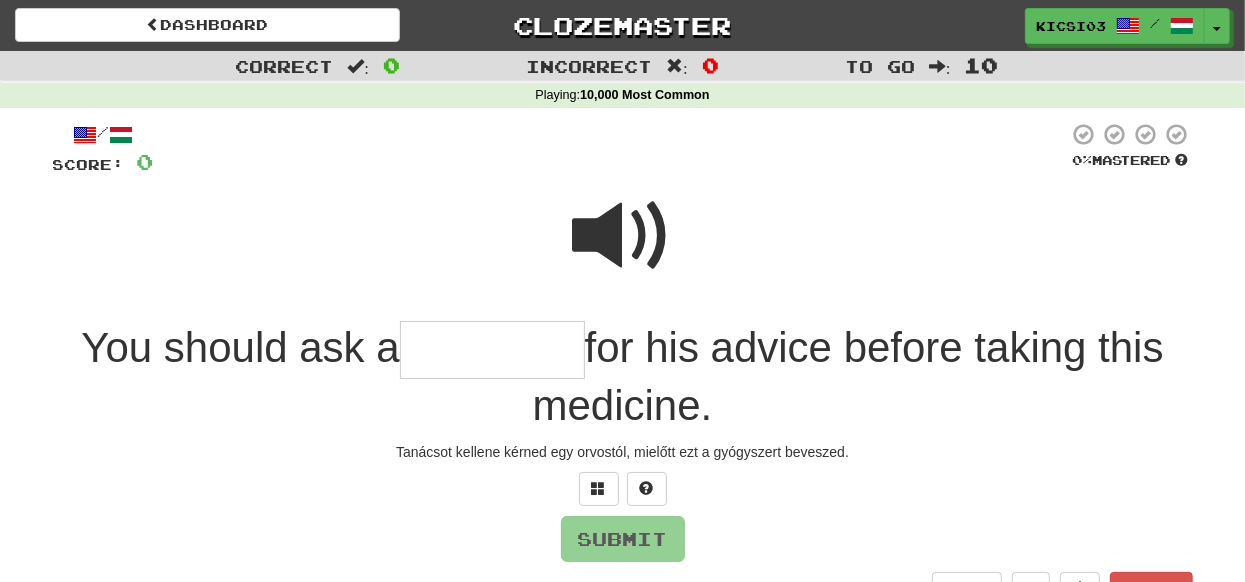 click at bounding box center (623, 236) 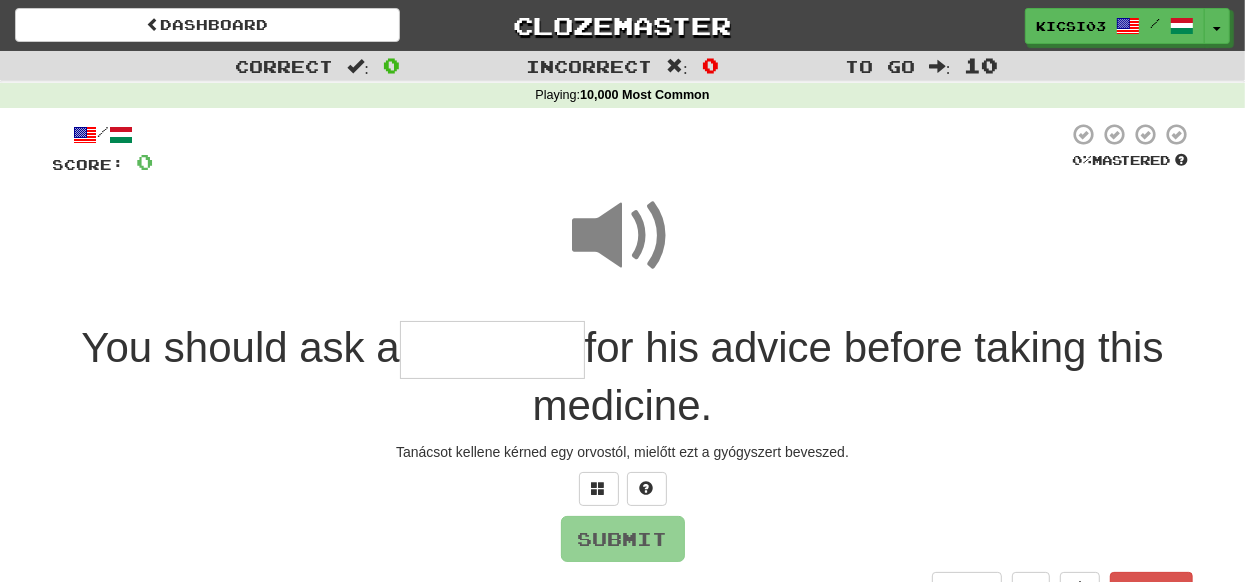 click at bounding box center [492, 350] 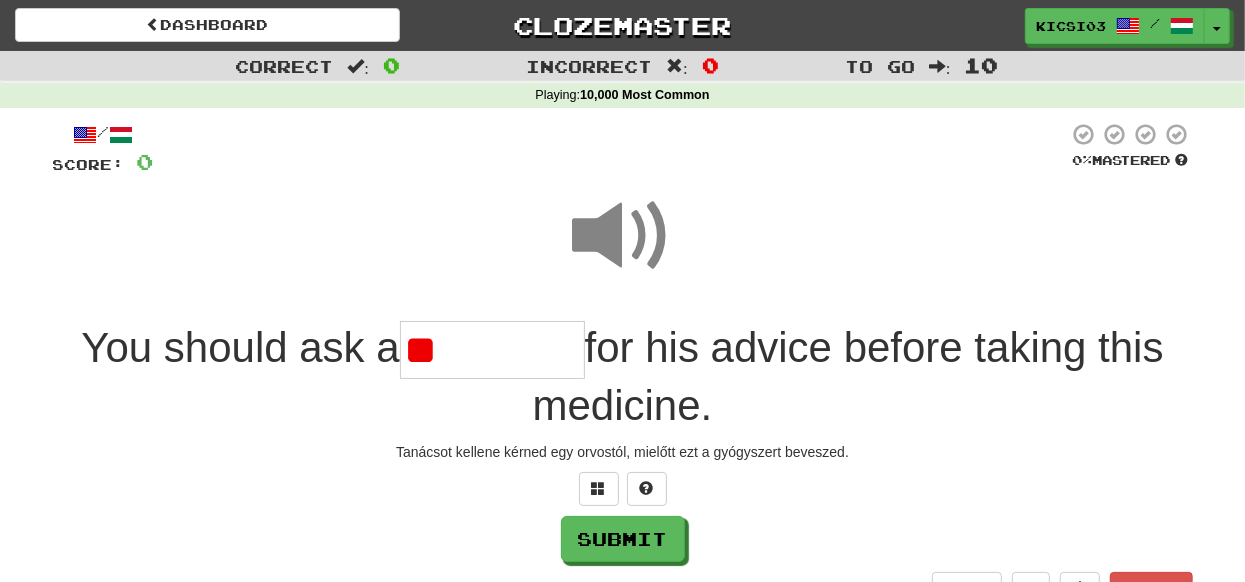 type on "*" 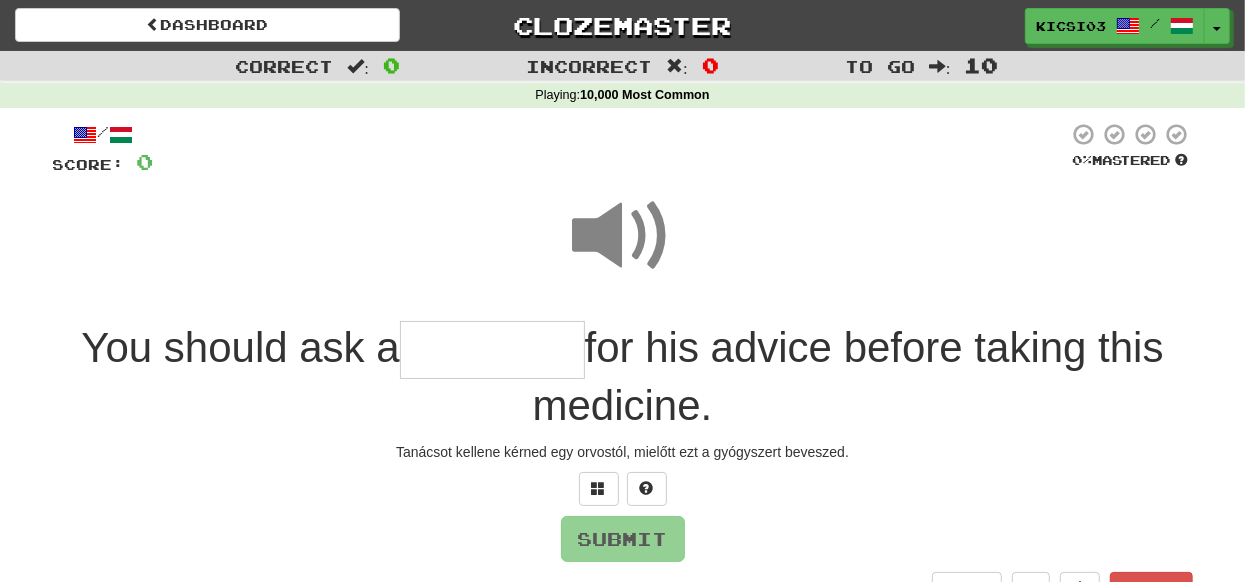 type on "*" 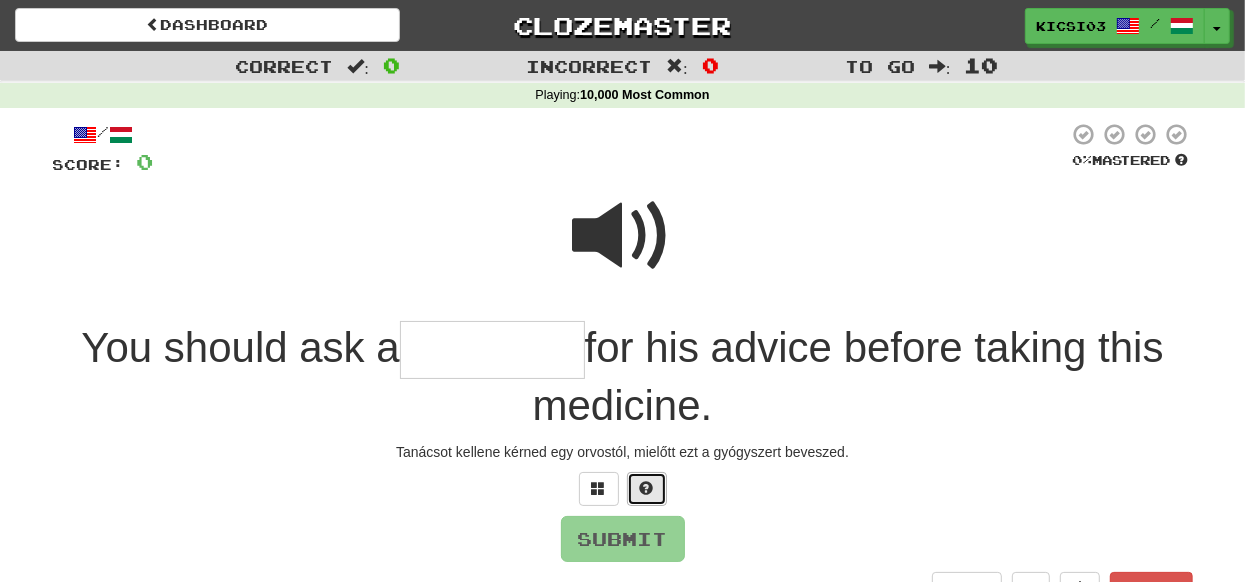 click at bounding box center [647, 488] 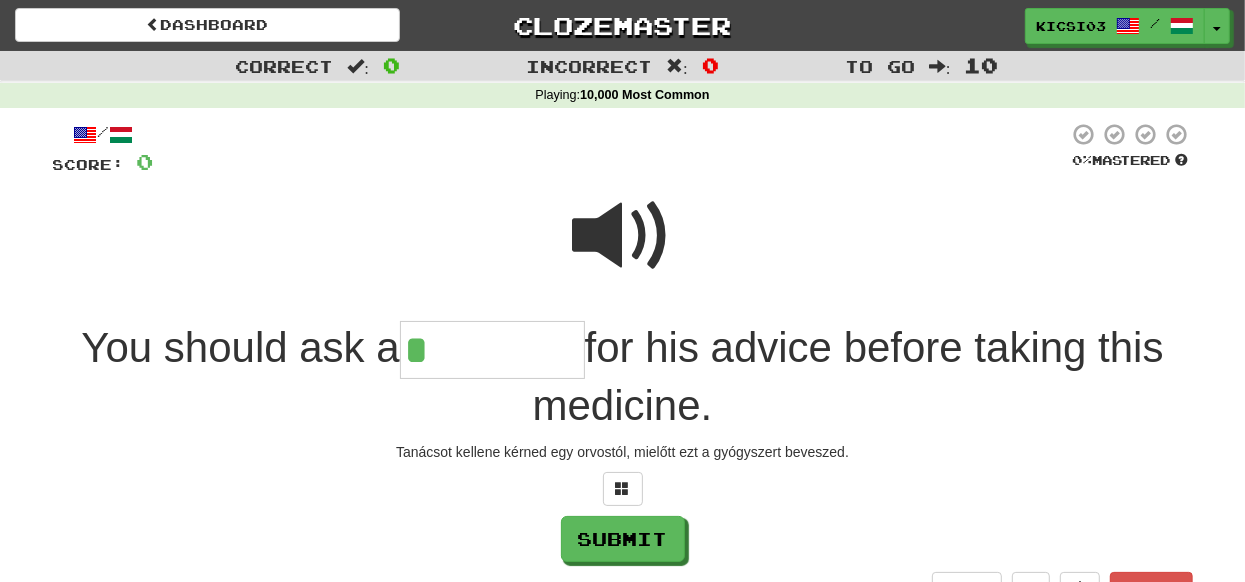 click at bounding box center (623, 236) 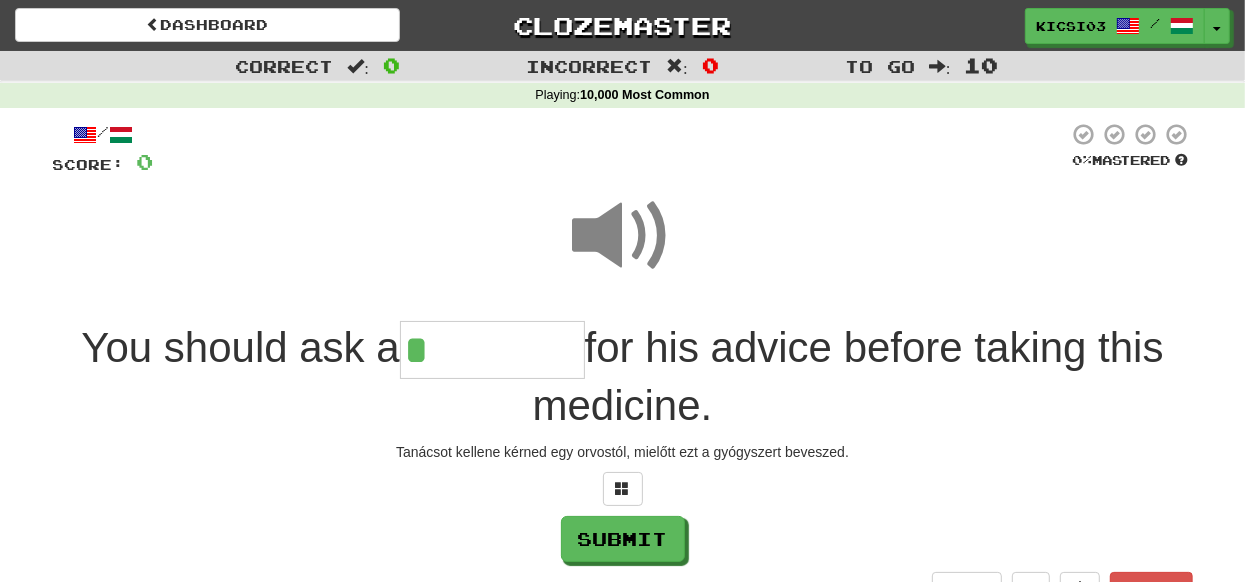click on "*" at bounding box center [492, 350] 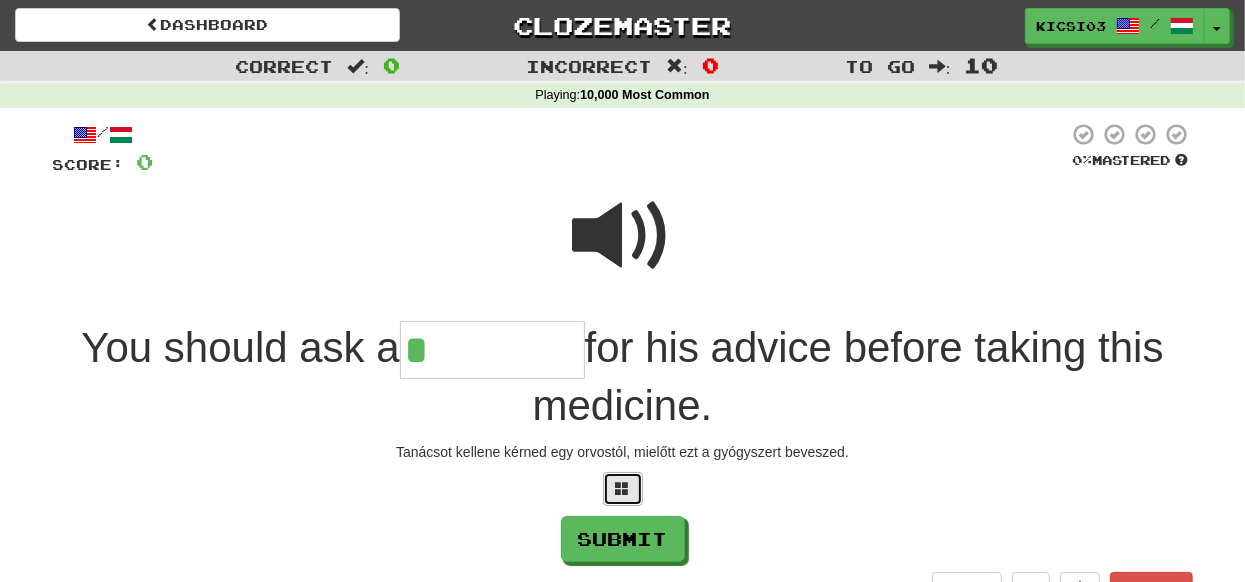 click at bounding box center [623, 488] 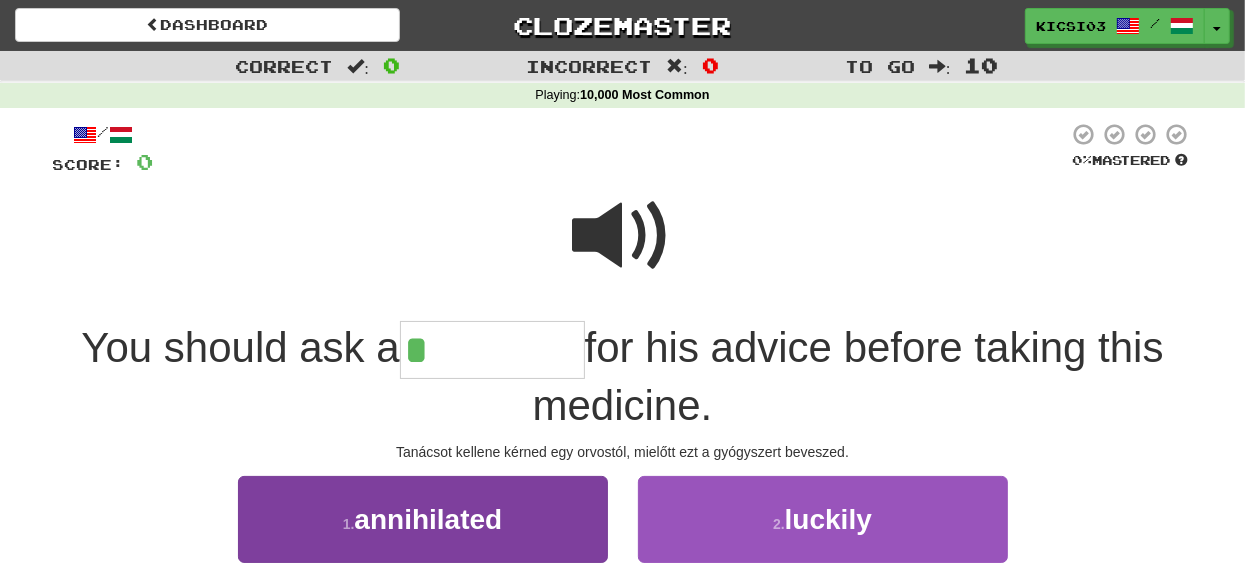 scroll, scrollTop: 199, scrollLeft: 0, axis: vertical 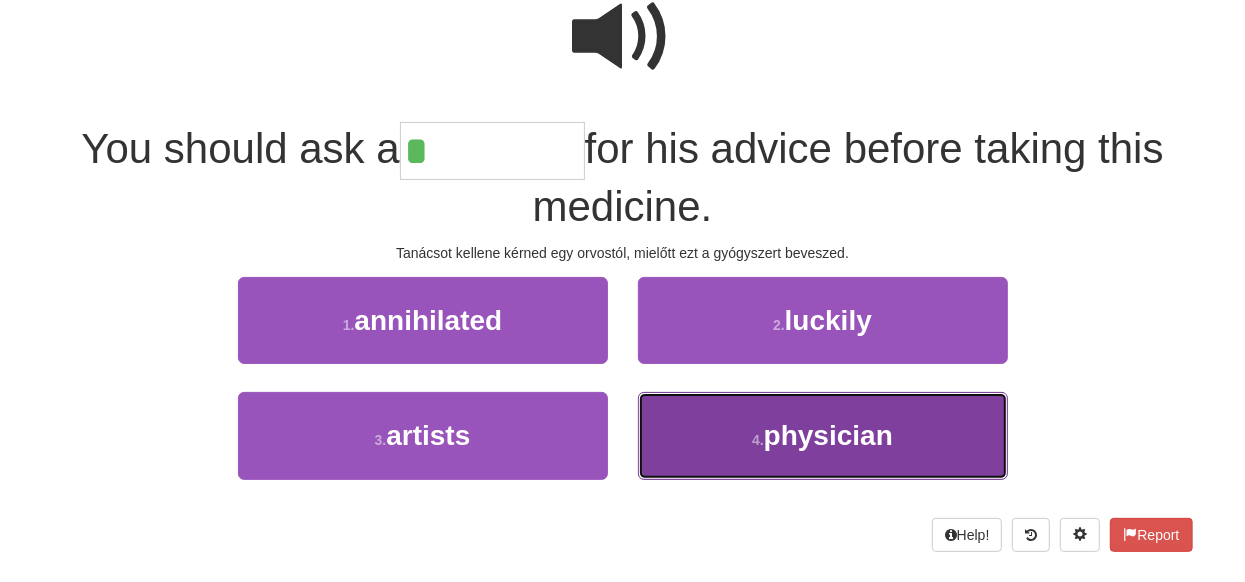click on "physician" at bounding box center [828, 435] 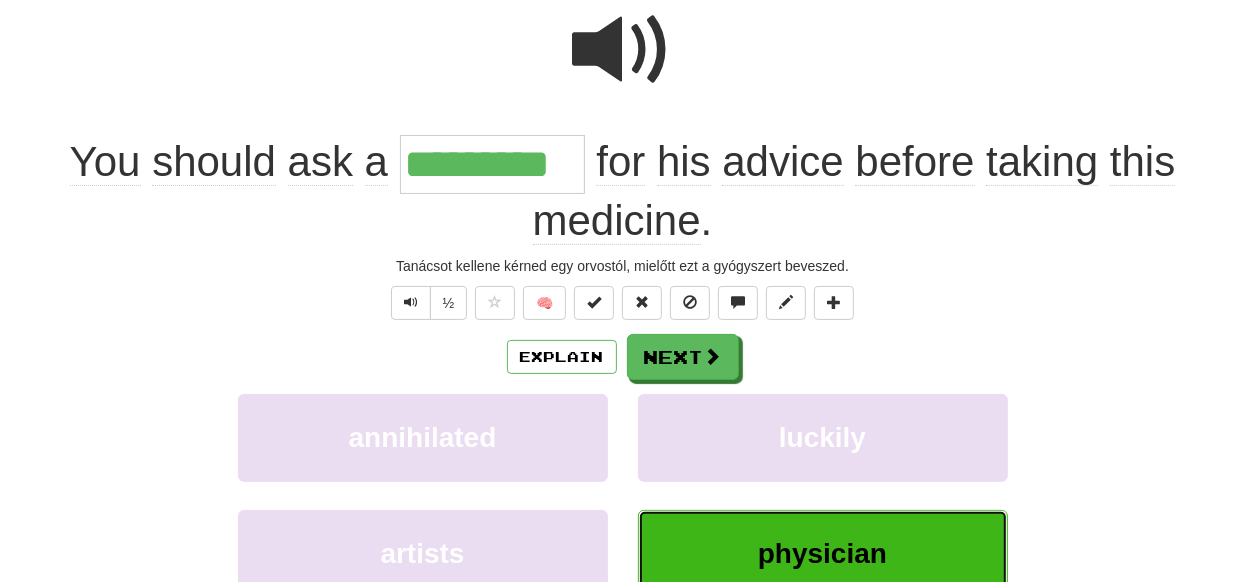 scroll, scrollTop: 213, scrollLeft: 0, axis: vertical 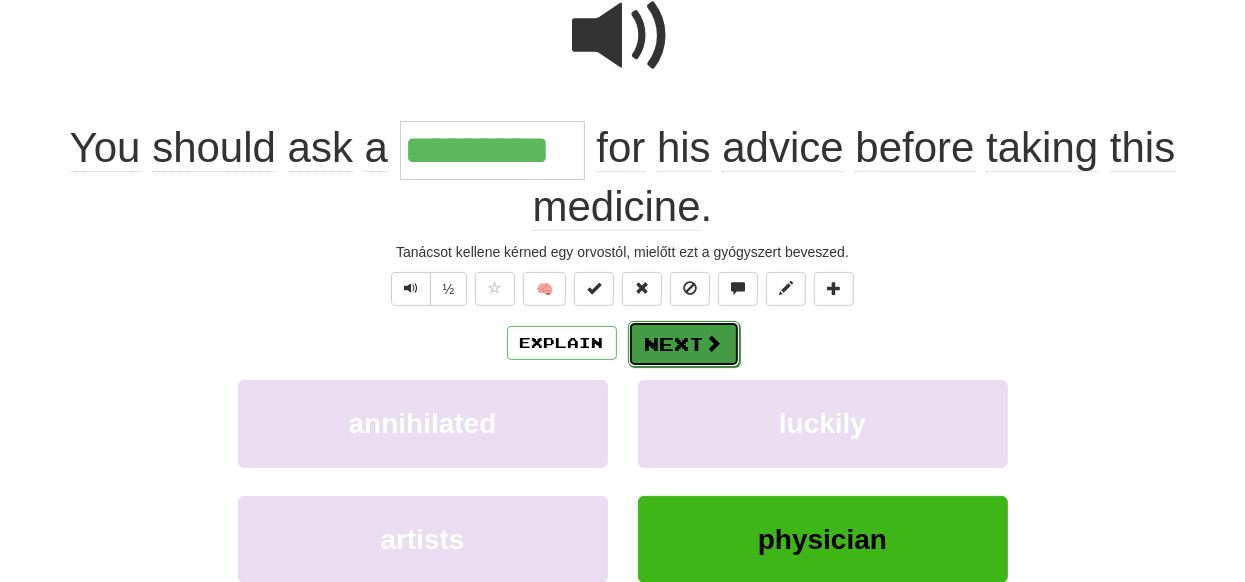 click on "Next" at bounding box center (684, 344) 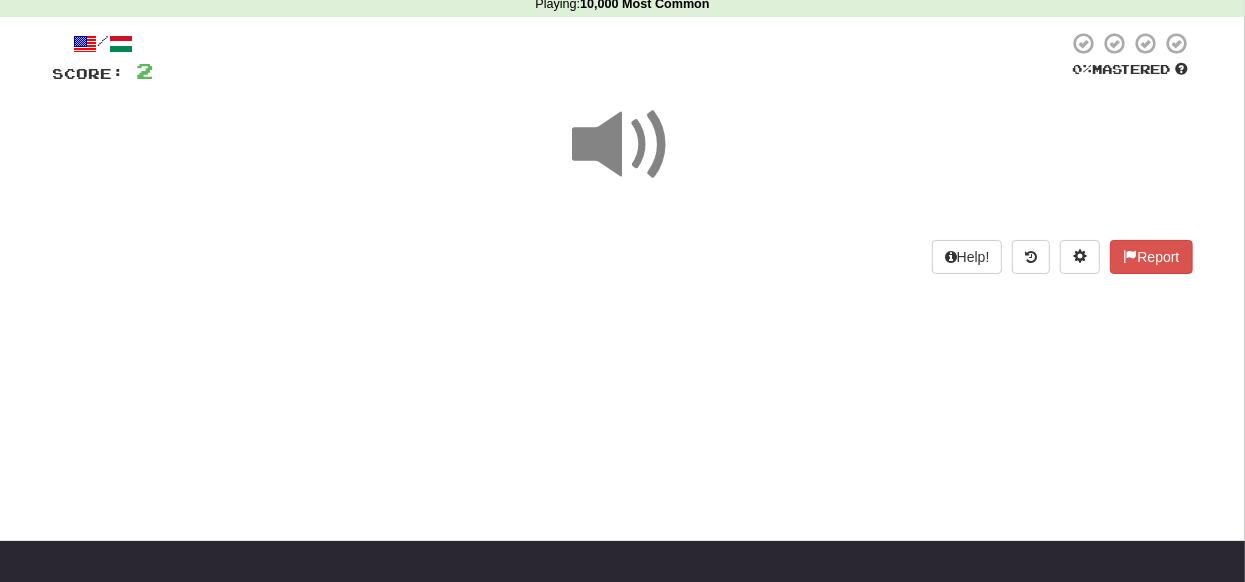 scroll, scrollTop: 0, scrollLeft: 0, axis: both 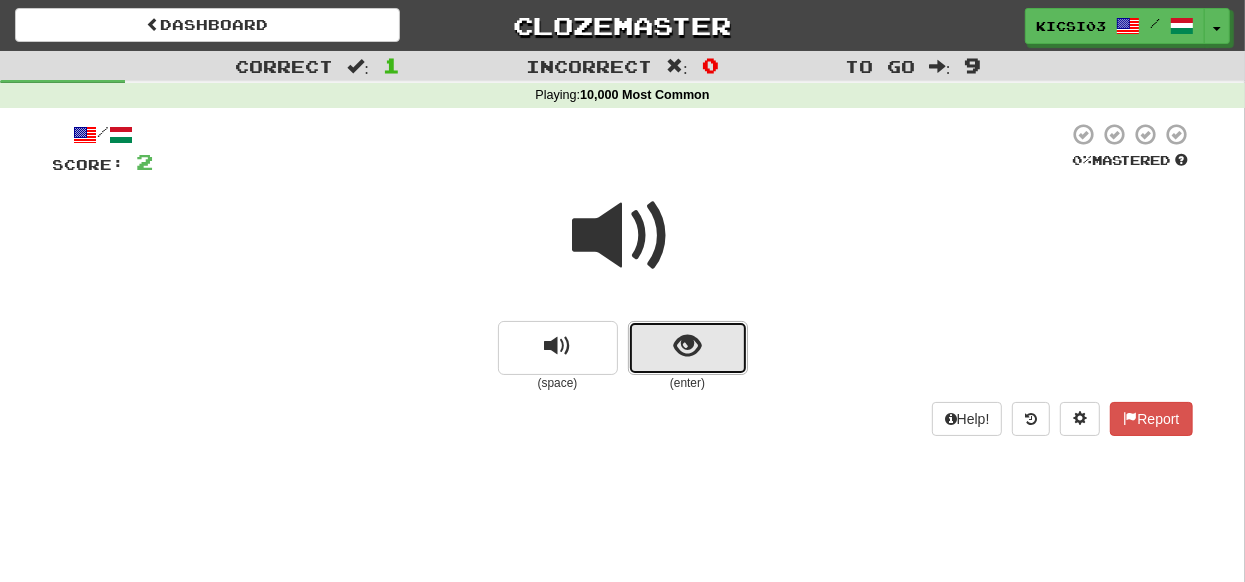 click at bounding box center (687, 346) 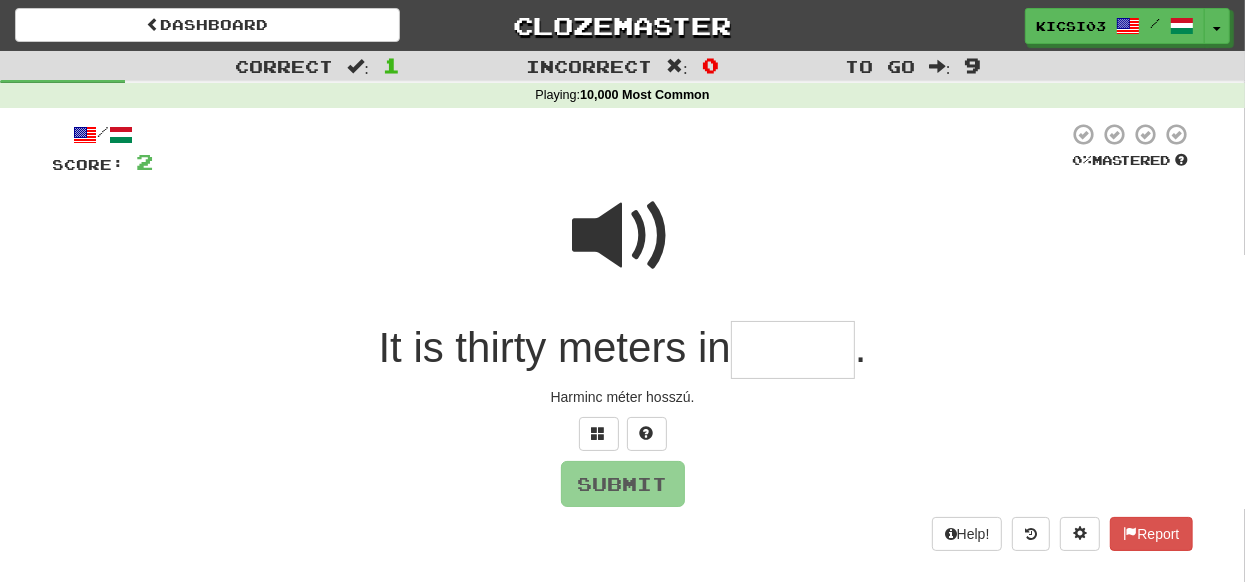click at bounding box center [793, 350] 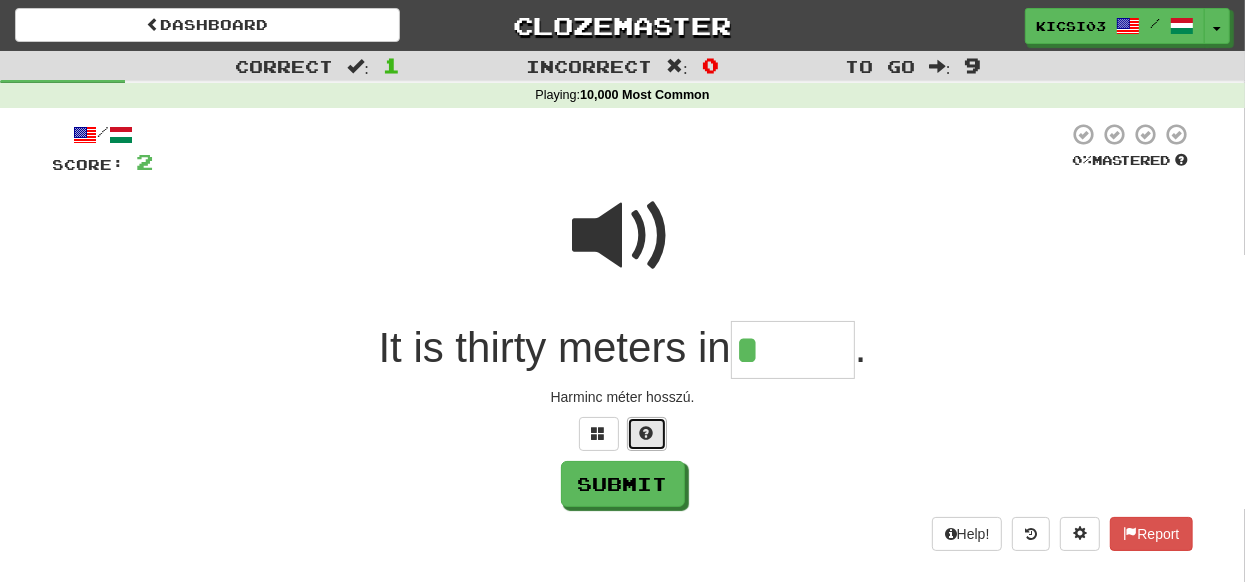 click at bounding box center (647, 433) 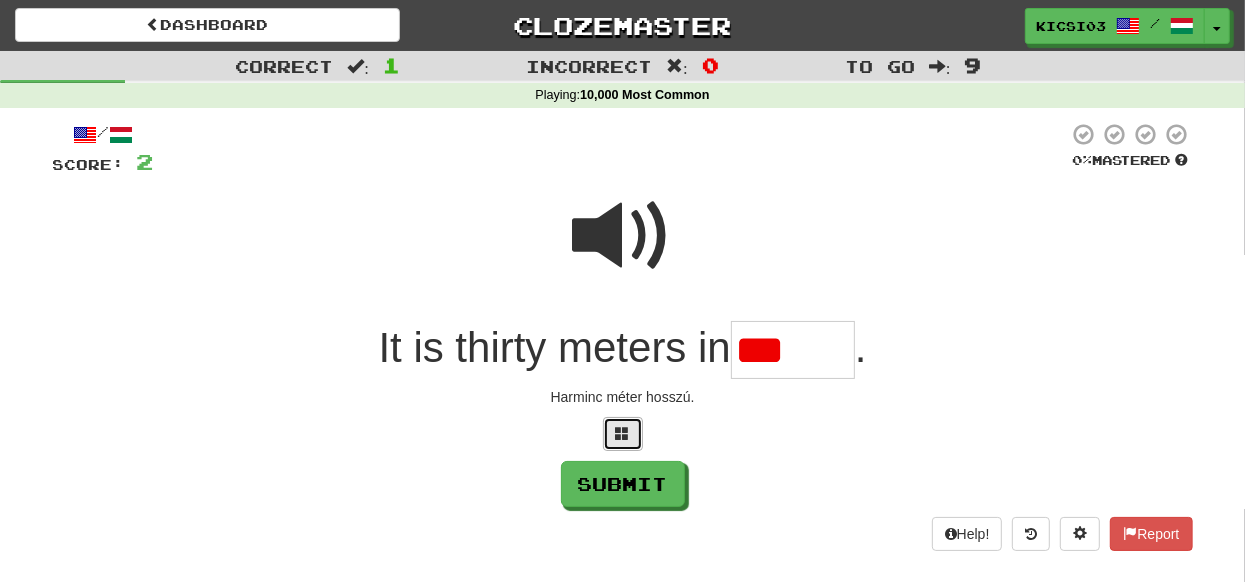 click at bounding box center [623, 433] 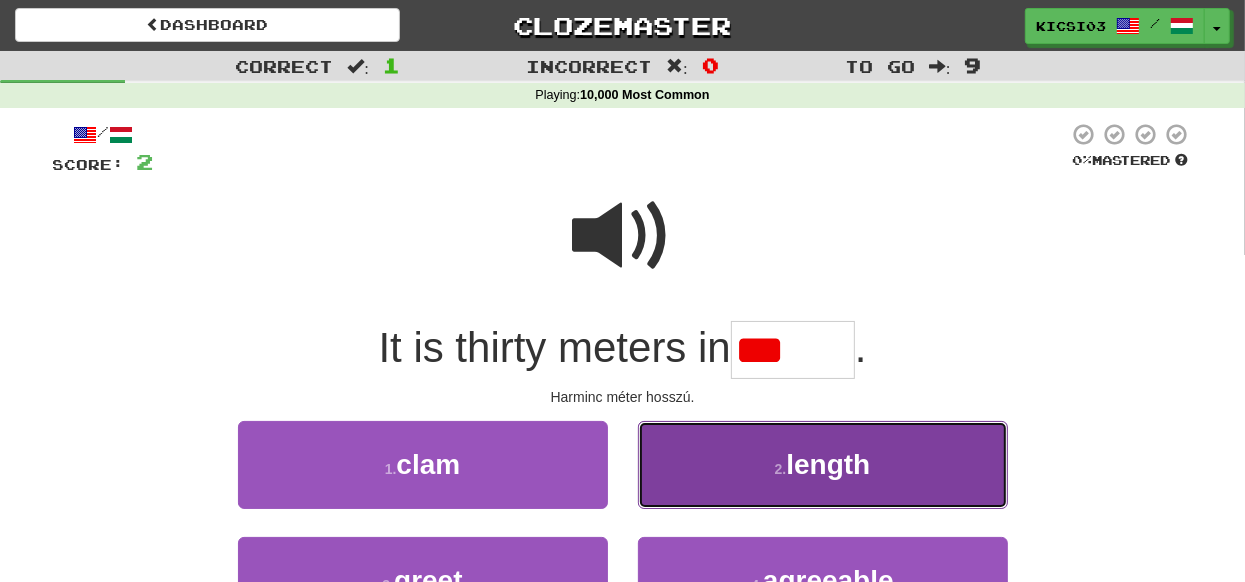 click on "2 .  length" at bounding box center (823, 464) 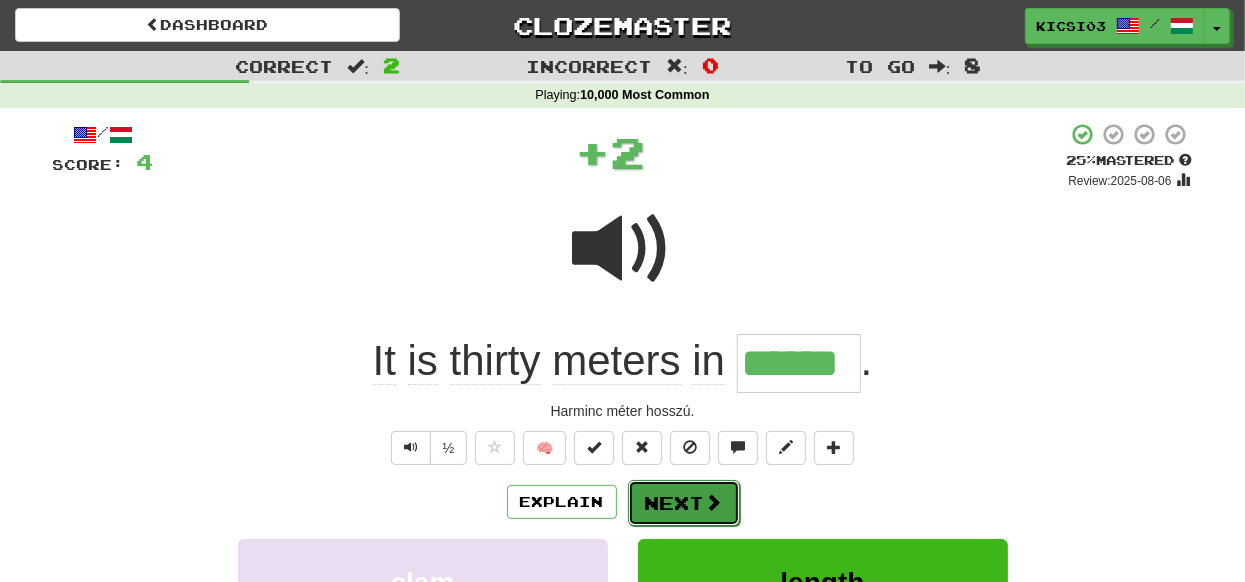 click at bounding box center [714, 502] 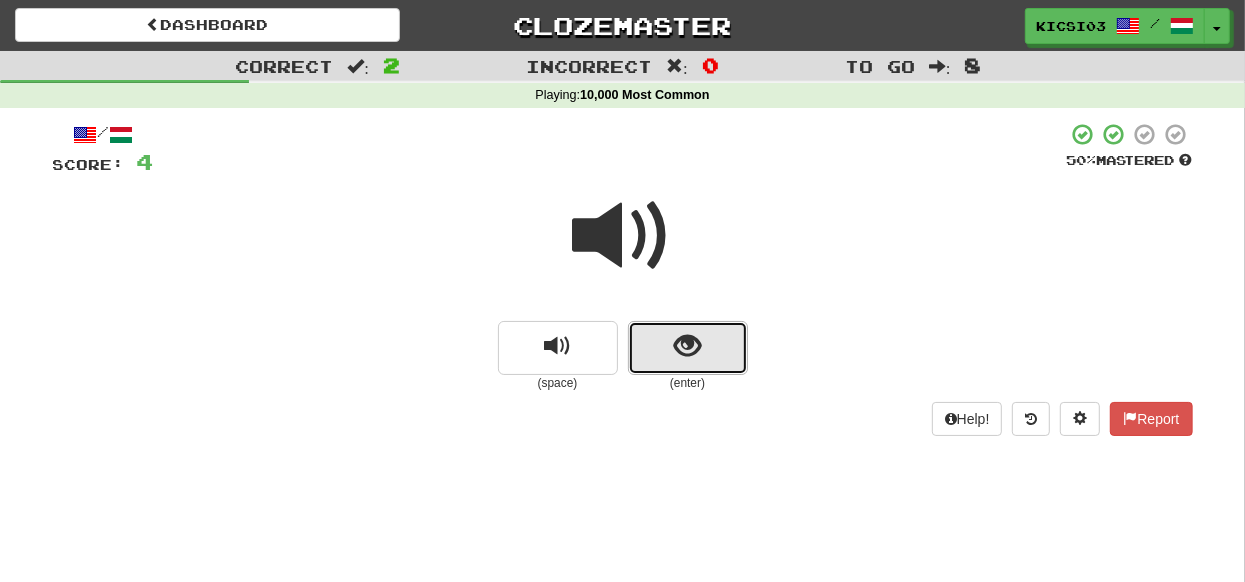 click at bounding box center [687, 346] 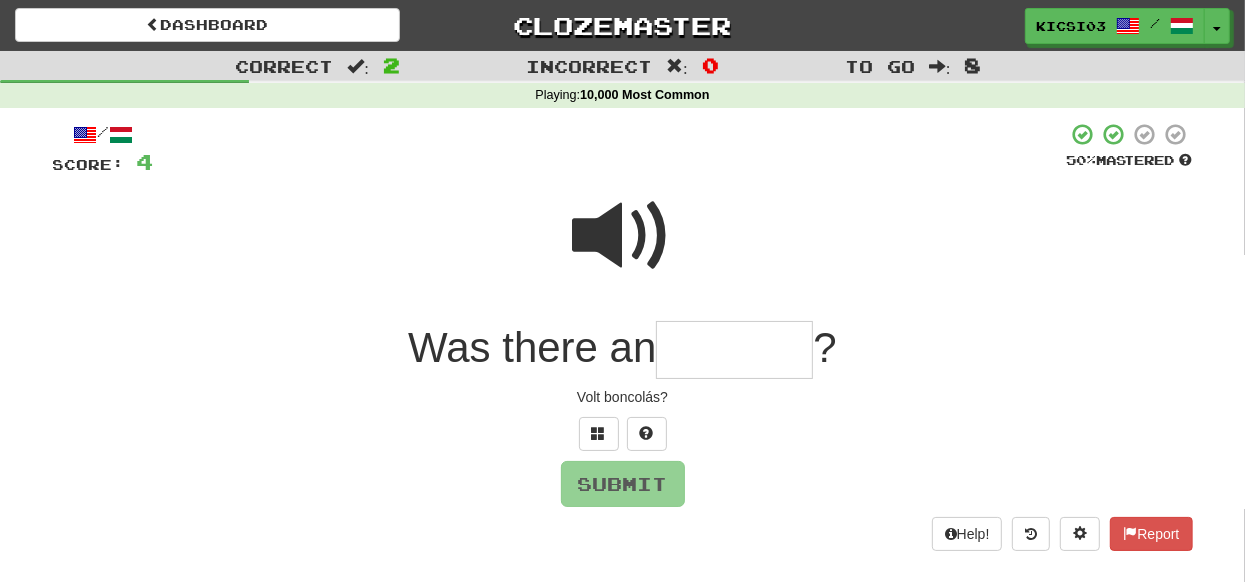 click at bounding box center (734, 350) 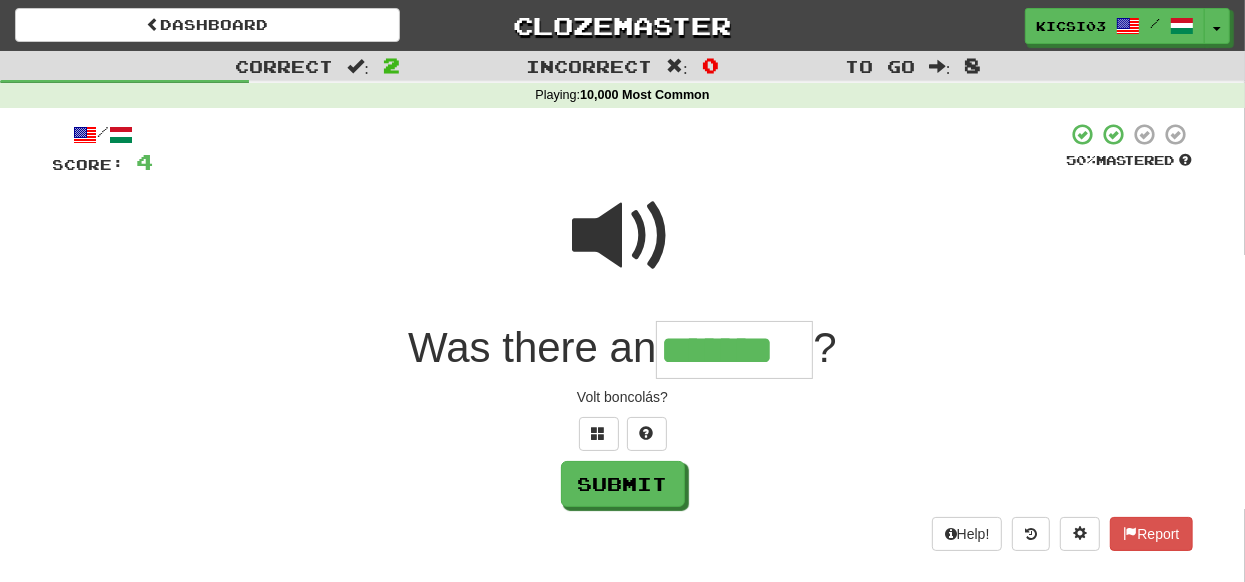 type on "*******" 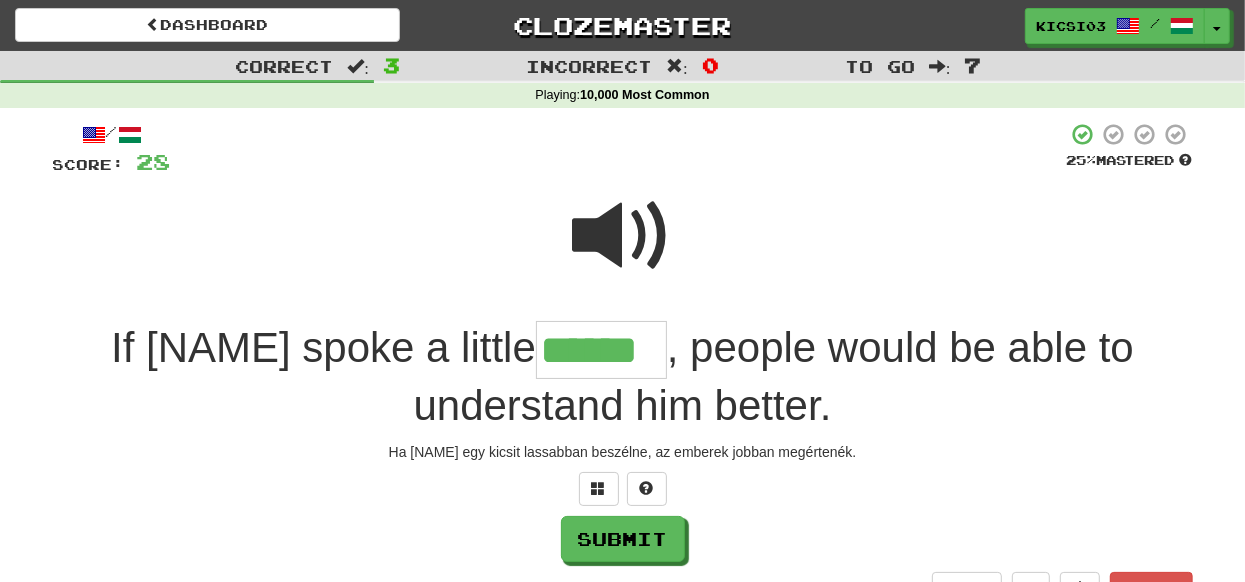type on "******" 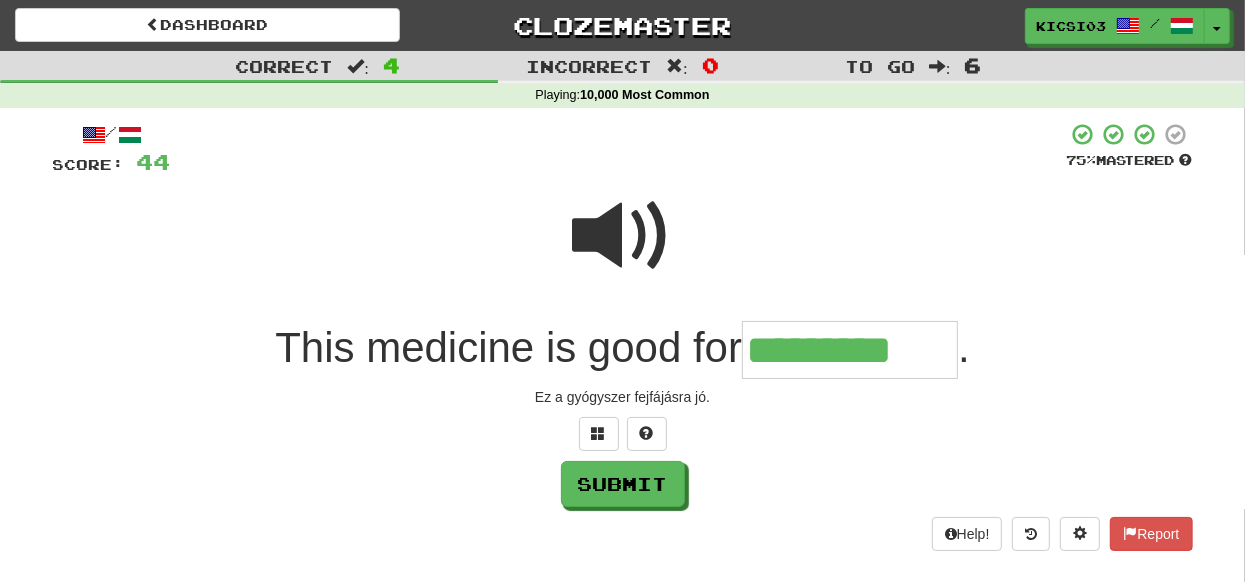 type on "*********" 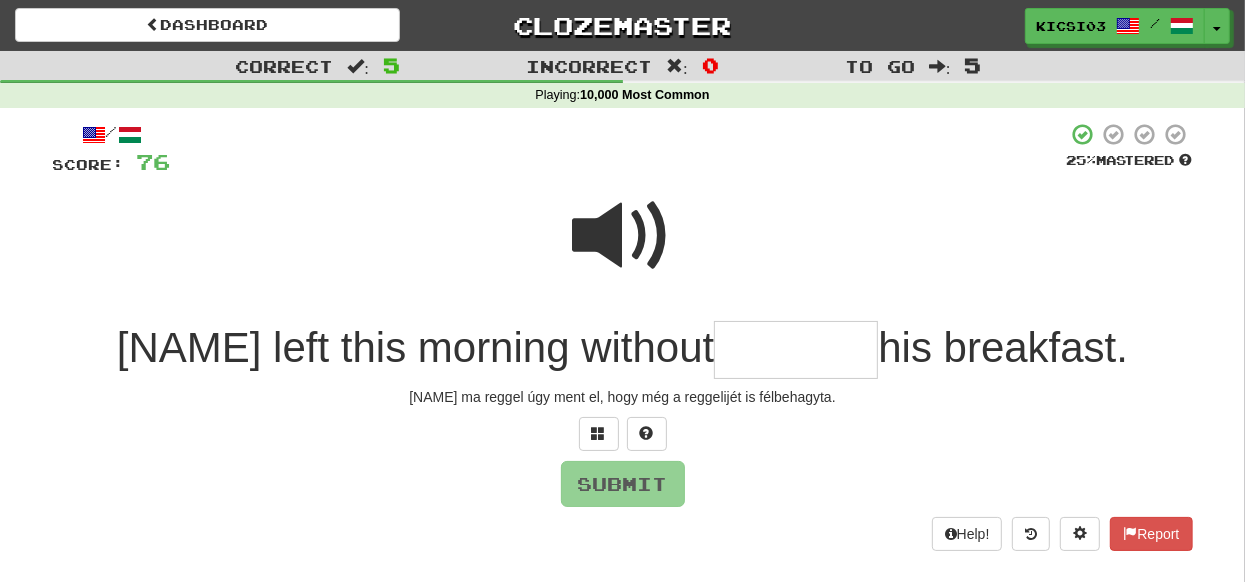 click at bounding box center [623, 236] 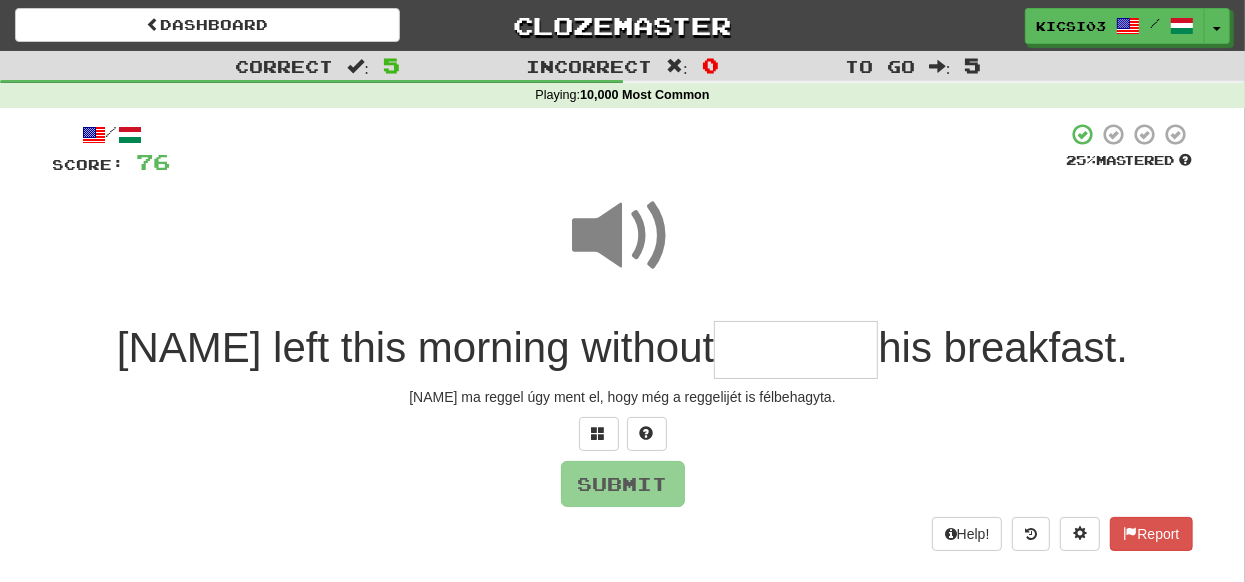 click at bounding box center [796, 350] 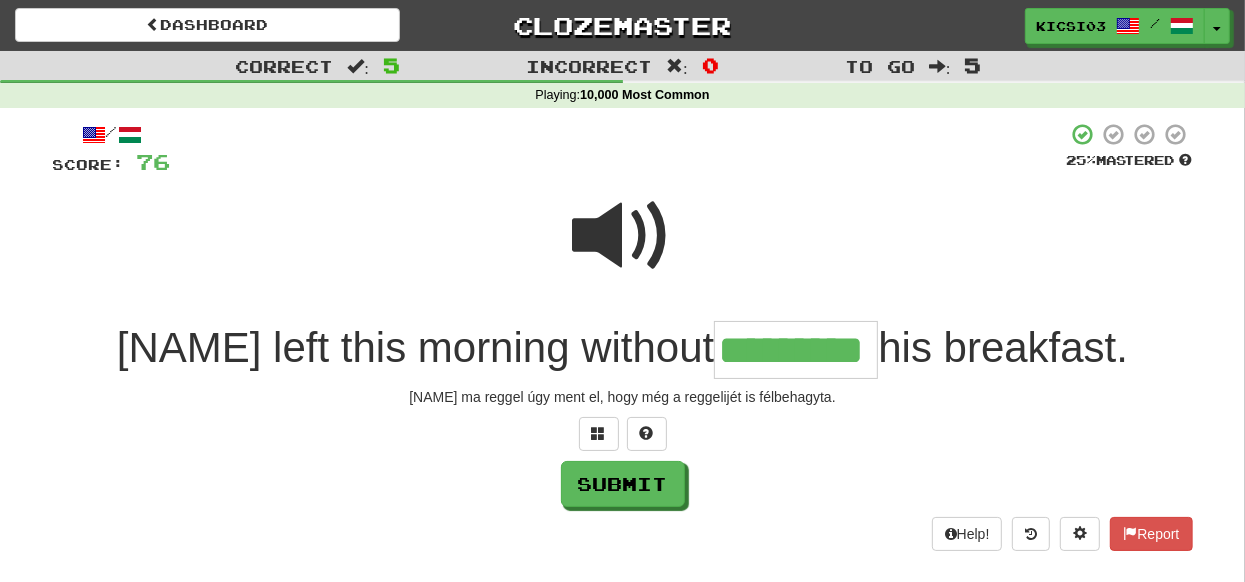 type on "*********" 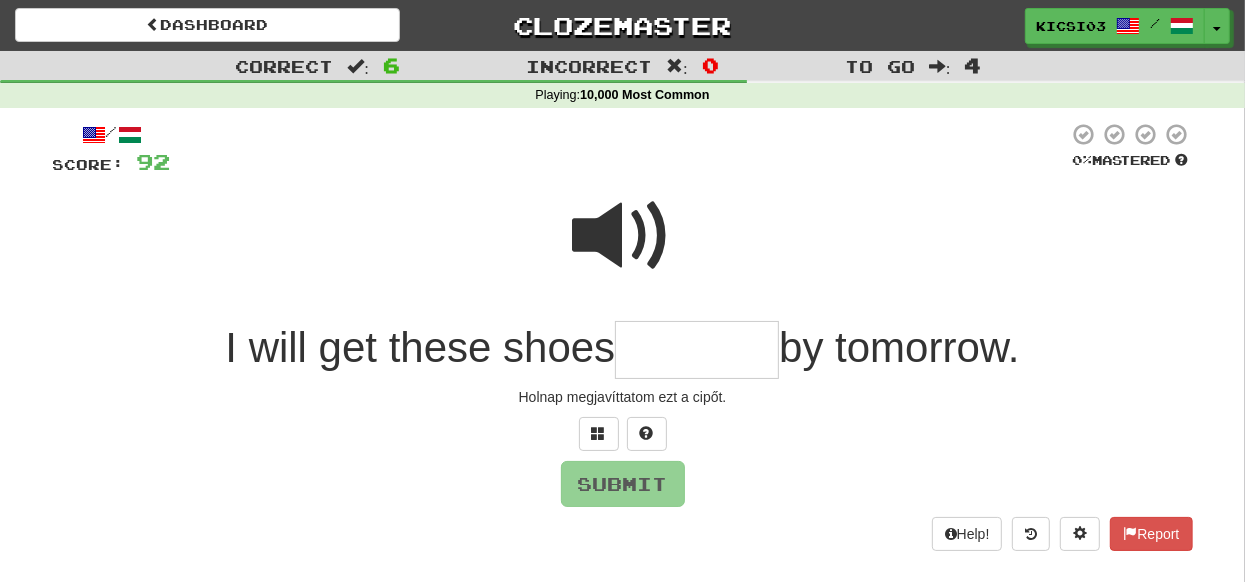 click at bounding box center (623, 236) 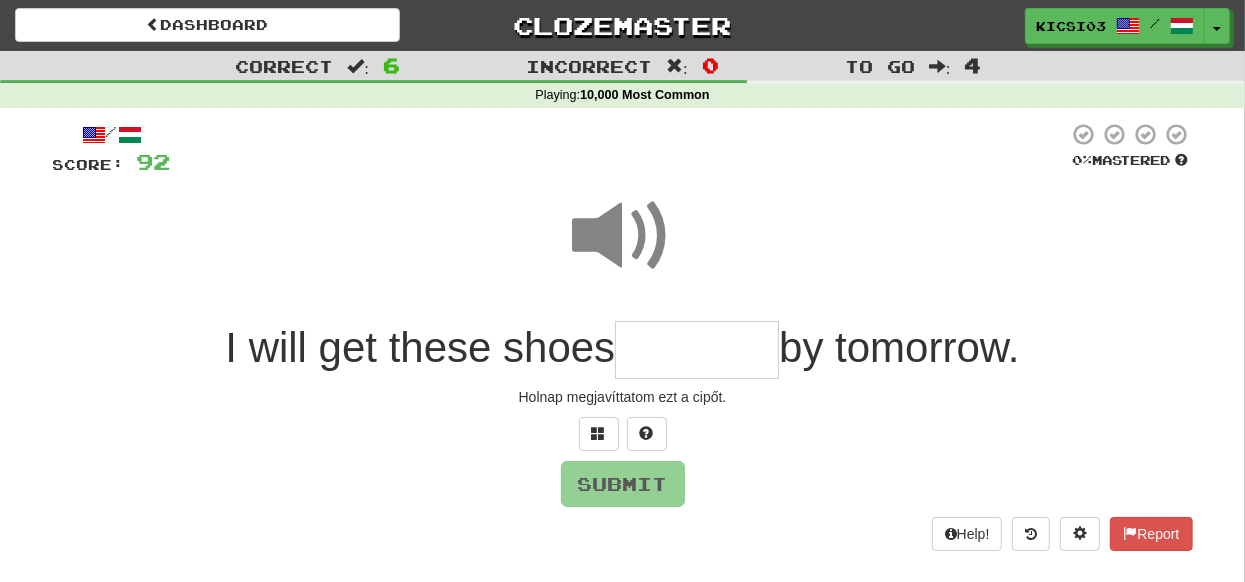 click at bounding box center (697, 350) 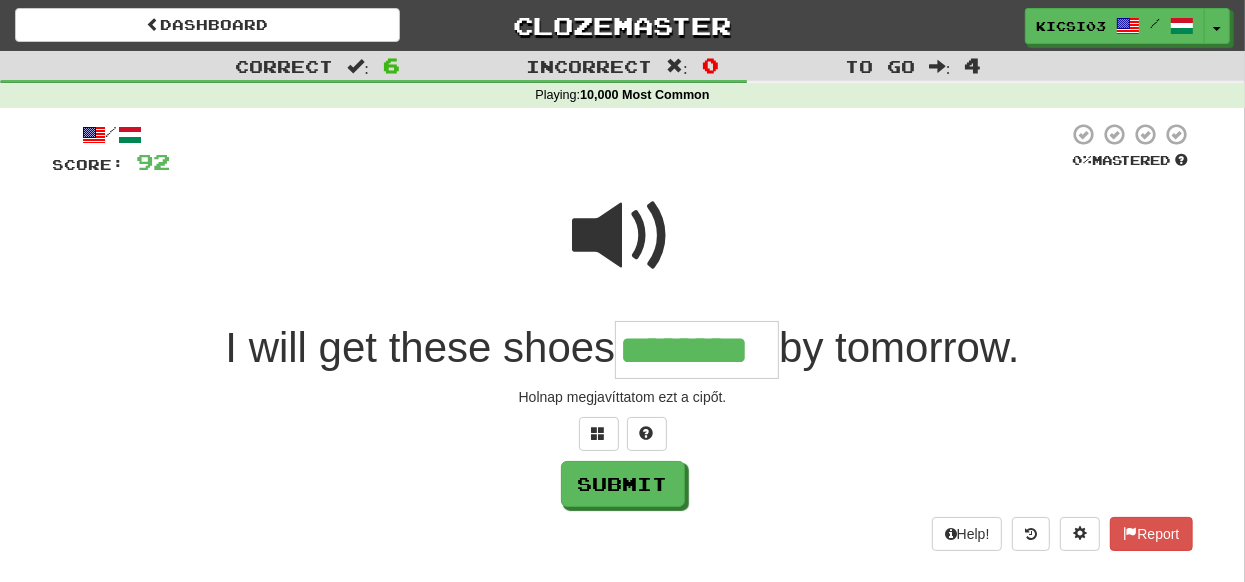 type on "********" 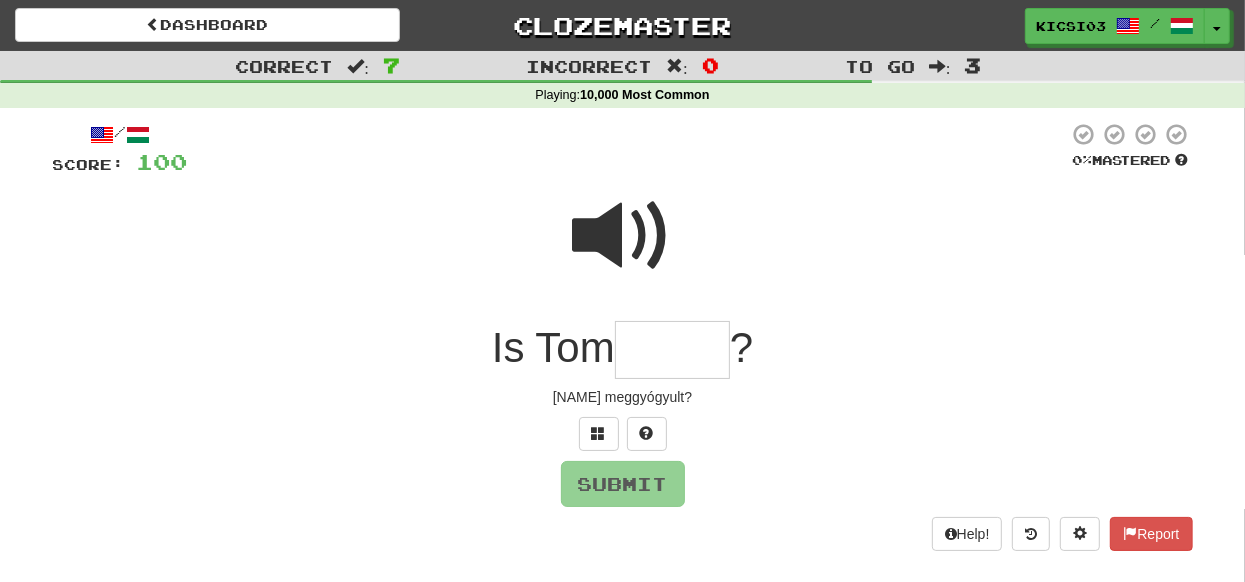 click at bounding box center (623, 236) 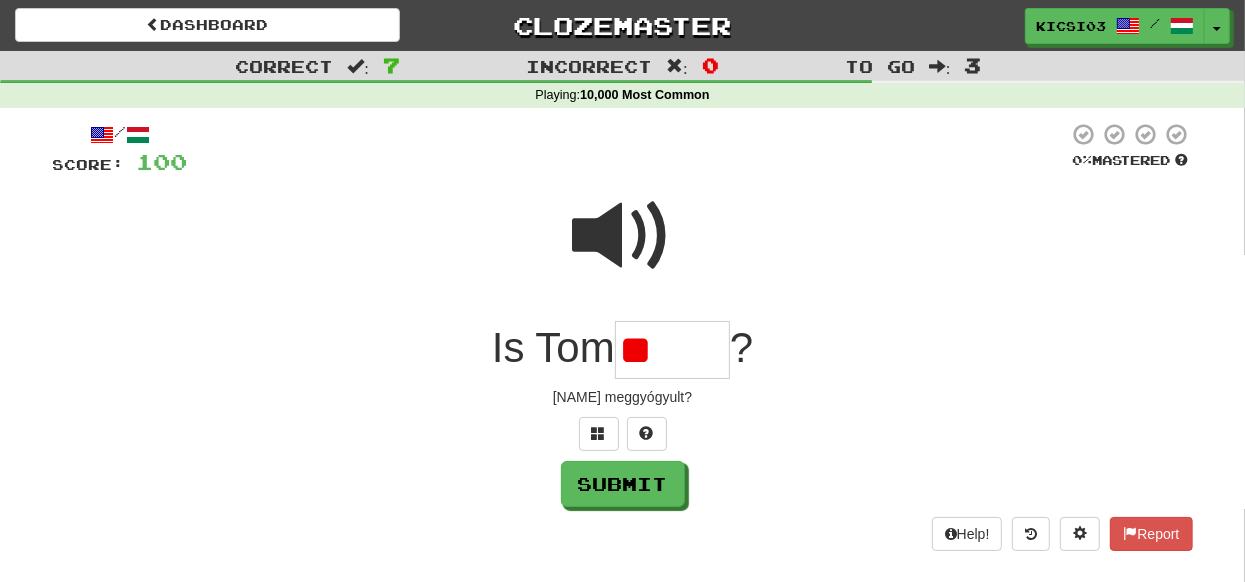 type on "*" 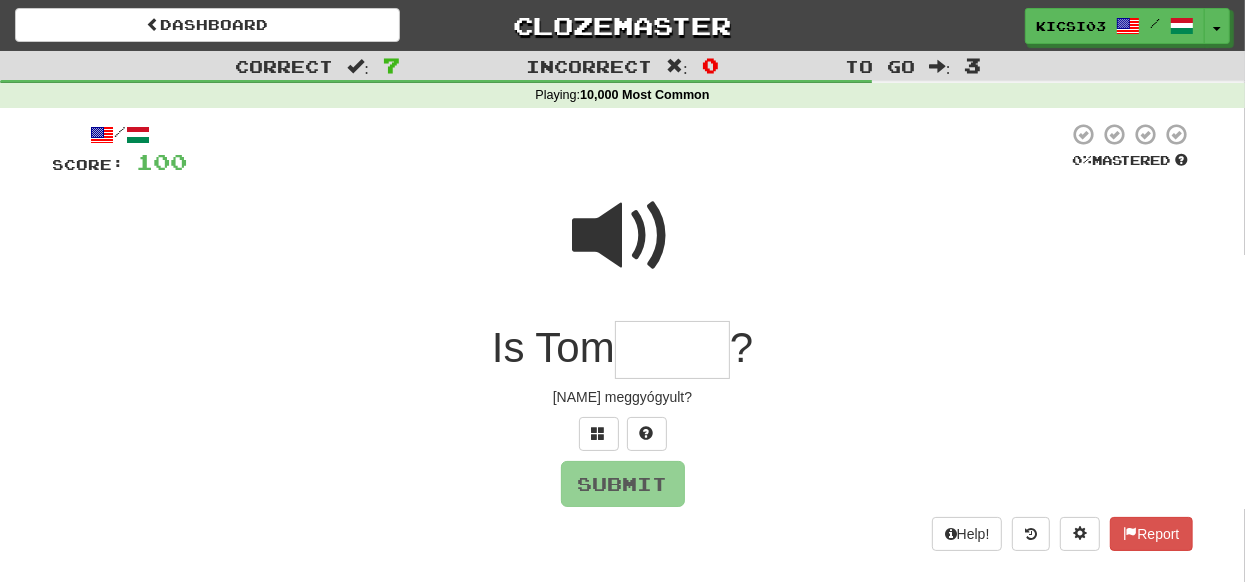 type on "*" 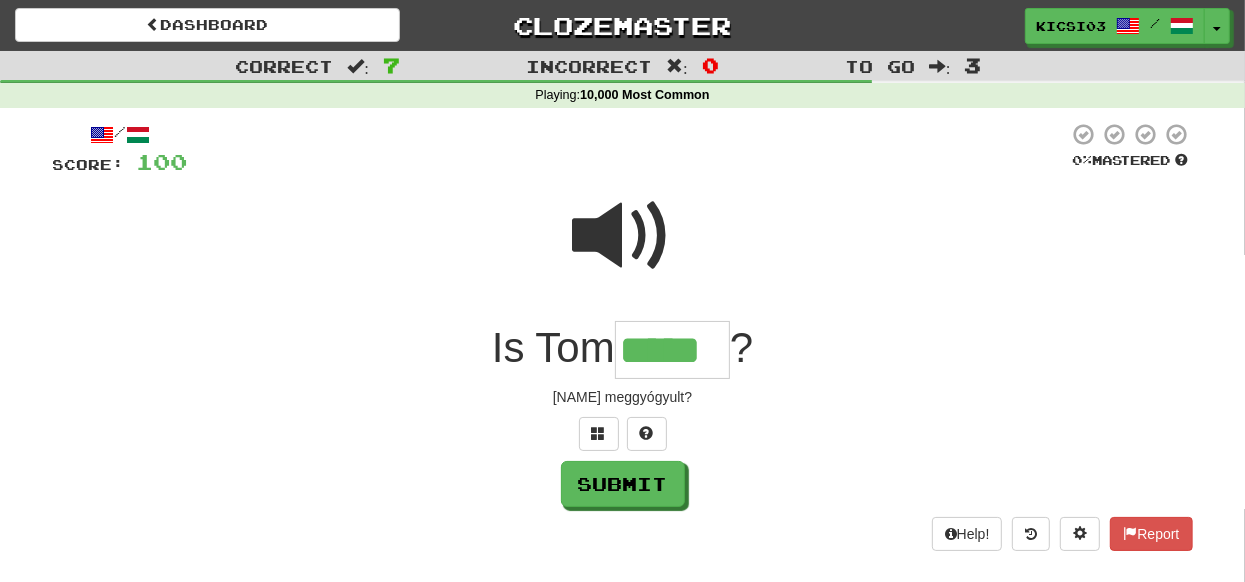 type on "*****" 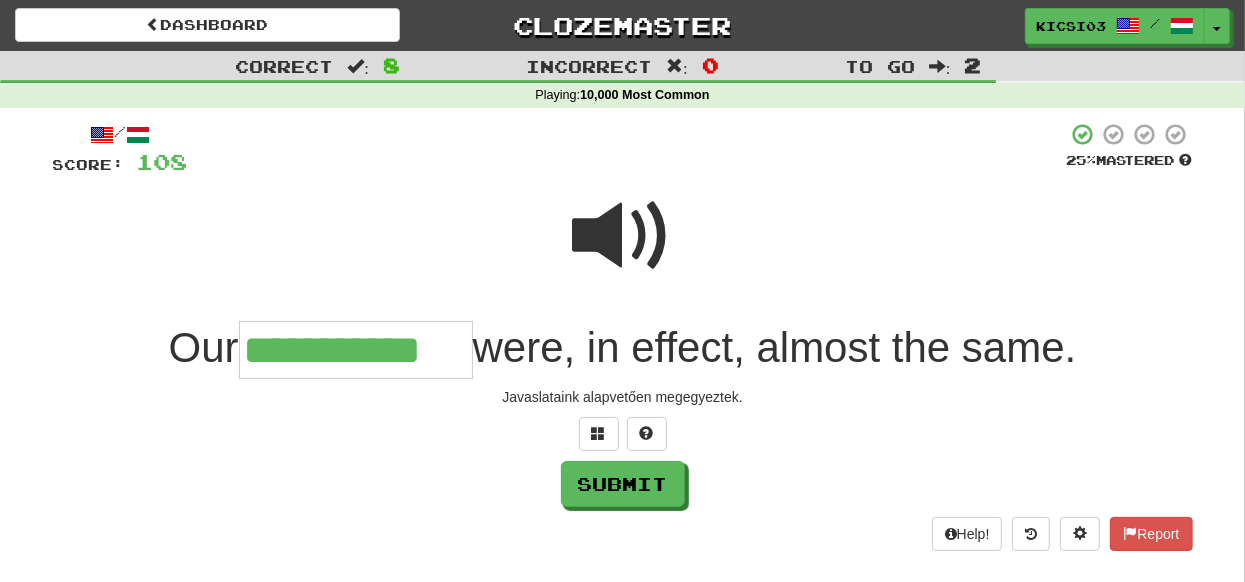 type on "**********" 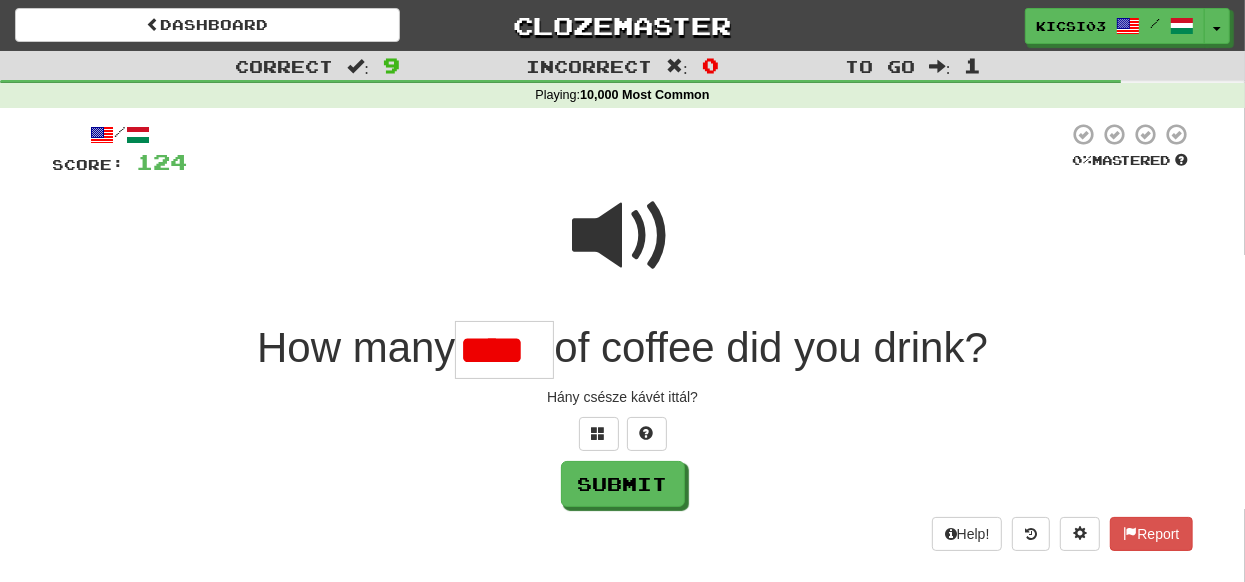 scroll, scrollTop: 0, scrollLeft: 0, axis: both 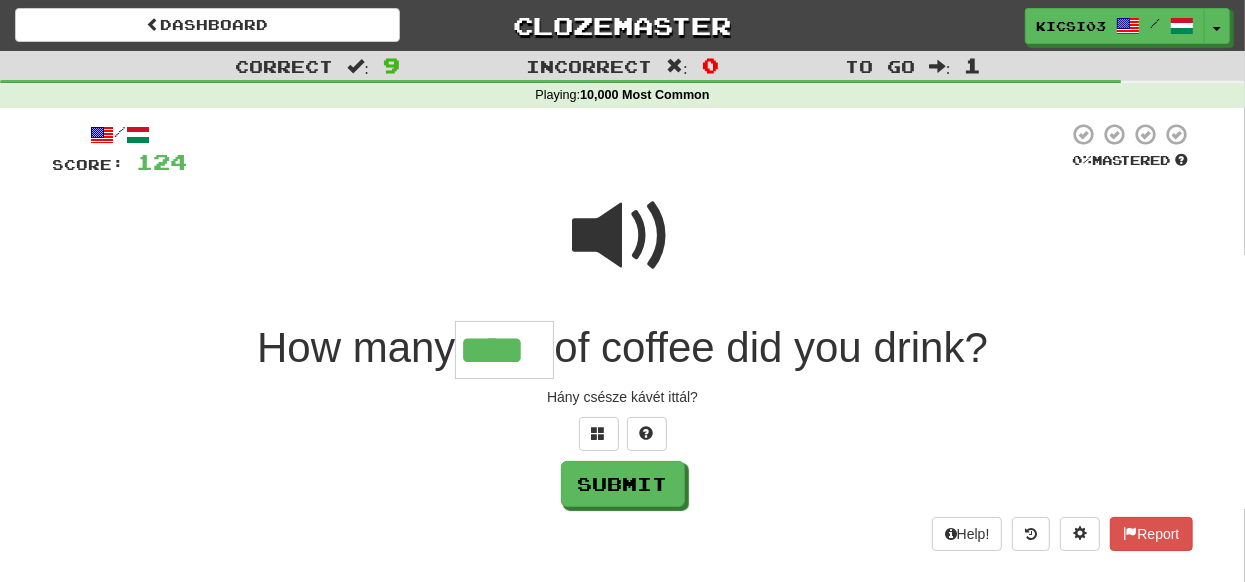 type on "****" 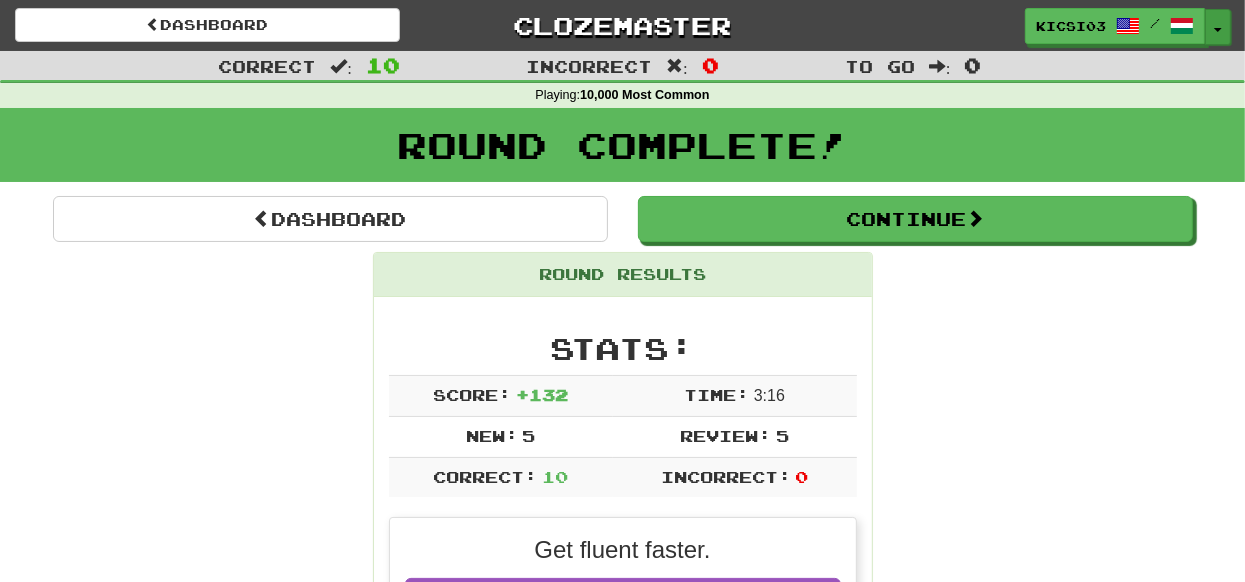 click on "Toggle Dropdown" at bounding box center [1218, 27] 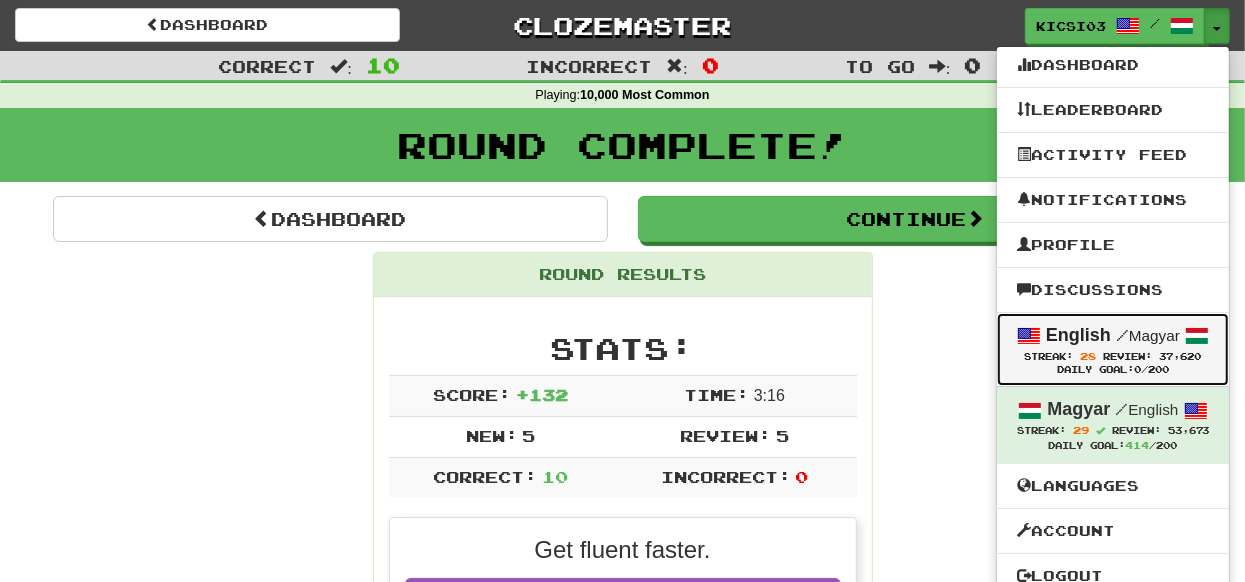 click at bounding box center (1029, 336) 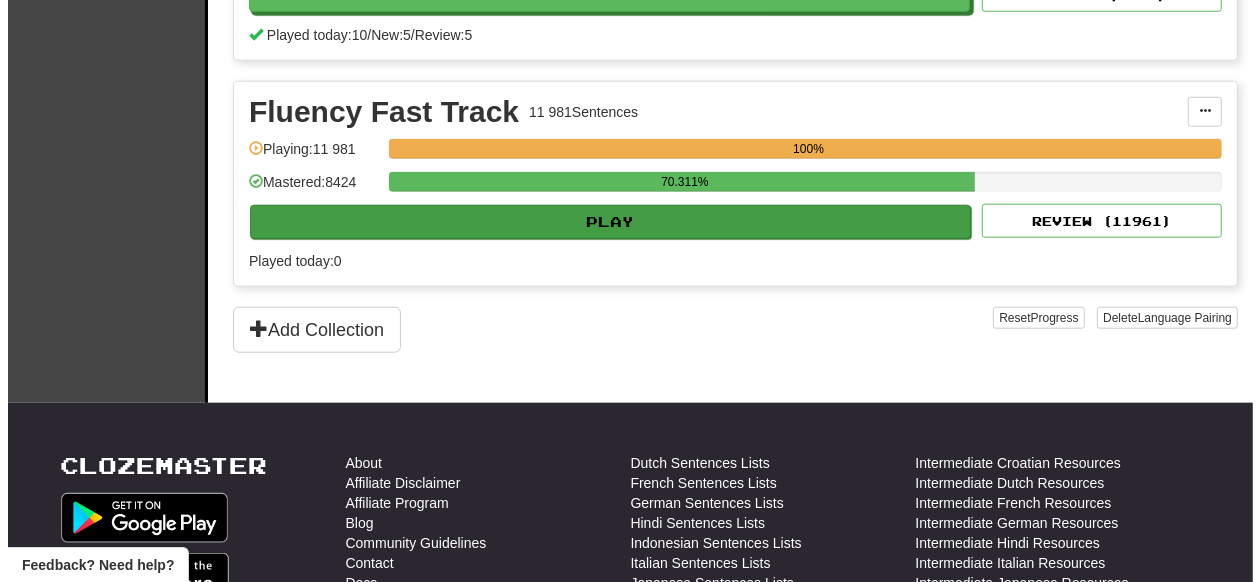 scroll, scrollTop: 1100, scrollLeft: 0, axis: vertical 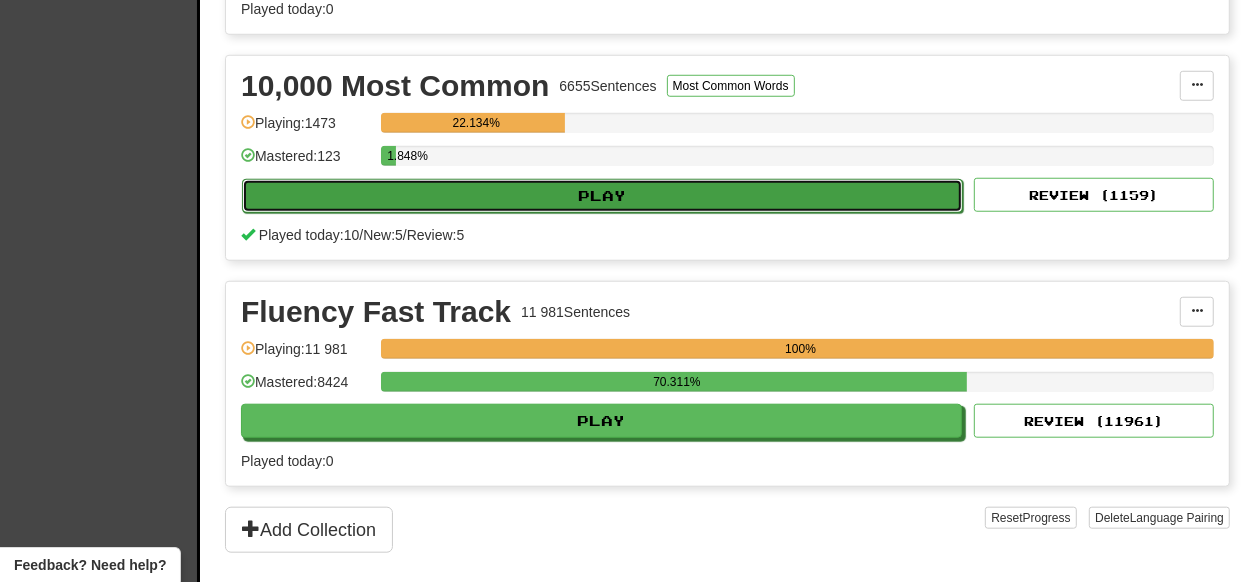 click on "Play" at bounding box center [602, 196] 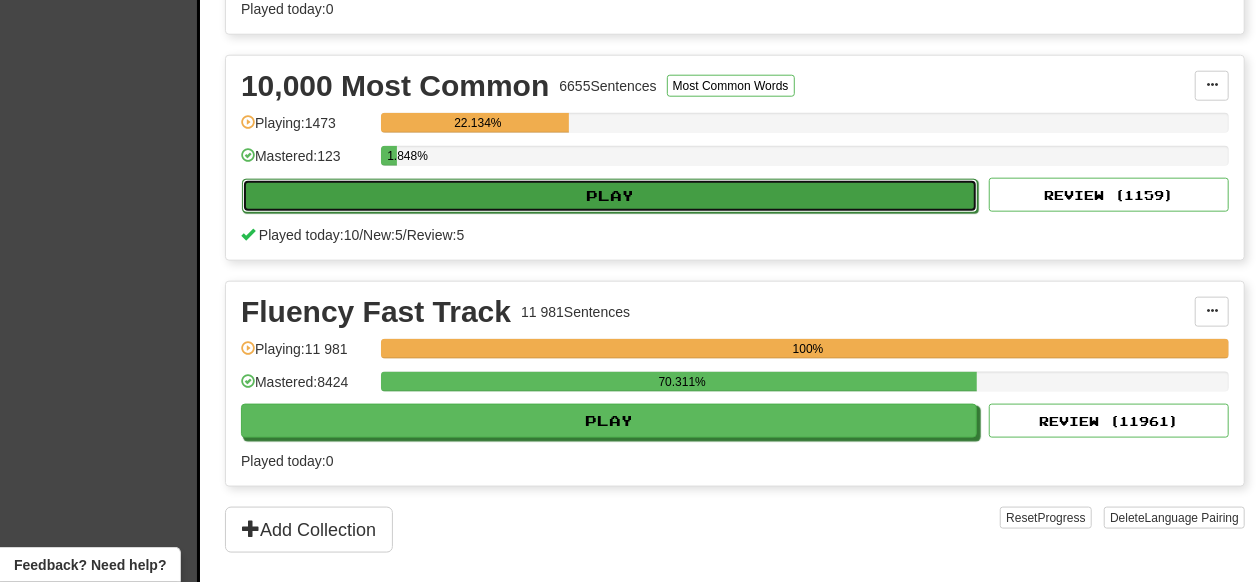 select on "**" 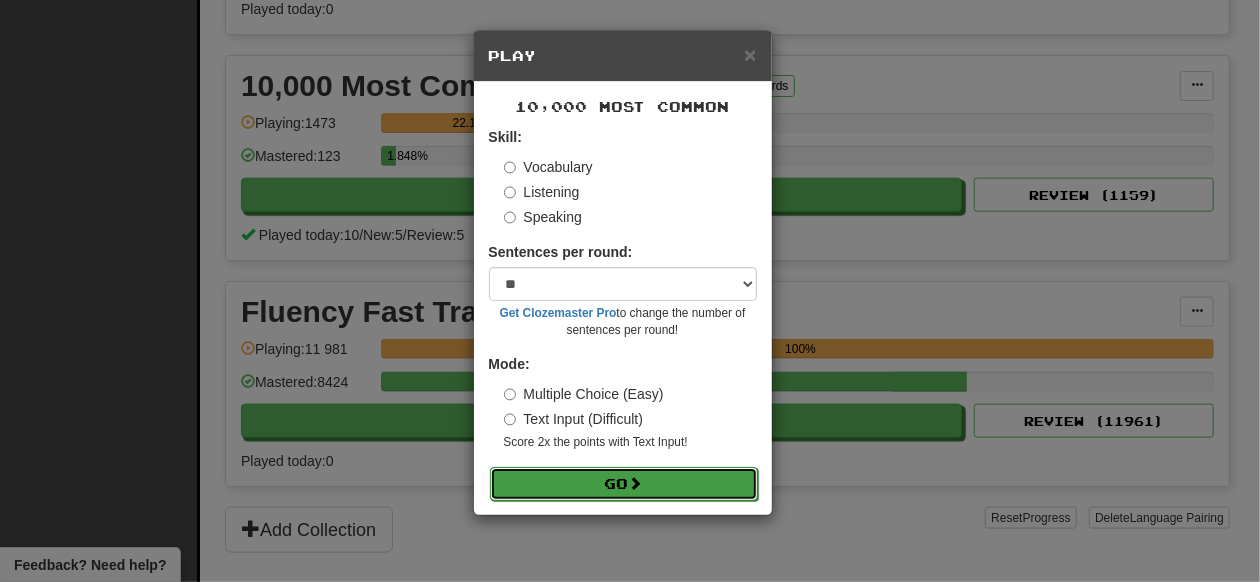click on "Go" at bounding box center [624, 484] 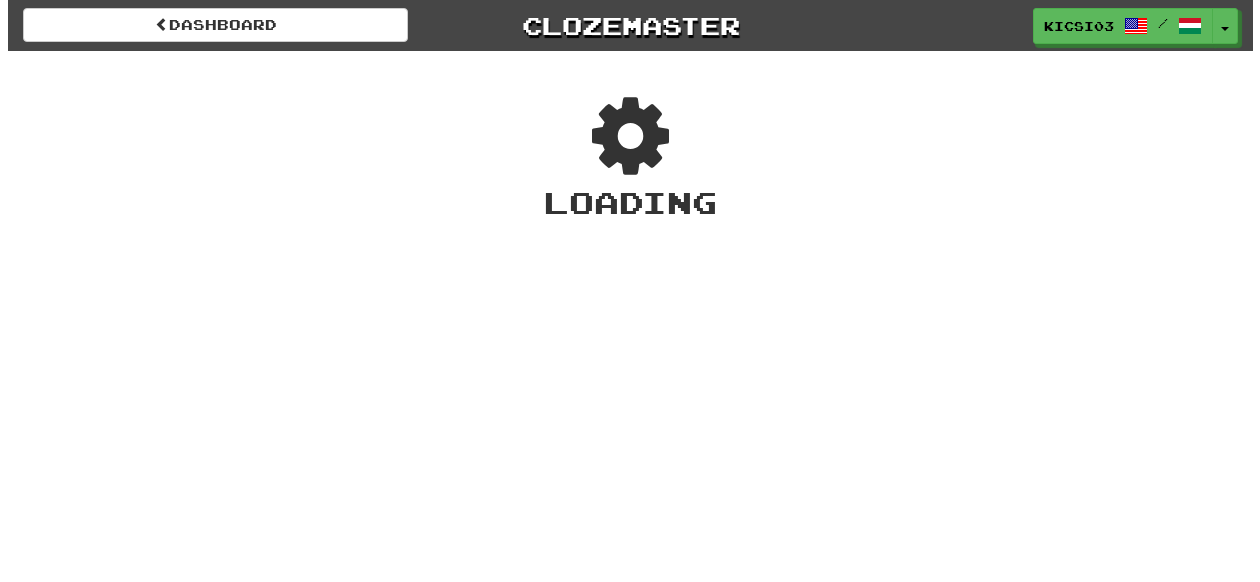scroll, scrollTop: 0, scrollLeft: 0, axis: both 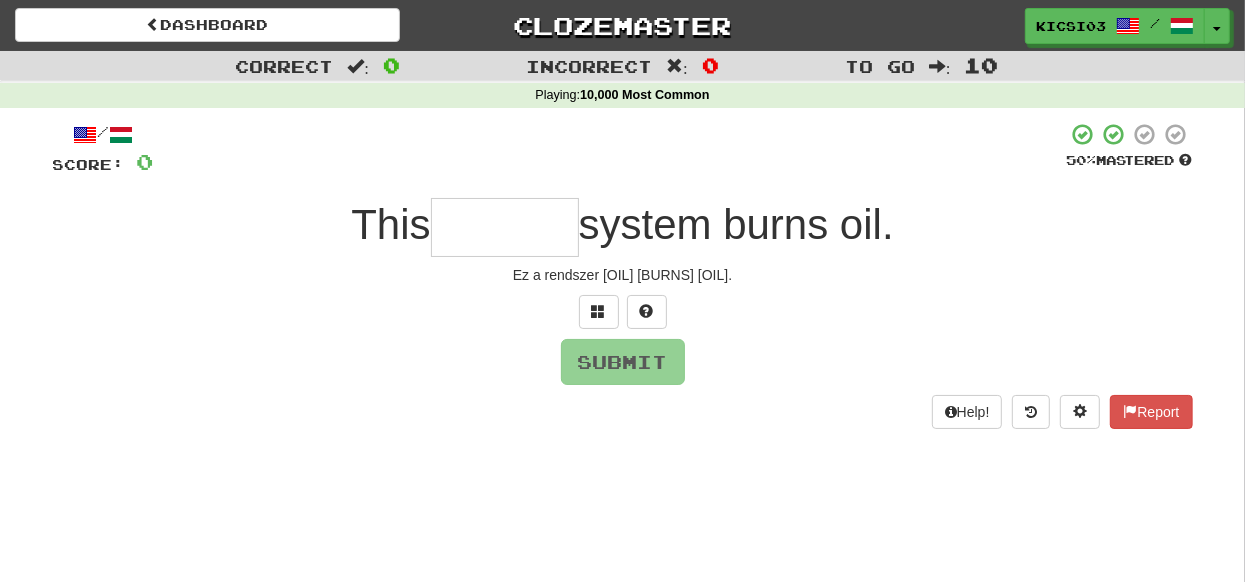 click at bounding box center [505, 227] 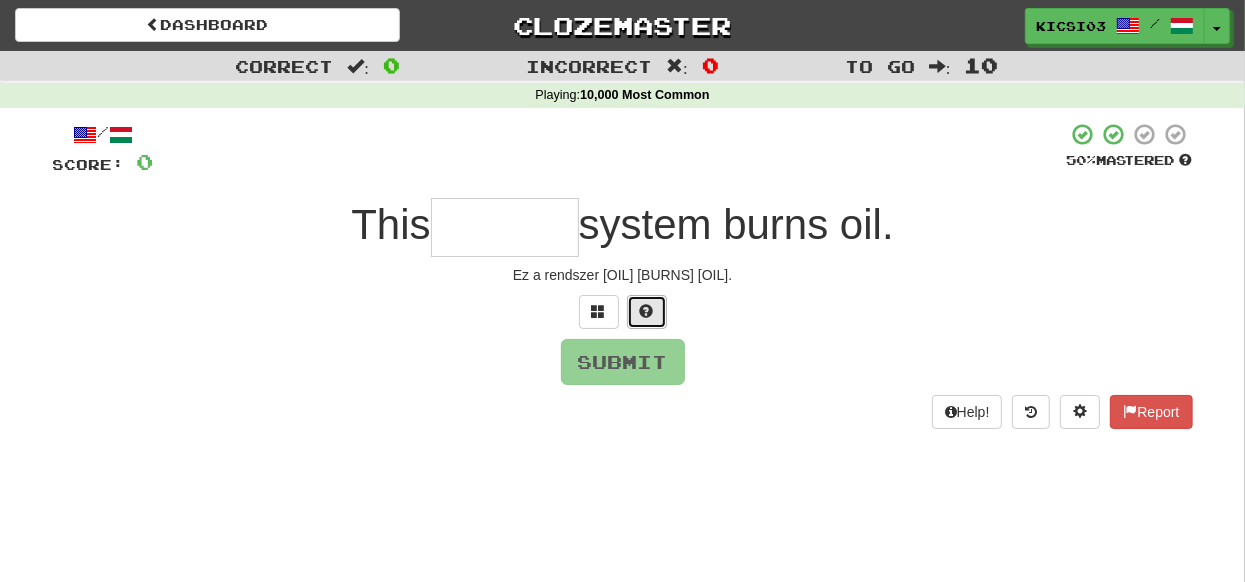 click at bounding box center (647, 311) 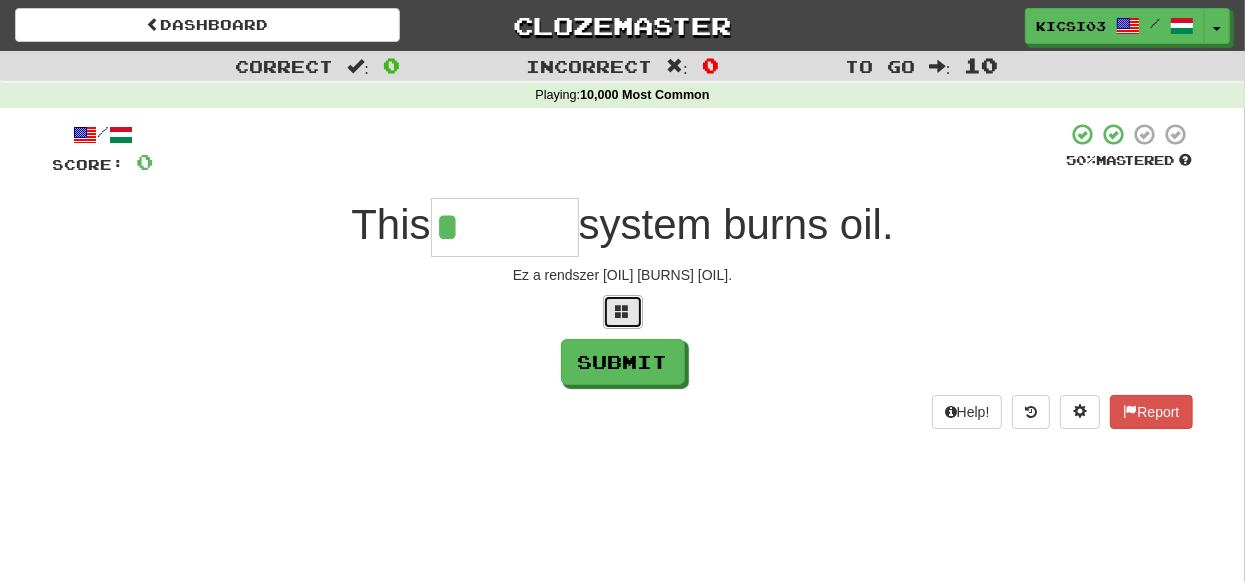 click at bounding box center [623, 312] 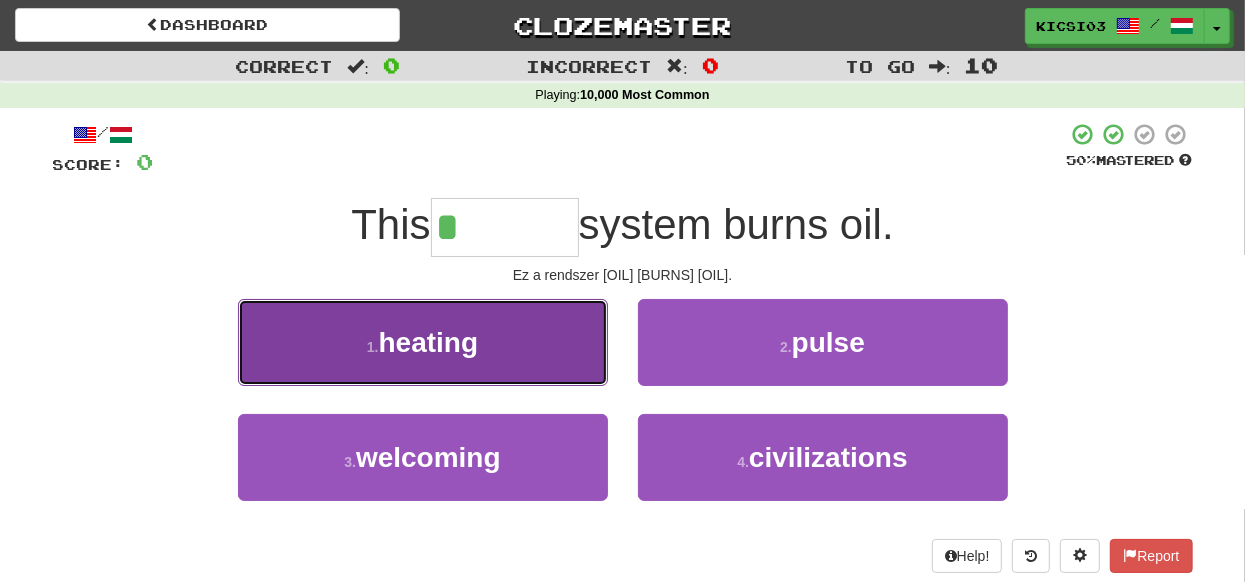 click on "heating" at bounding box center (429, 342) 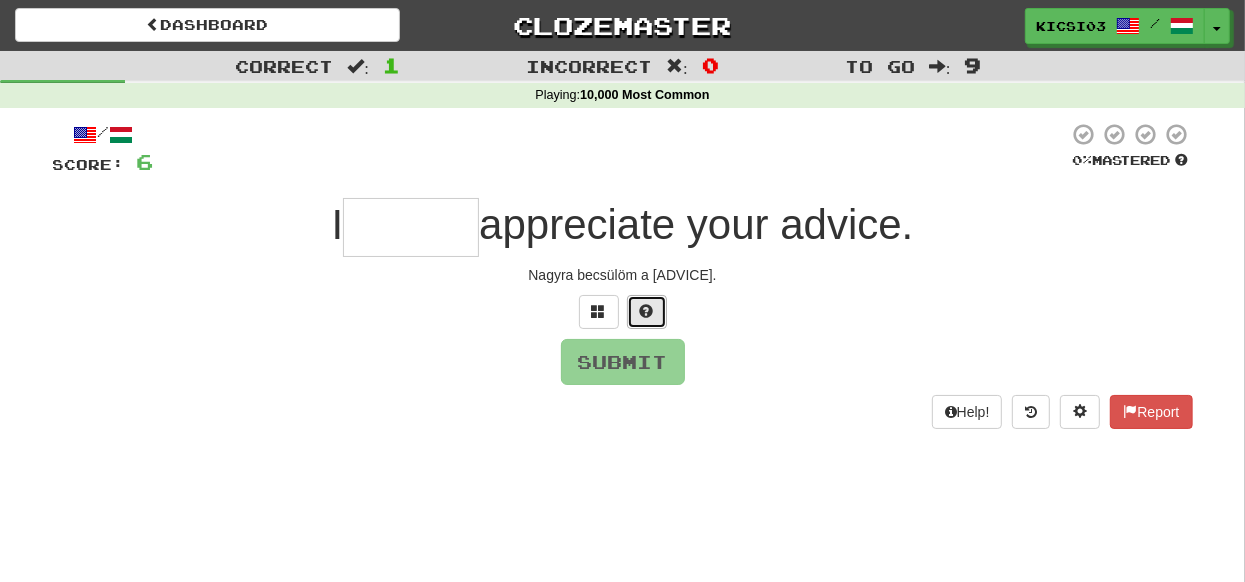 click at bounding box center [647, 312] 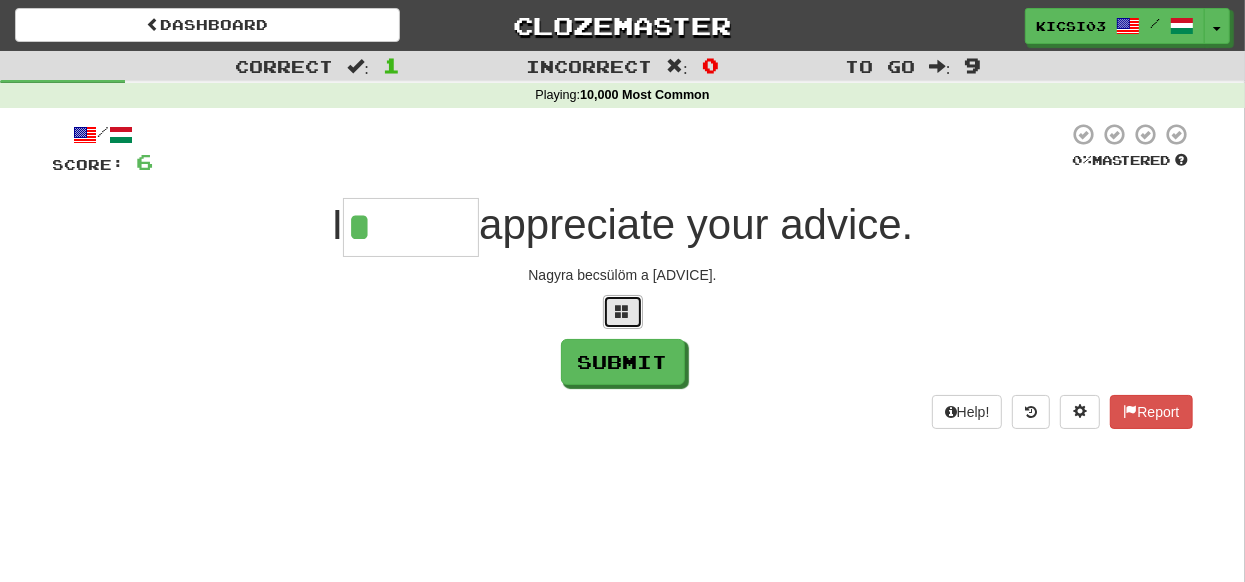 click at bounding box center [623, 311] 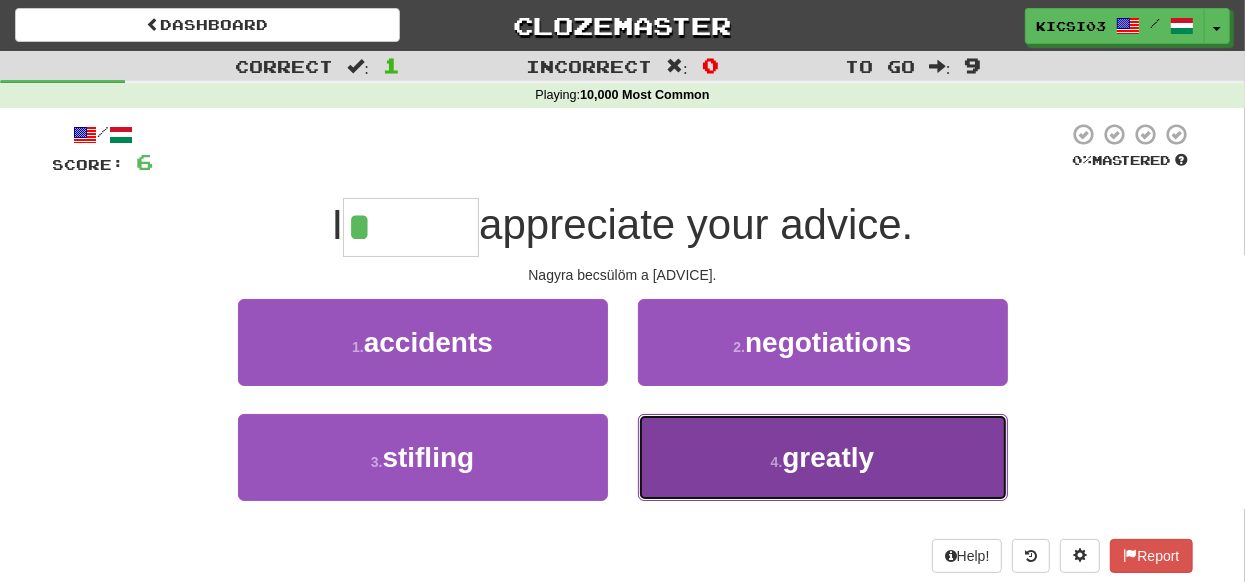 click on "greatly" at bounding box center [828, 457] 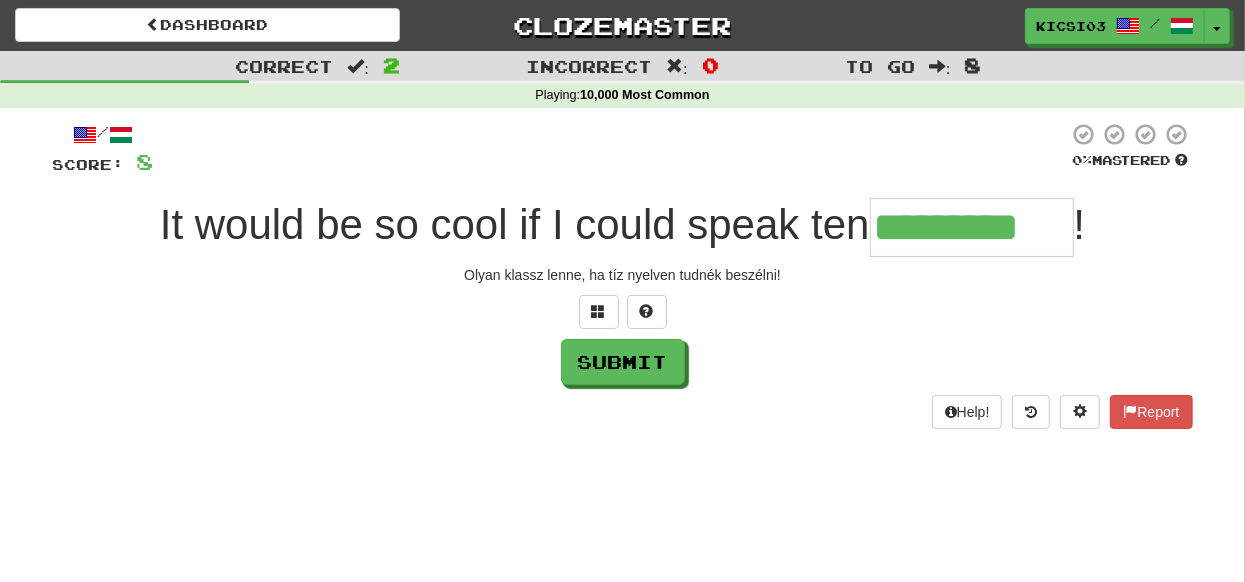 type on "*********" 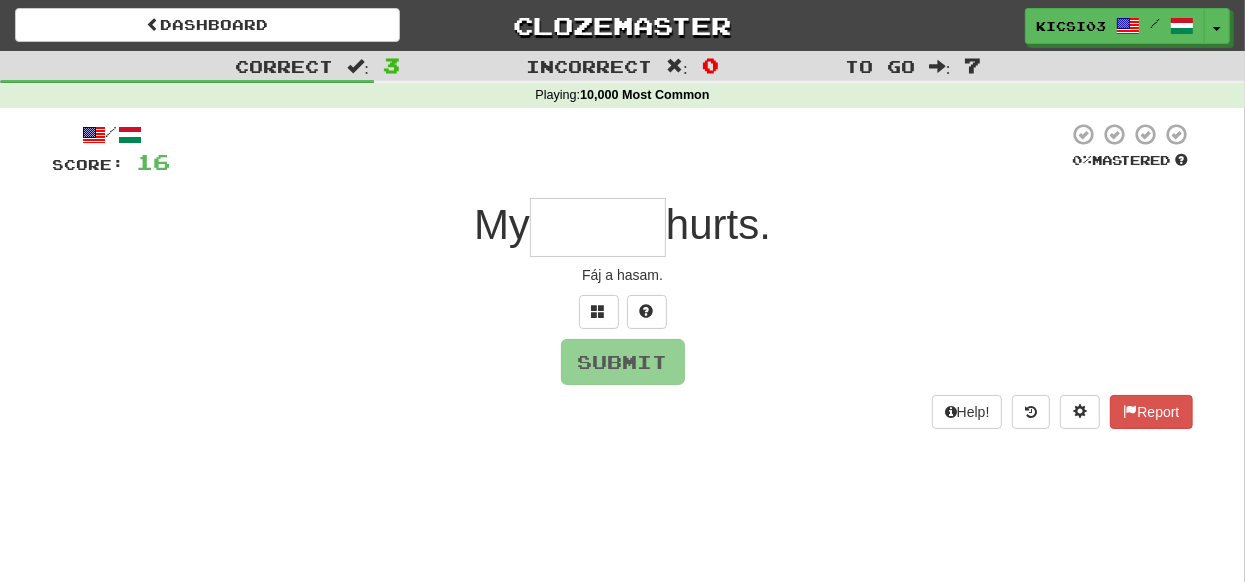 type on "*" 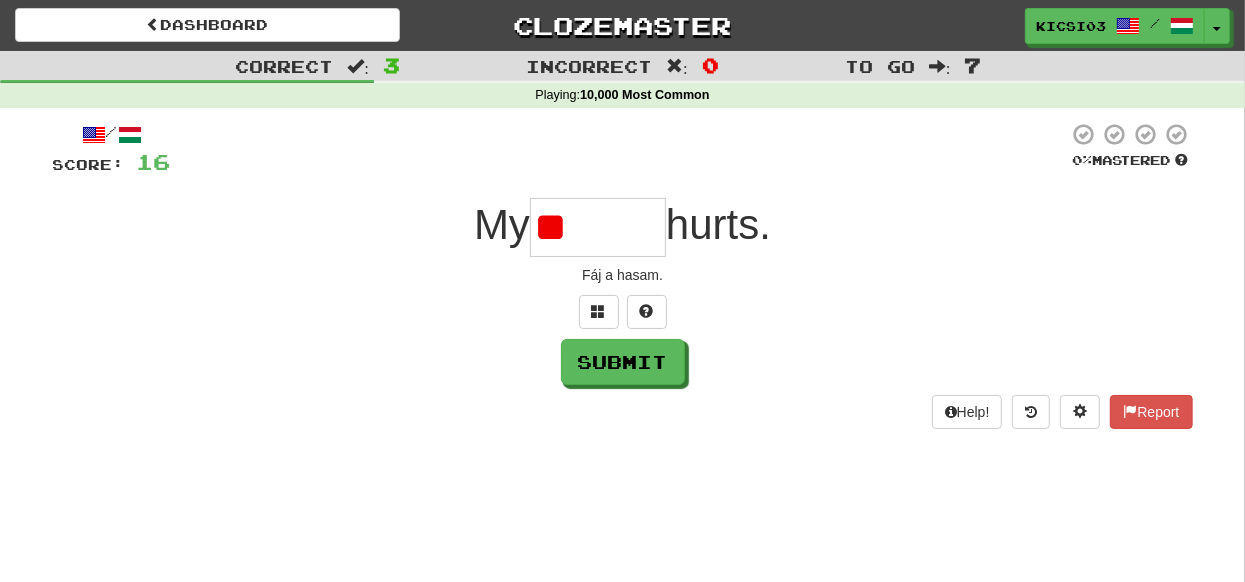 type on "*" 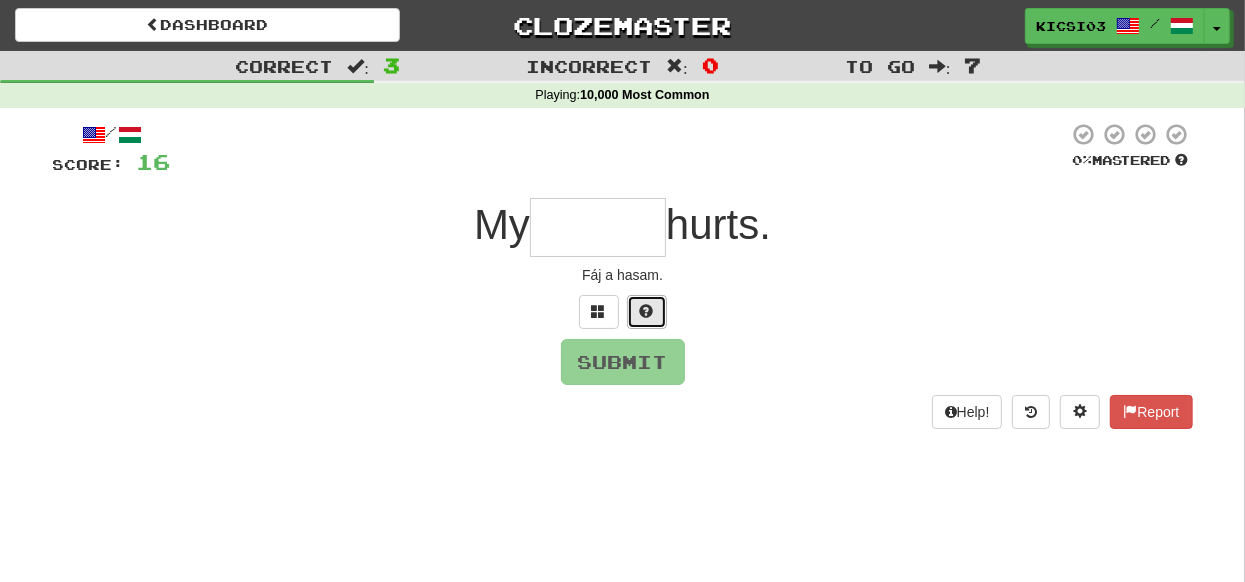 click at bounding box center [647, 311] 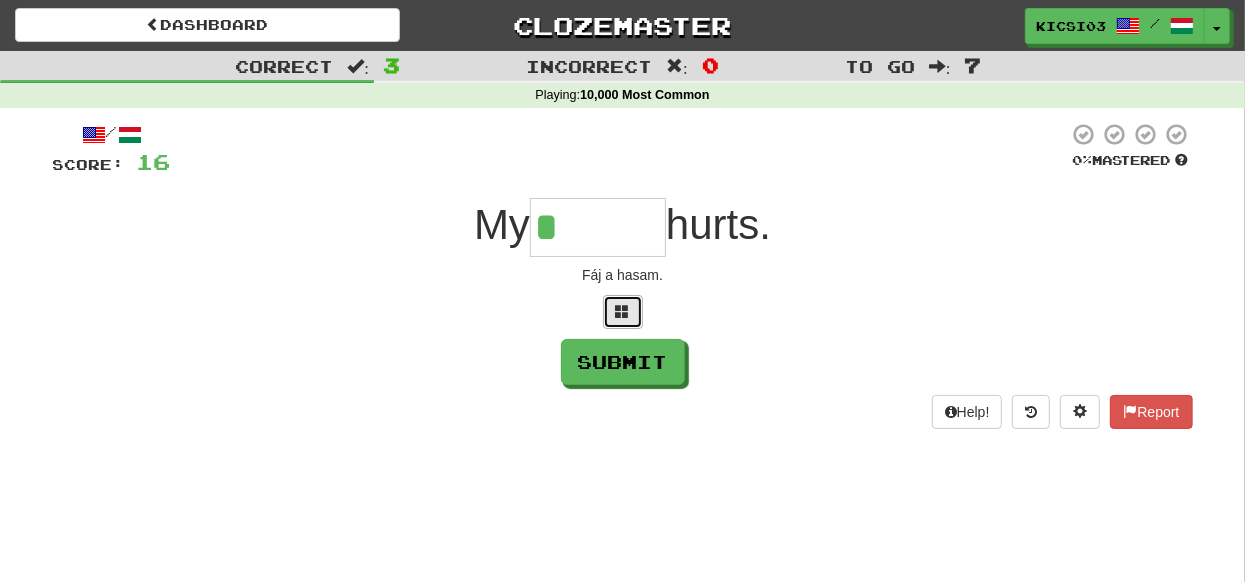 click at bounding box center (623, 312) 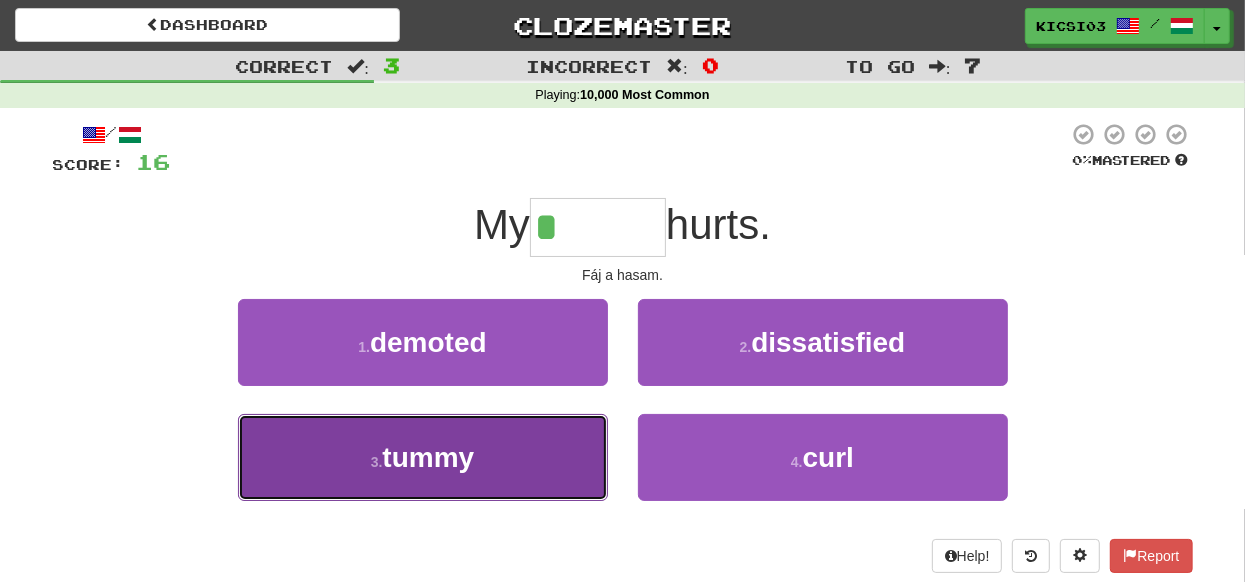 click on "tummy" at bounding box center (428, 457) 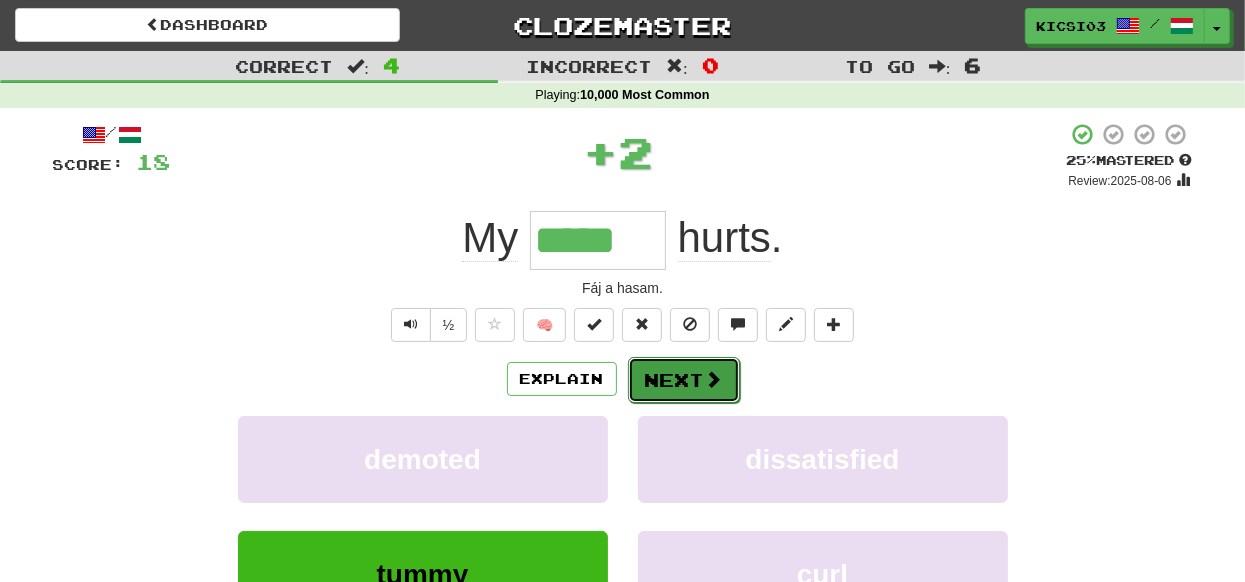 click on "Next" at bounding box center [684, 380] 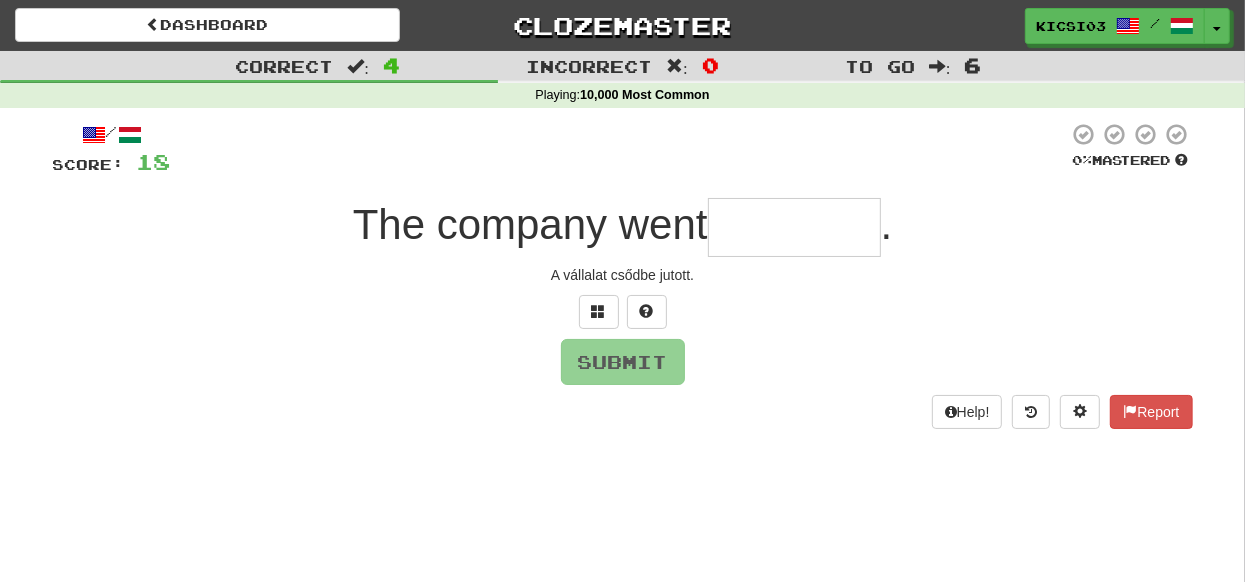 click at bounding box center (794, 227) 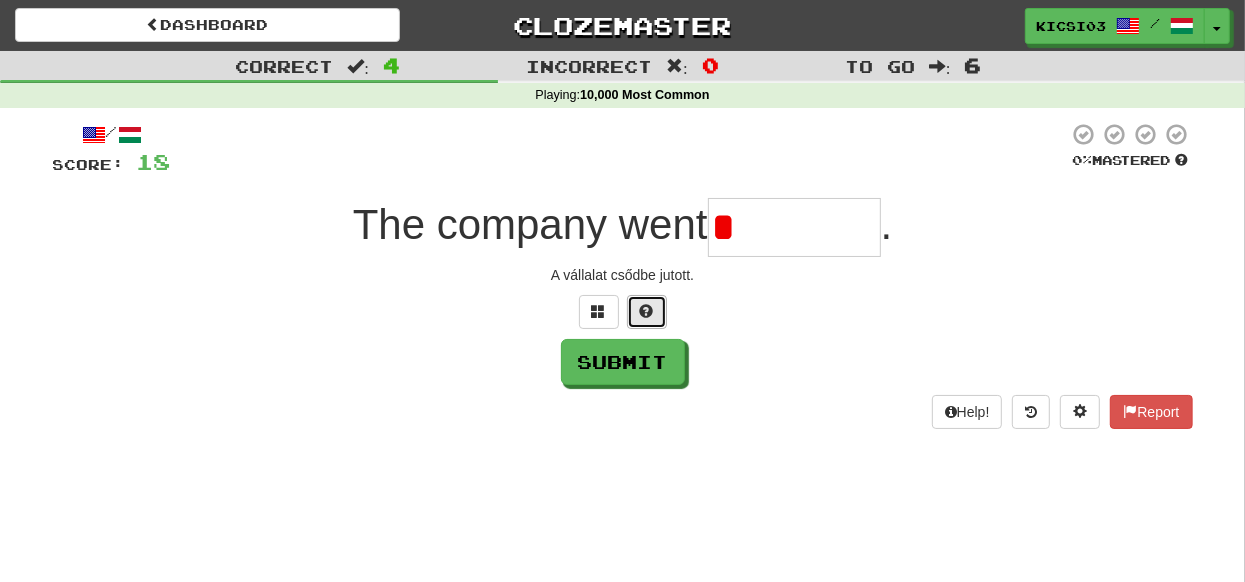 drag, startPoint x: 646, startPoint y: 312, endPoint x: 631, endPoint y: 307, distance: 15.811388 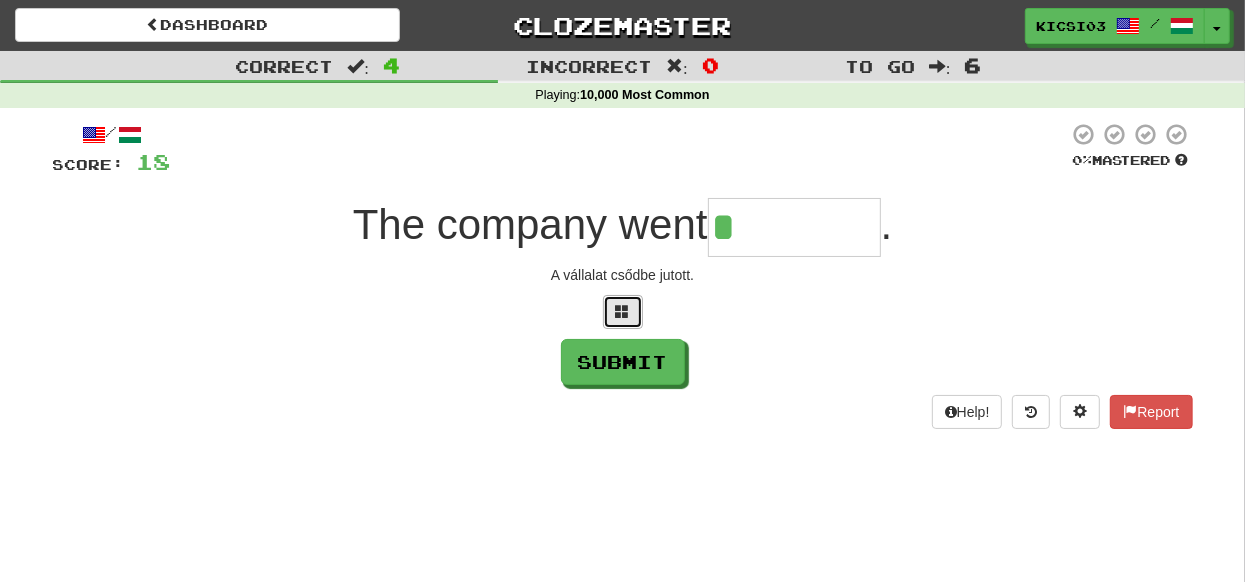 click at bounding box center (623, 311) 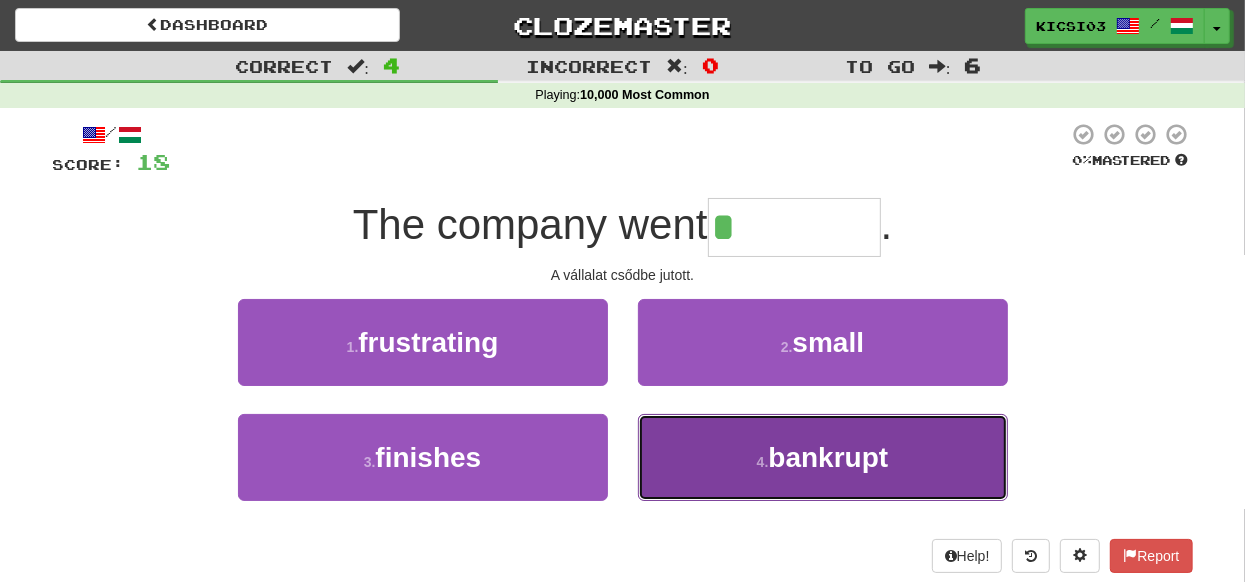 click on "bankrupt" at bounding box center [828, 457] 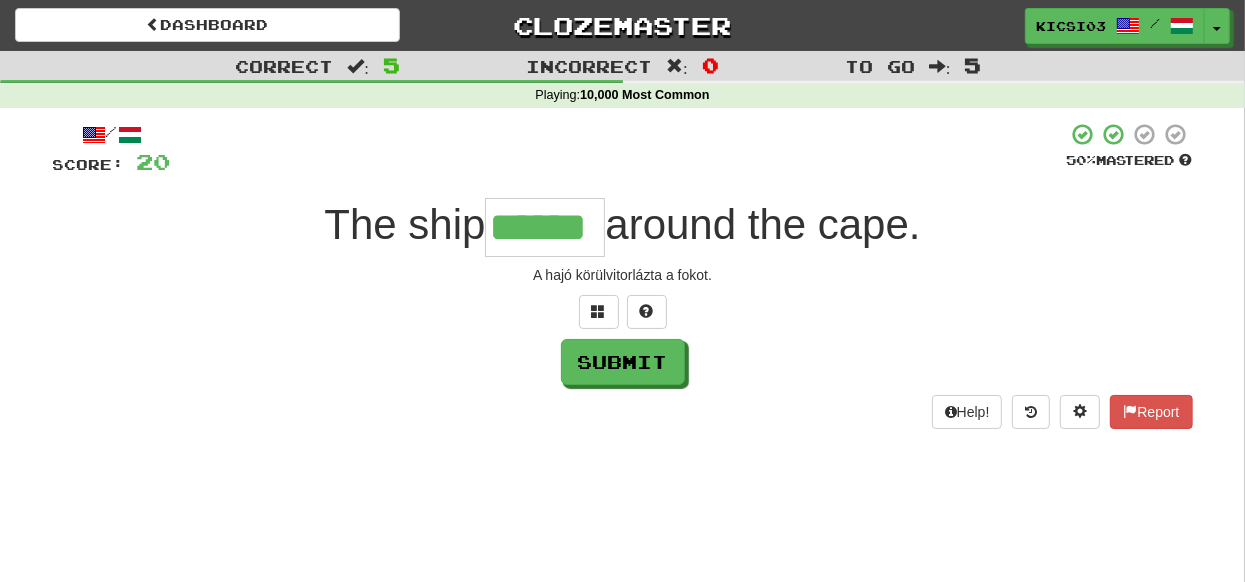 type on "******" 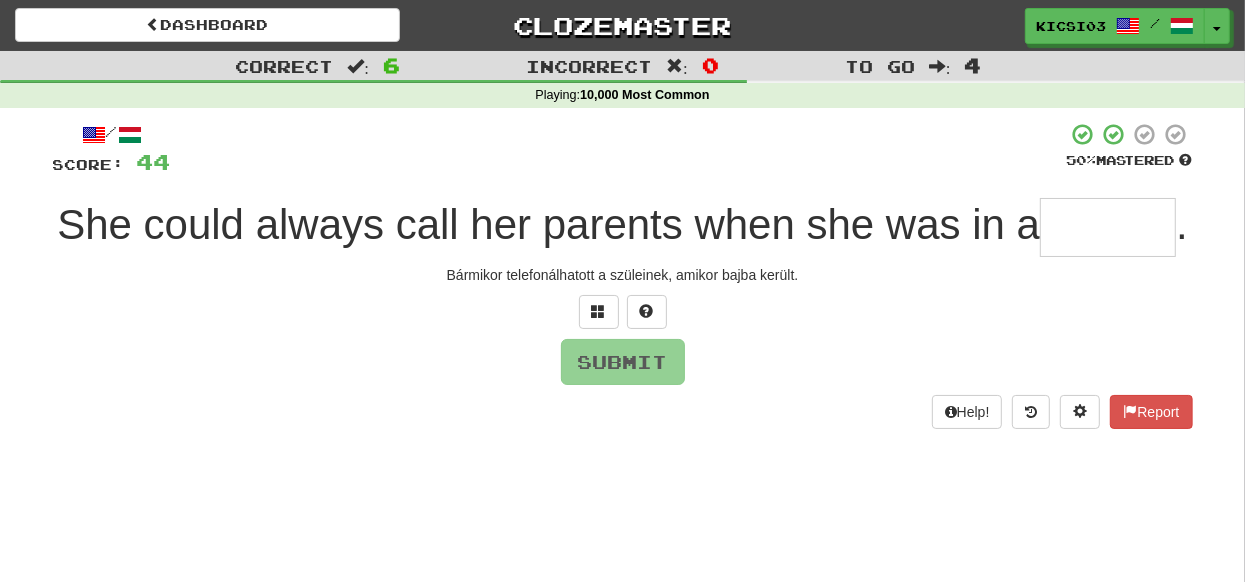 type on "*" 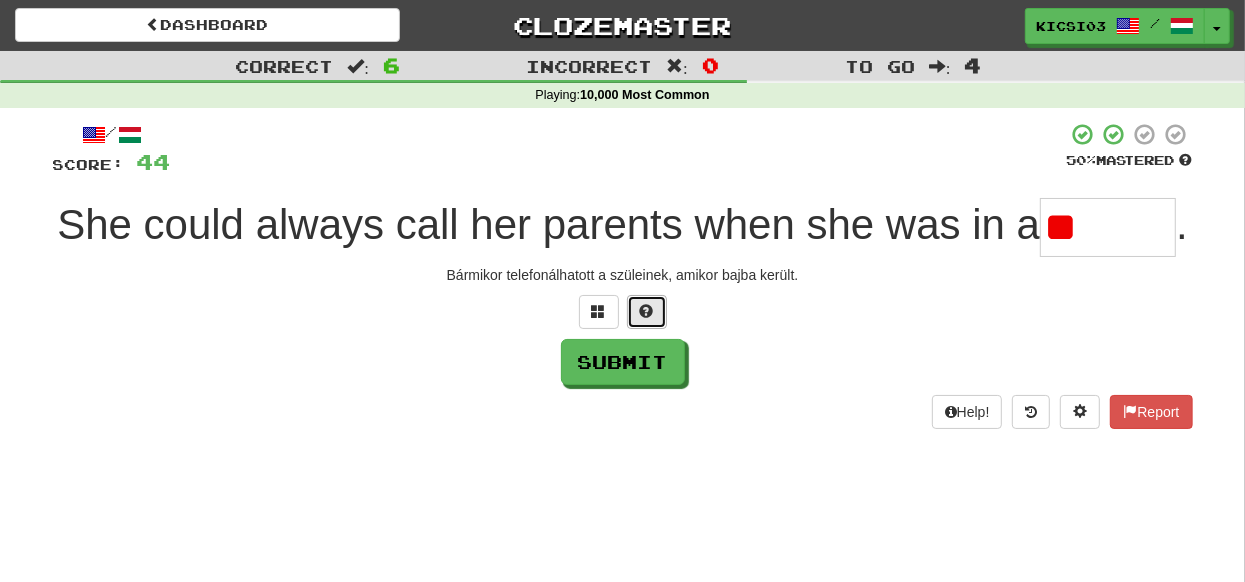 click at bounding box center [647, 311] 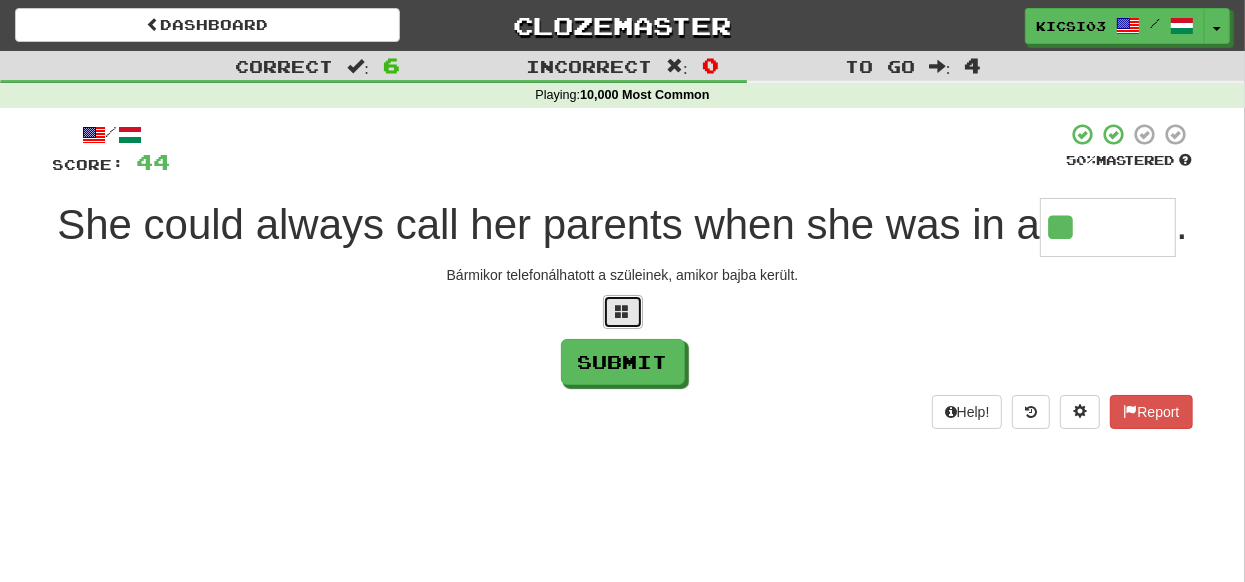 click at bounding box center [623, 312] 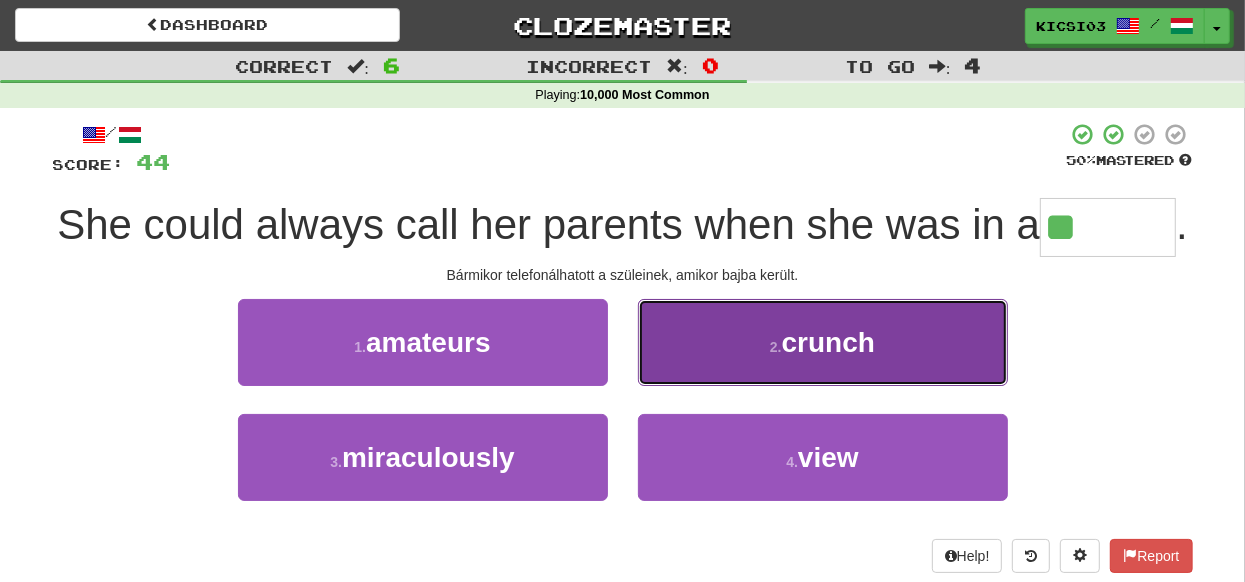 click on "crunch" at bounding box center [828, 342] 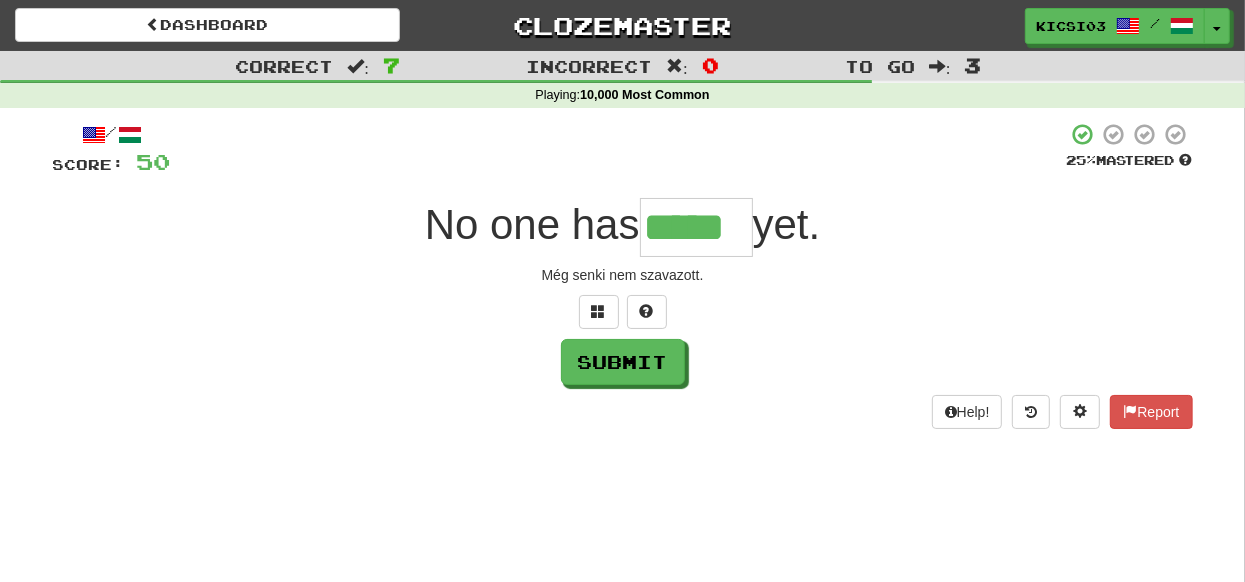 type on "*****" 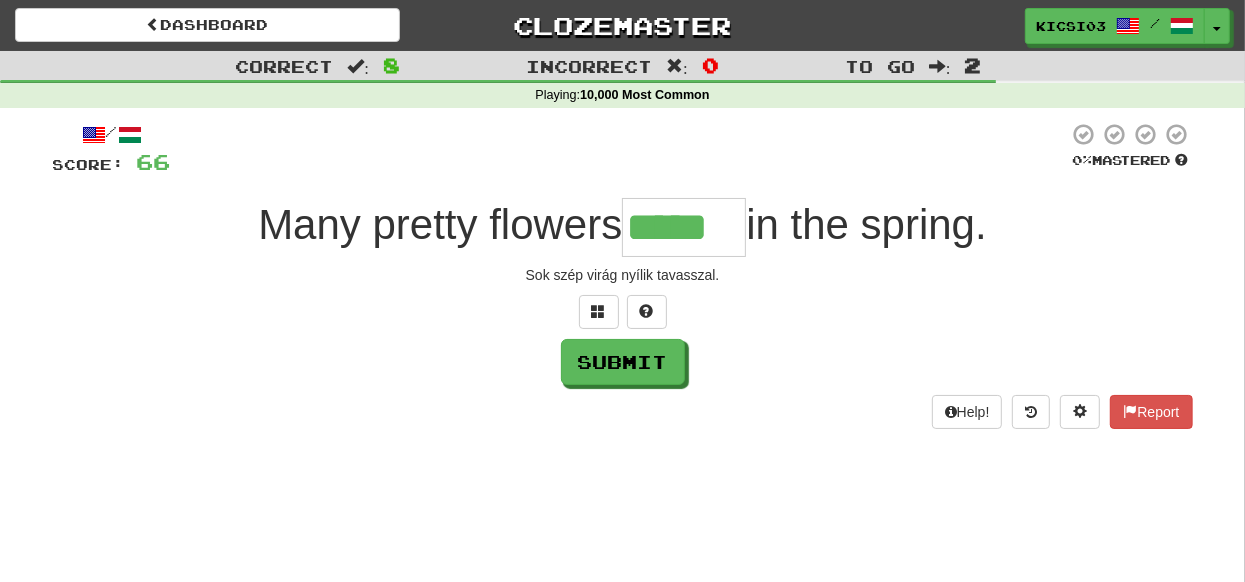 type on "*****" 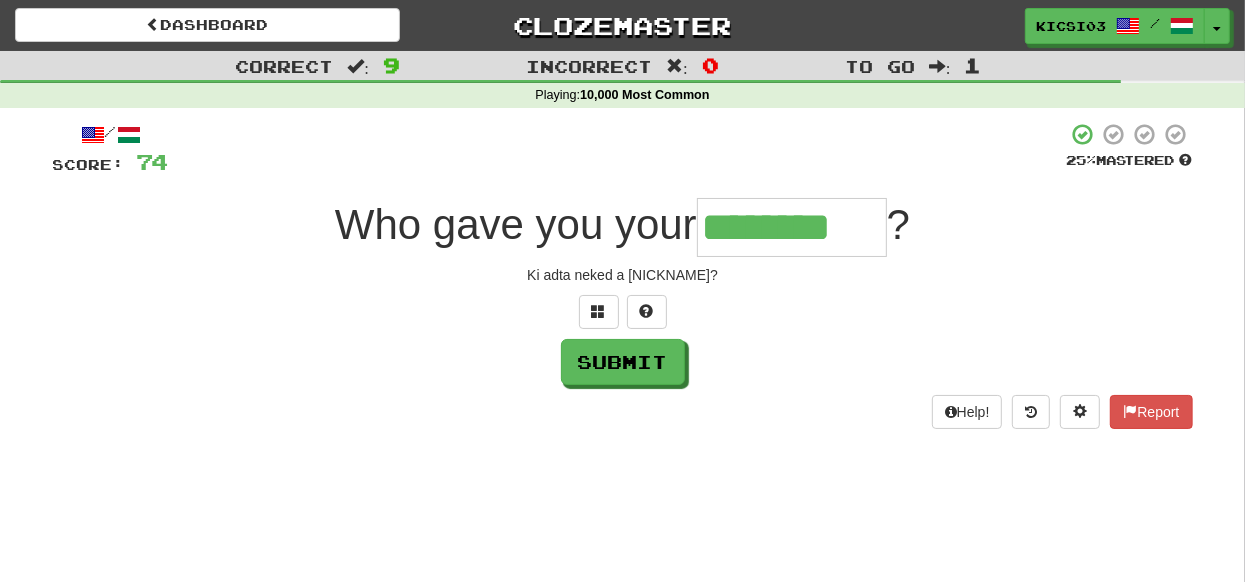 type on "********" 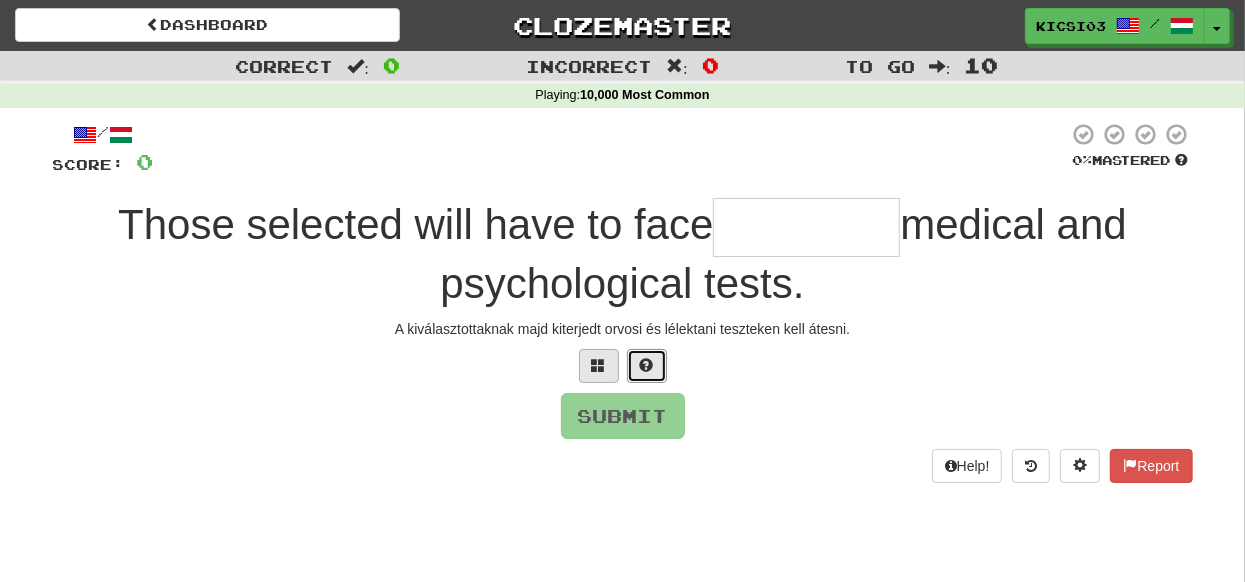 drag, startPoint x: 641, startPoint y: 362, endPoint x: 630, endPoint y: 361, distance: 11.045361 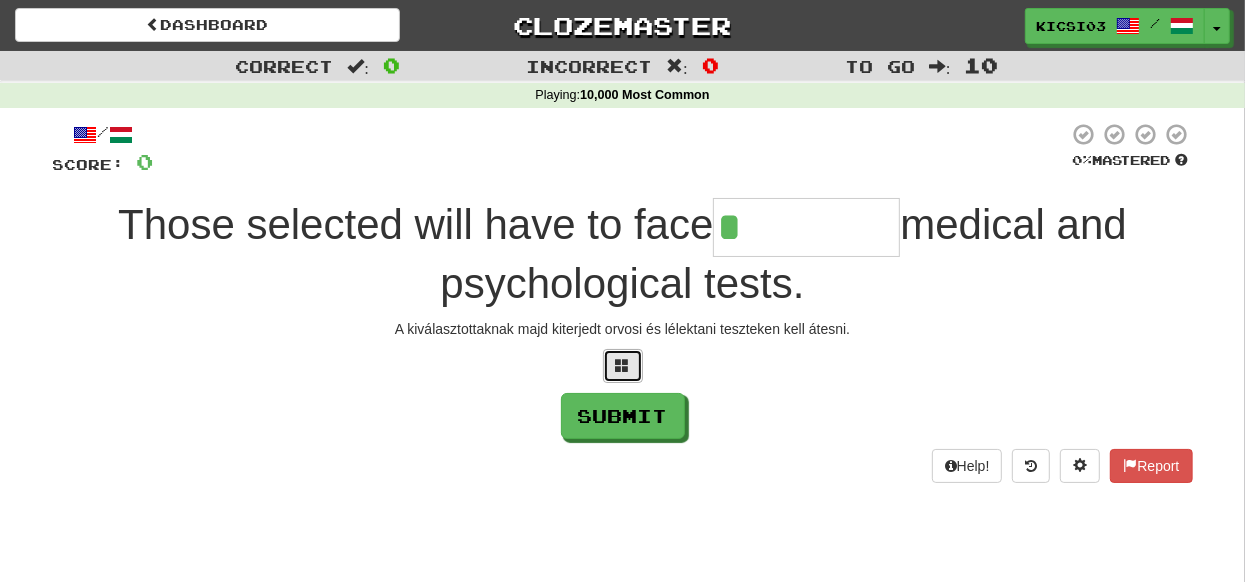 click at bounding box center (623, 365) 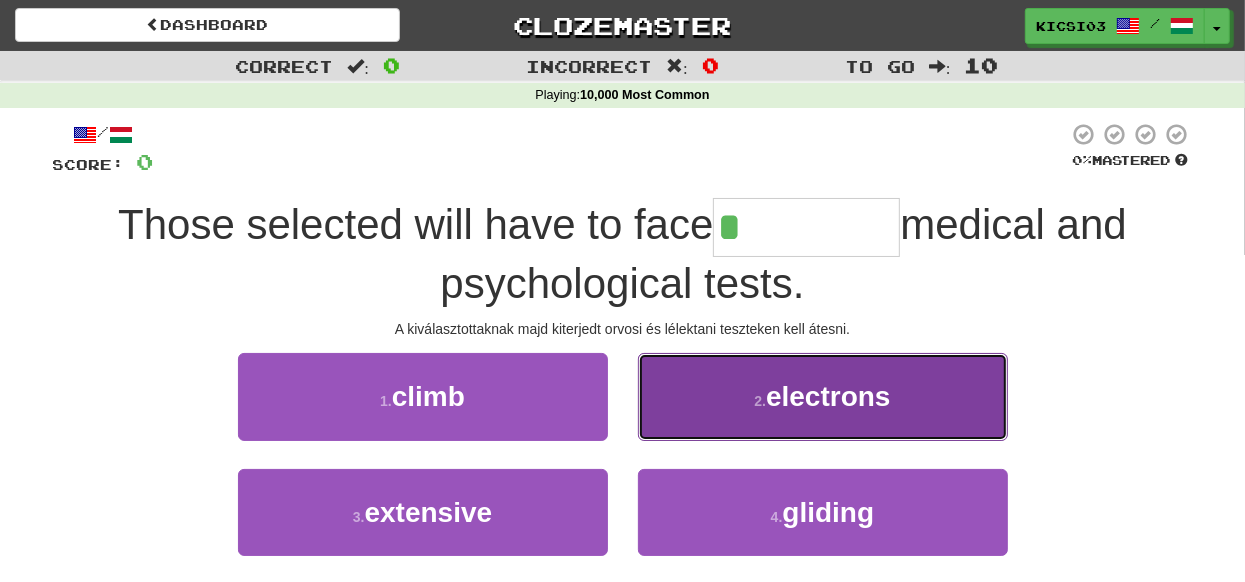 click on "electrons" at bounding box center [828, 396] 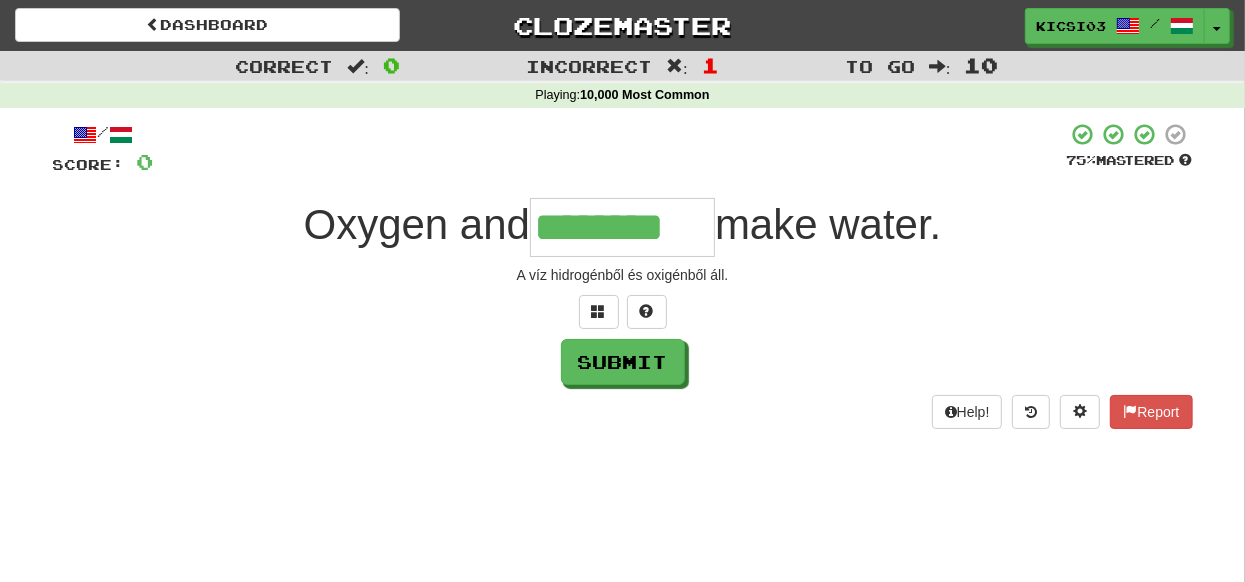 type on "********" 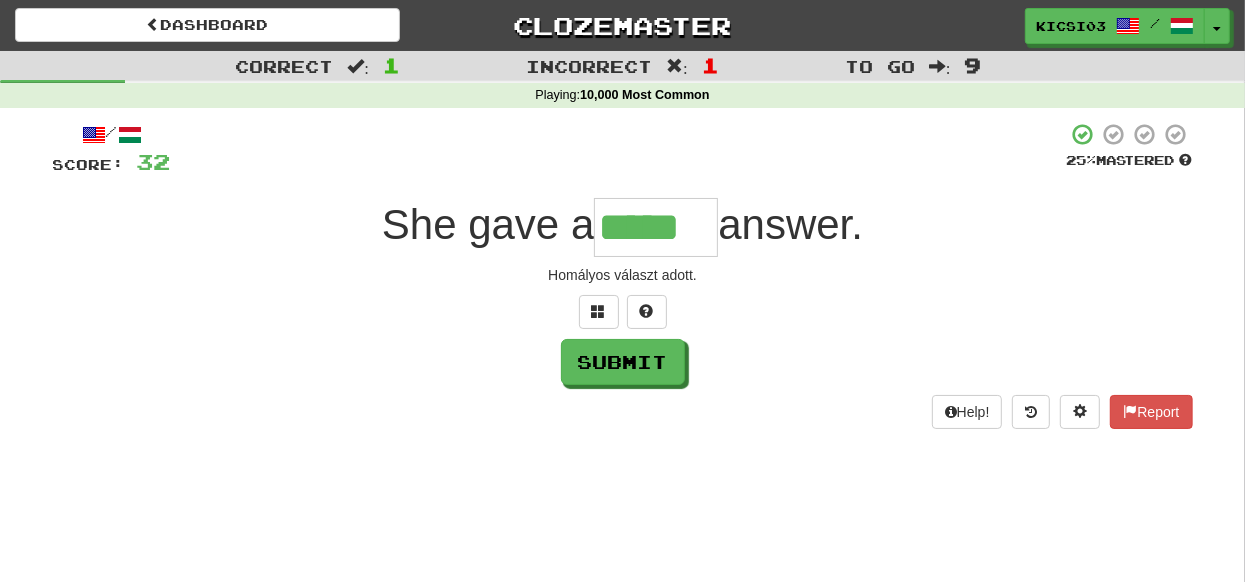 type on "*****" 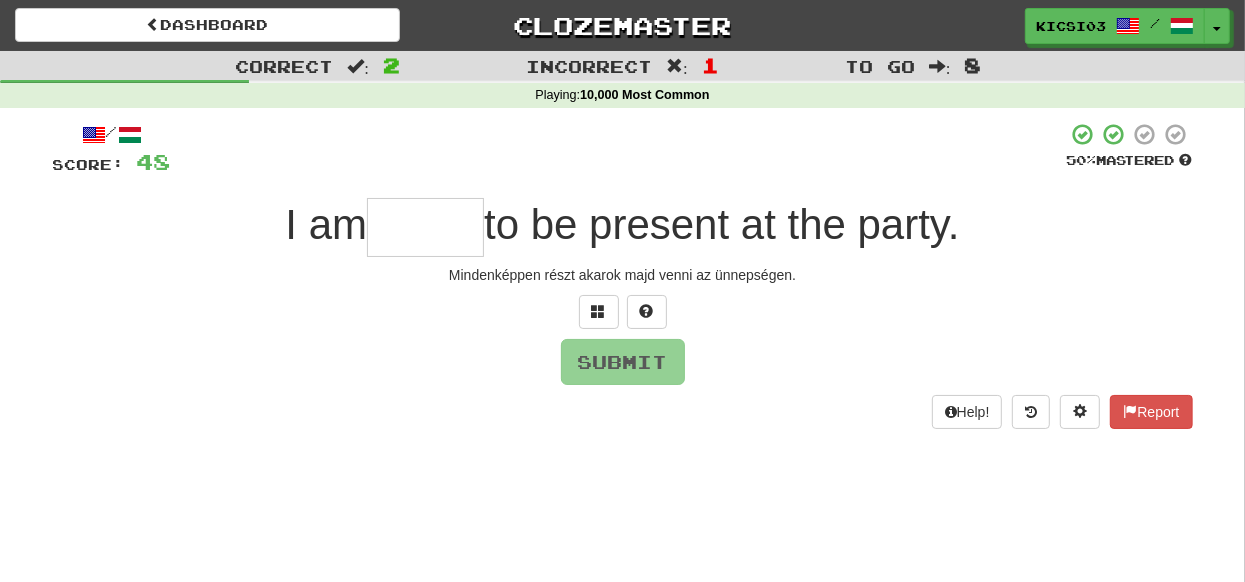 type on "*" 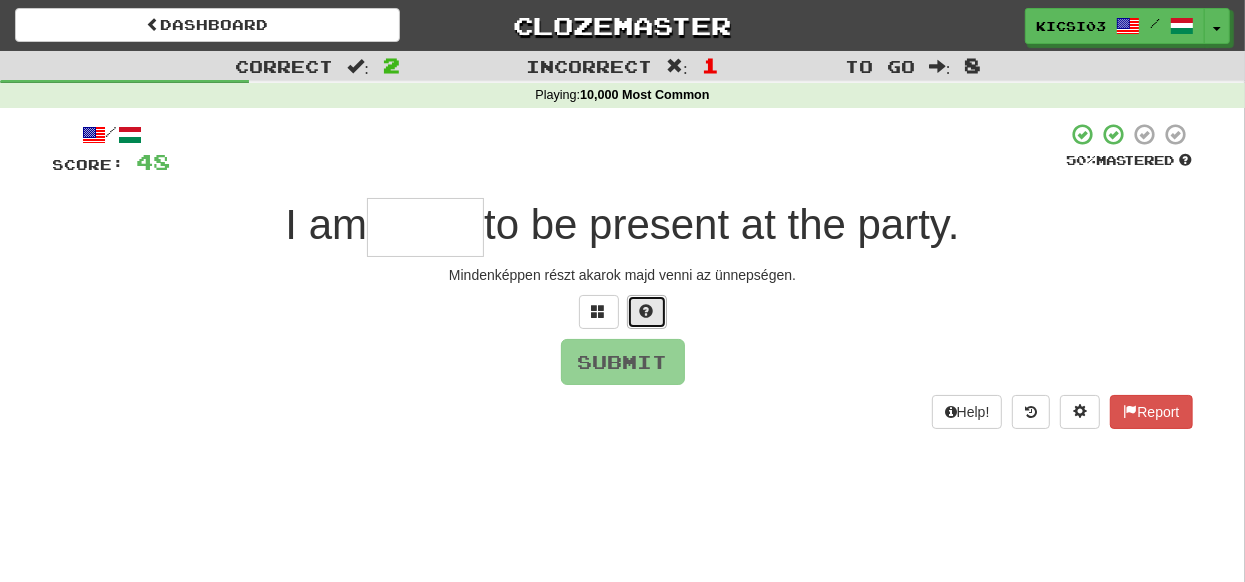 click at bounding box center [647, 311] 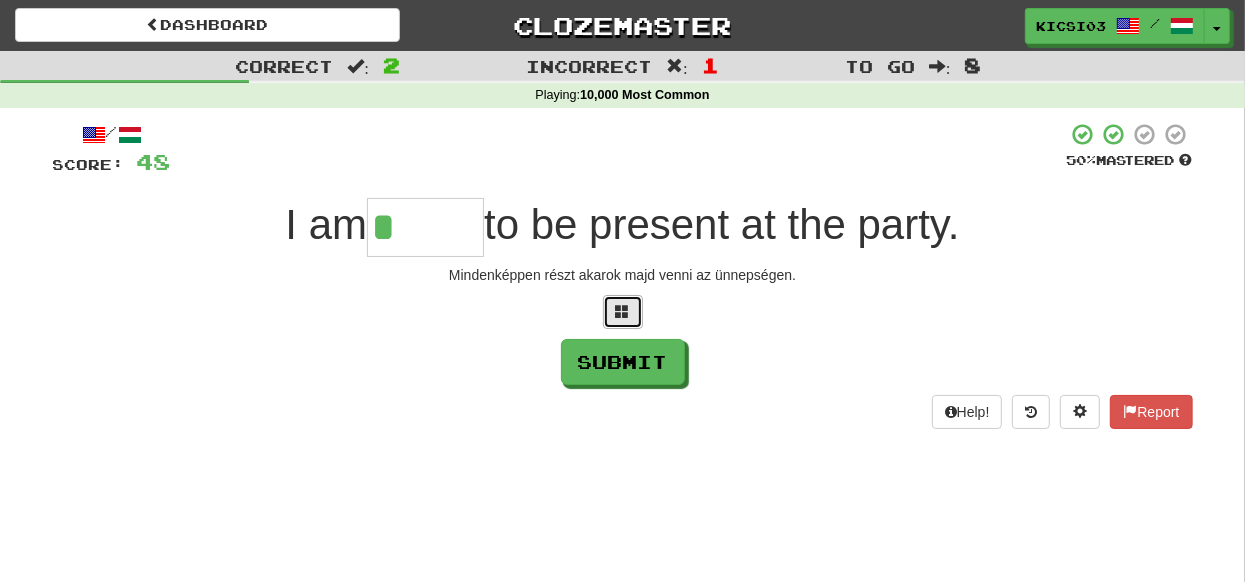 click at bounding box center (623, 311) 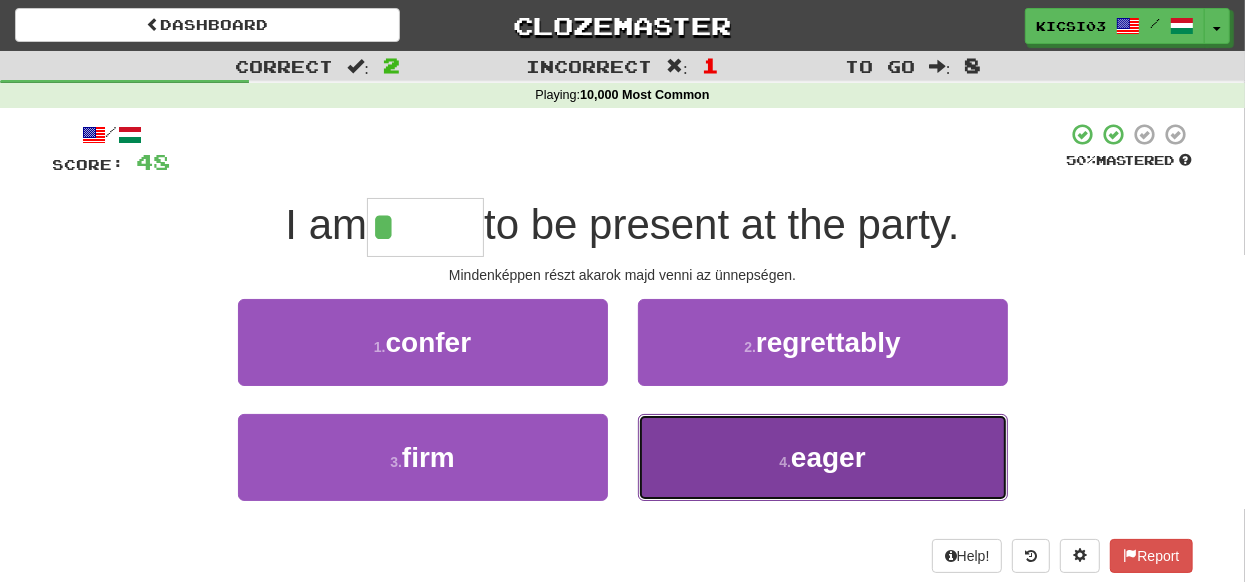 click on "4 ." at bounding box center [785, 462] 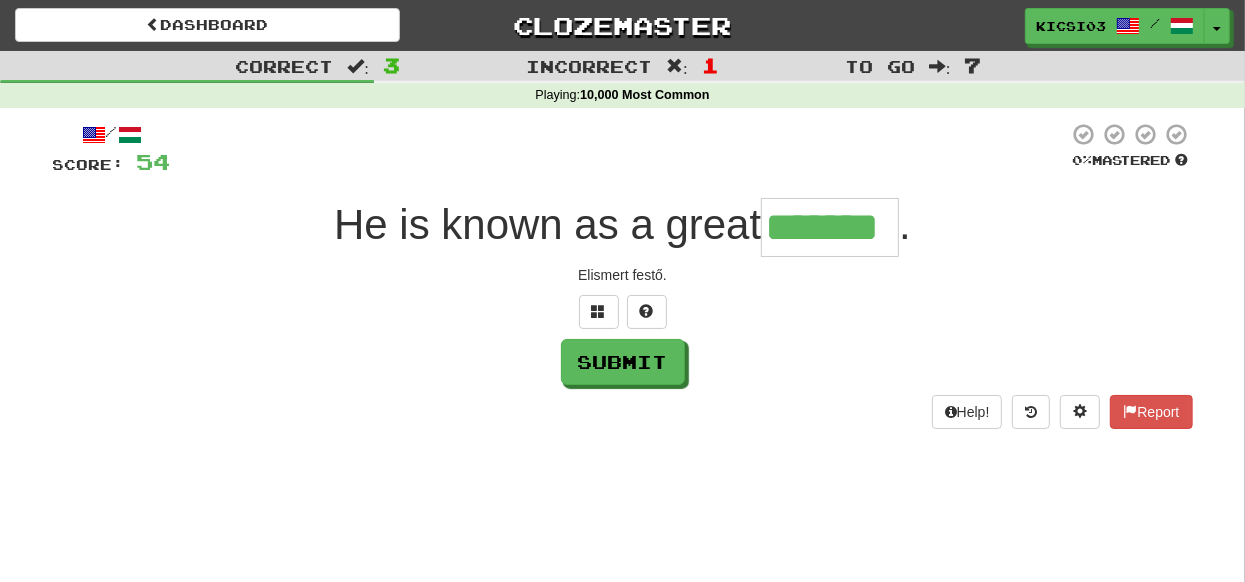 type on "*******" 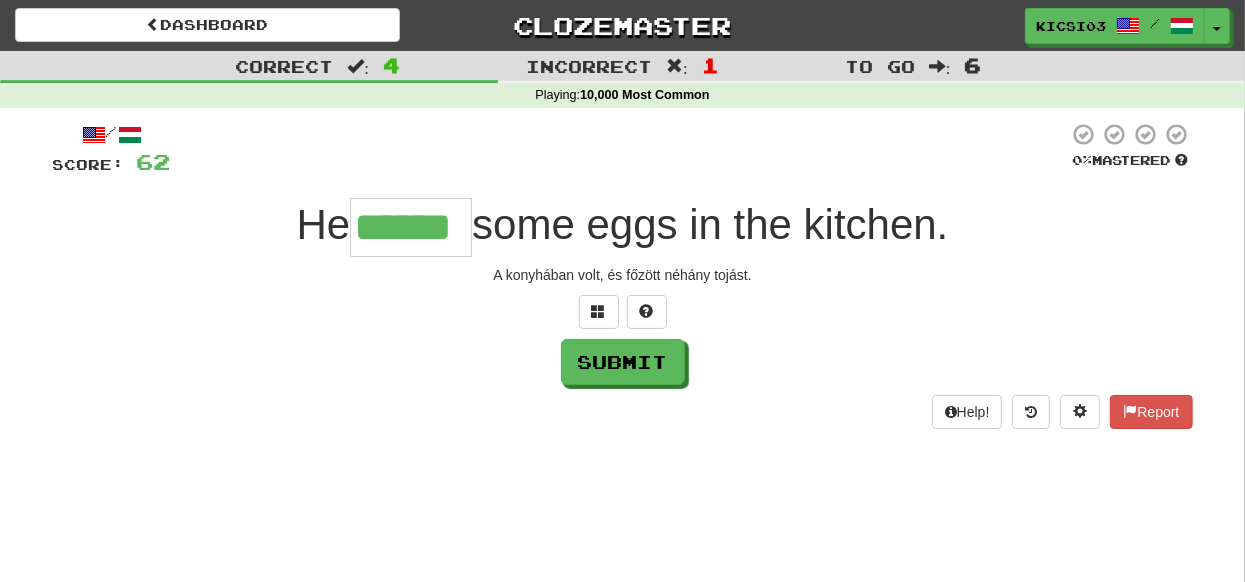 type on "******" 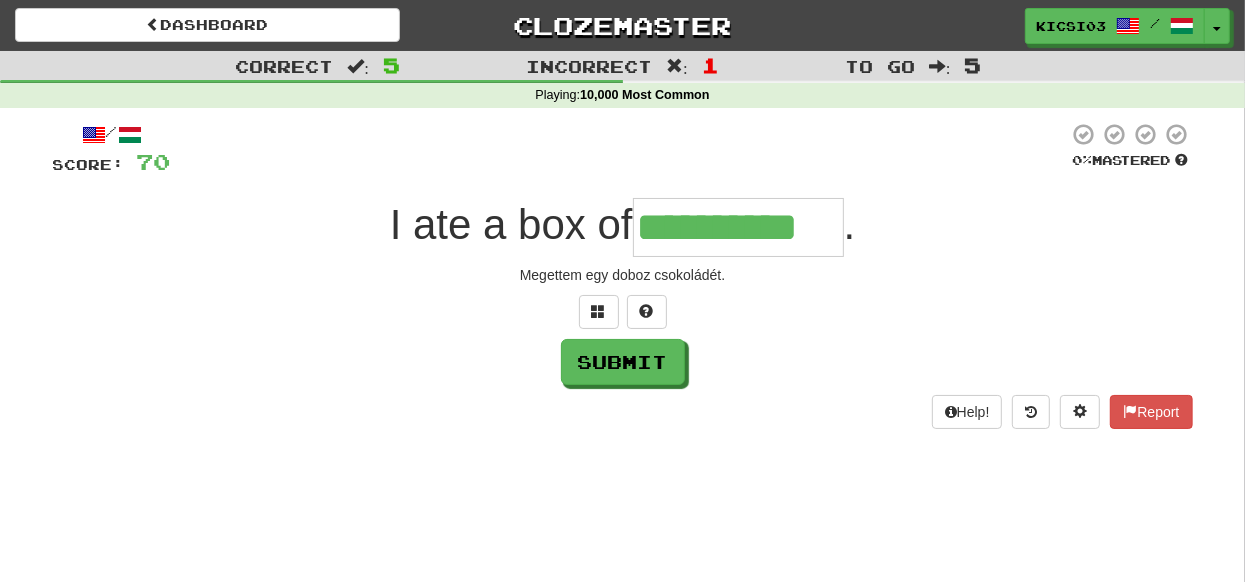 type on "**********" 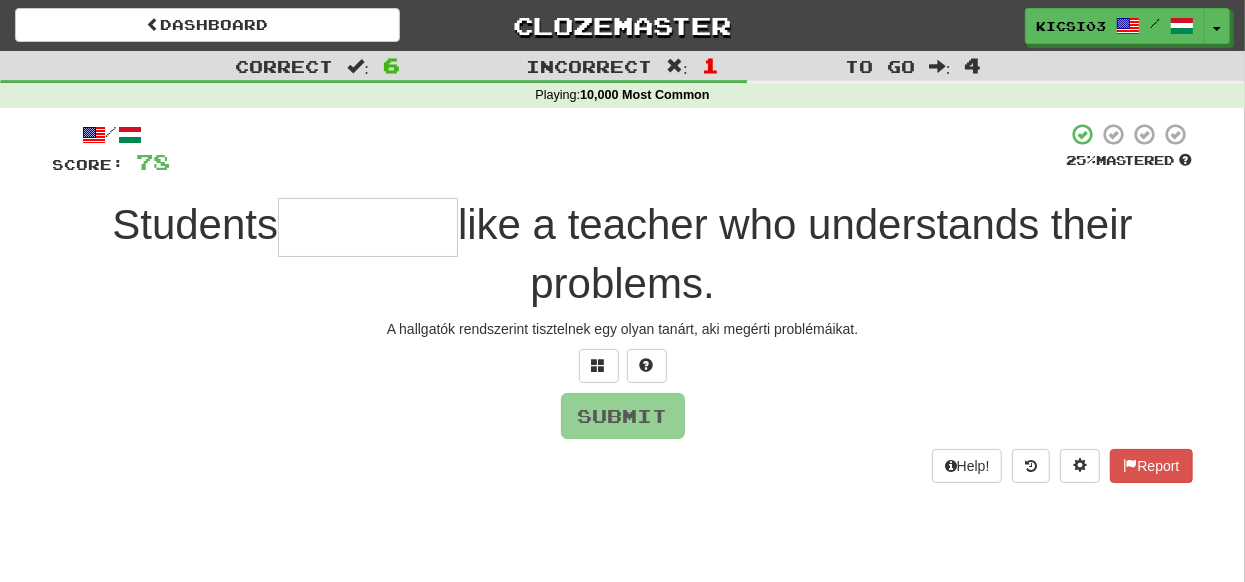 type on "*" 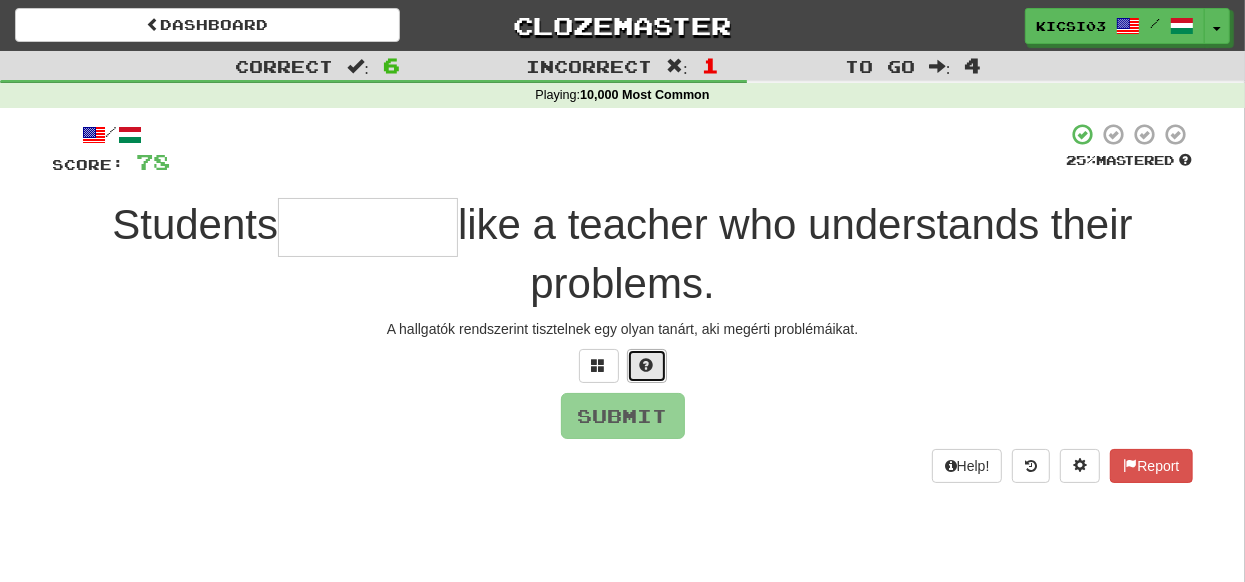 click at bounding box center [647, 365] 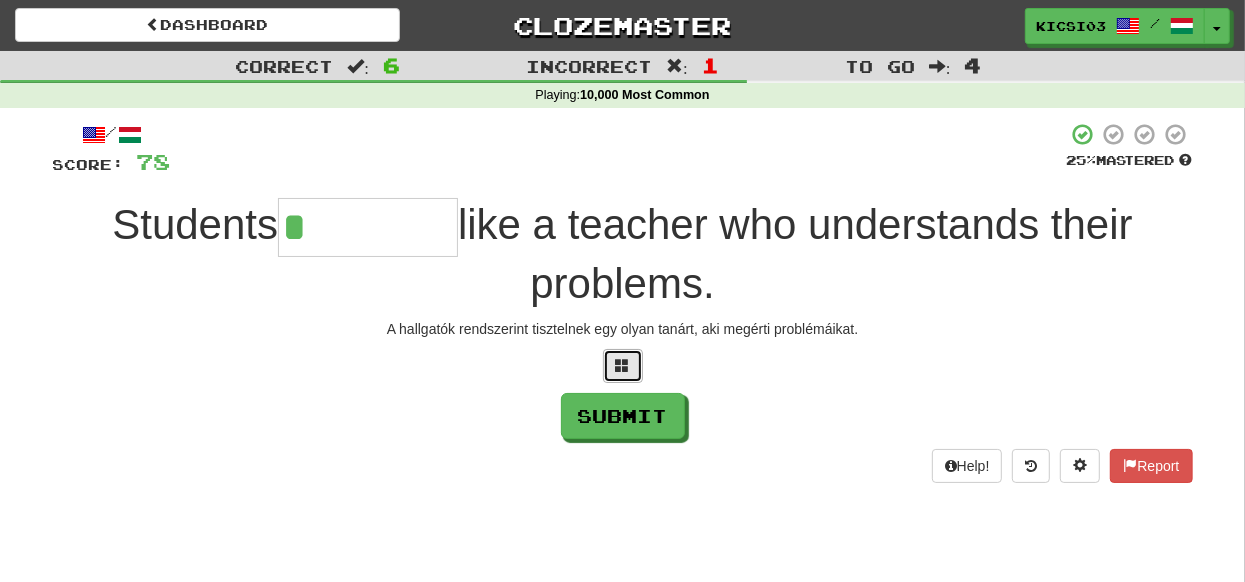 click at bounding box center [623, 365] 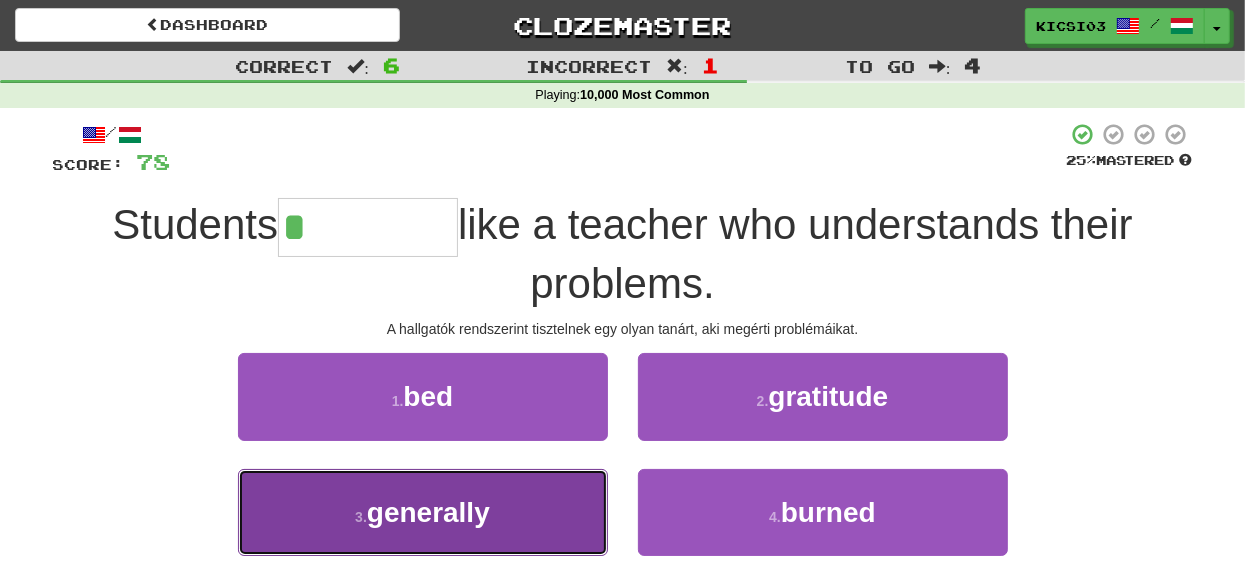 click on "generally" at bounding box center (428, 512) 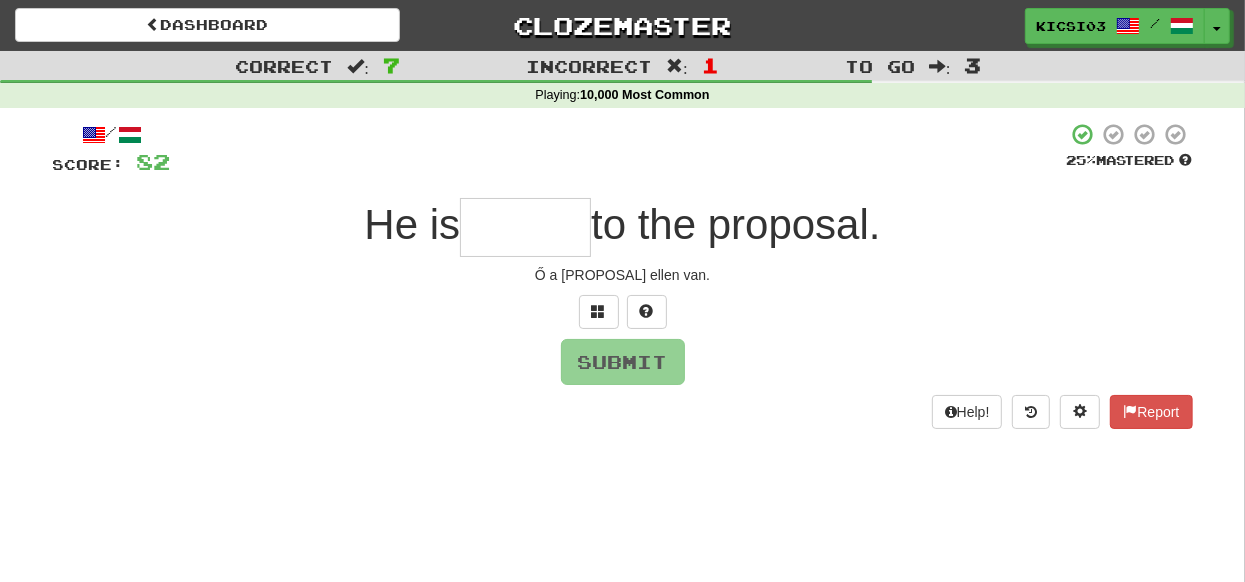 type on "*" 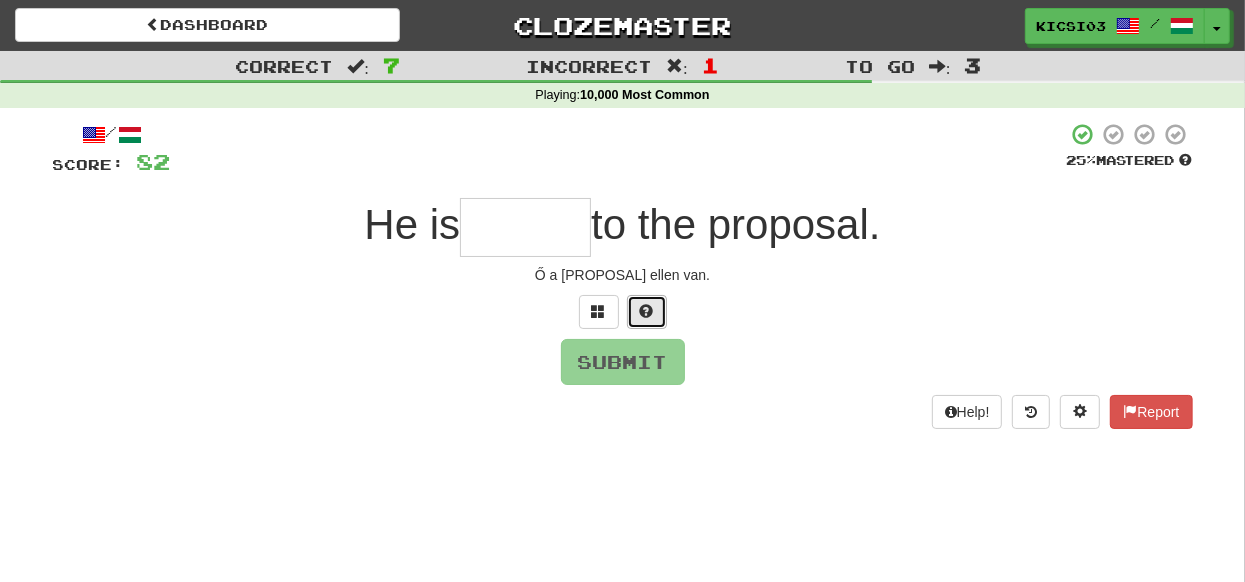 click at bounding box center [647, 311] 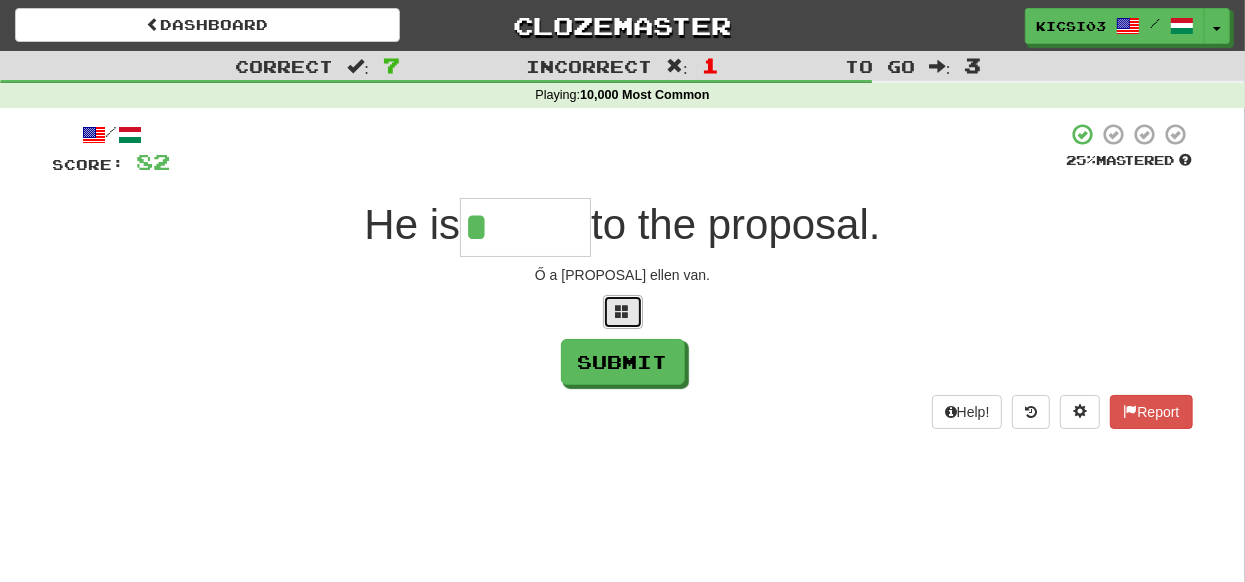 click at bounding box center (623, 312) 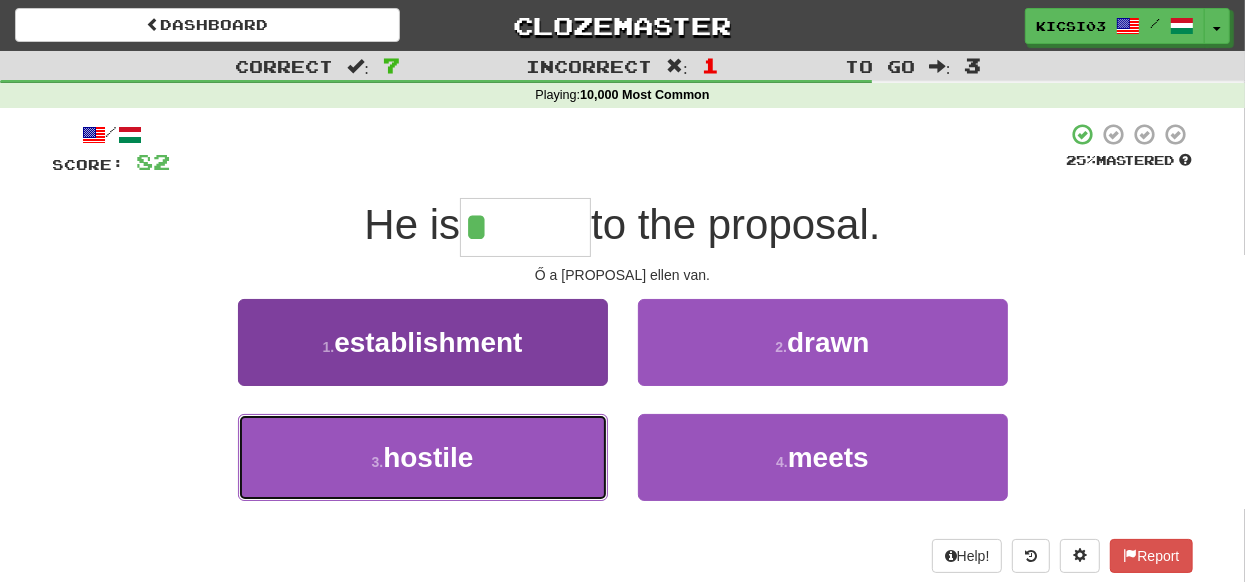click on "hostile" at bounding box center [428, 457] 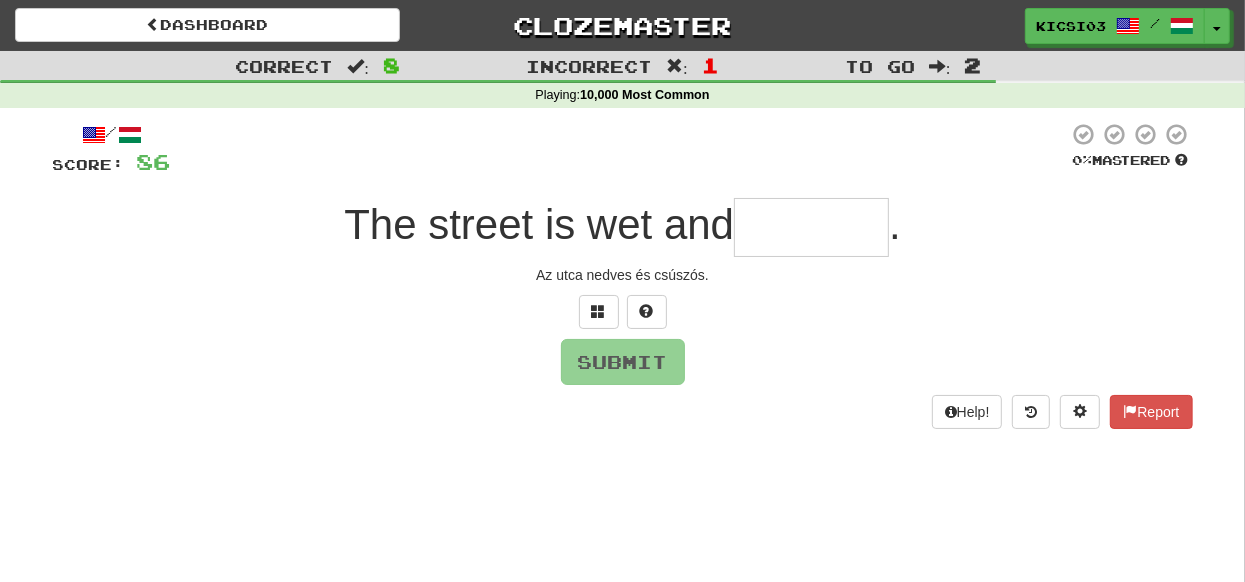 type on "*" 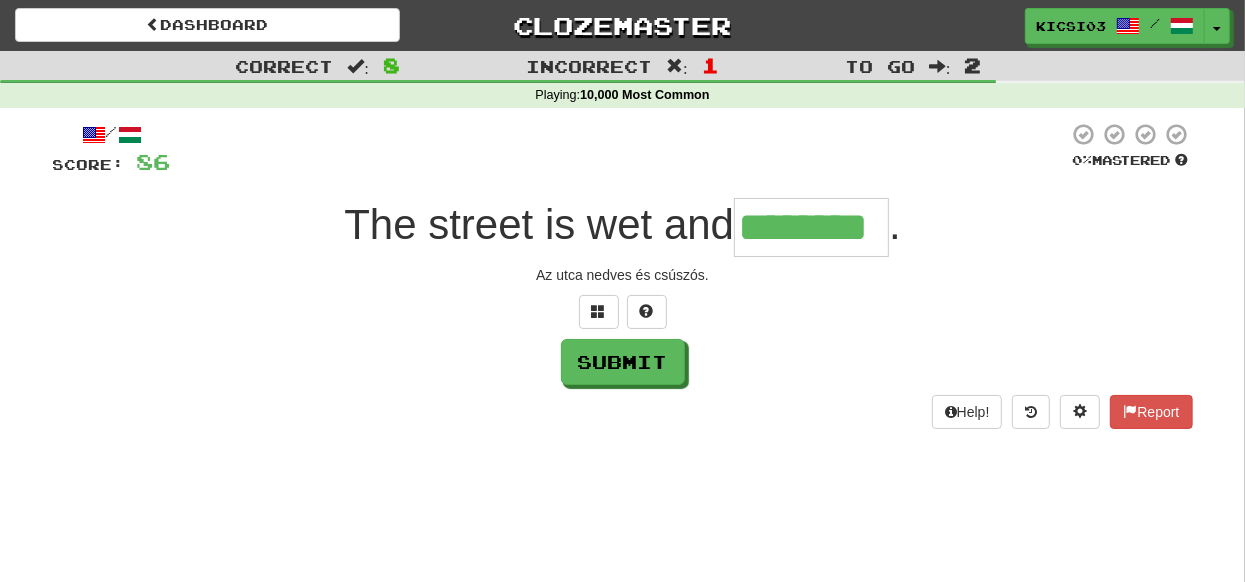 type on "********" 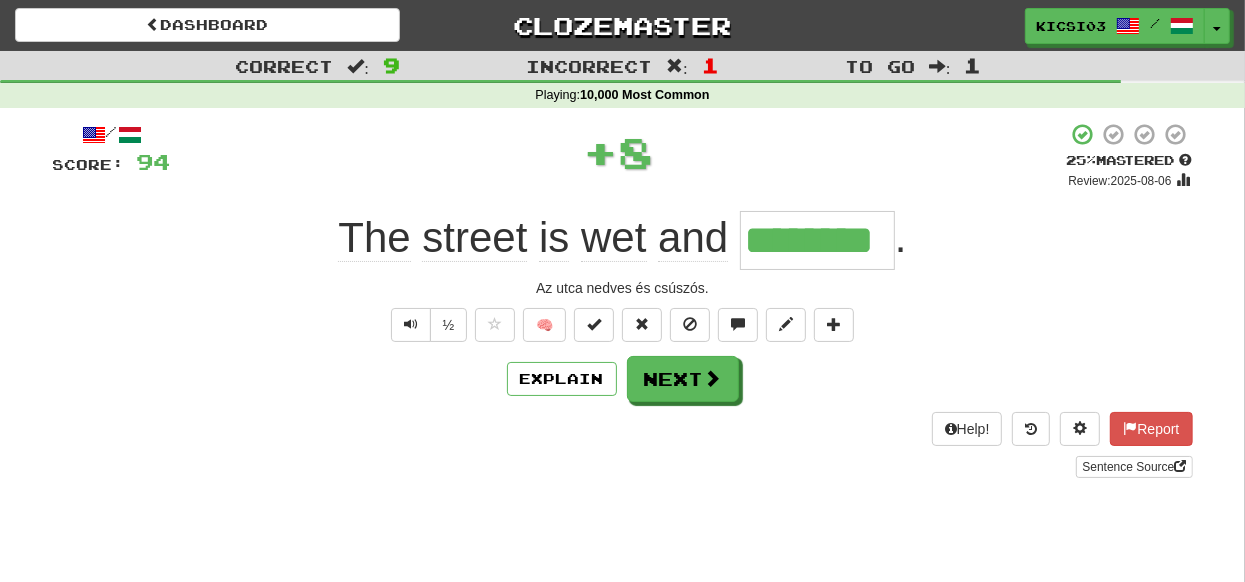 type 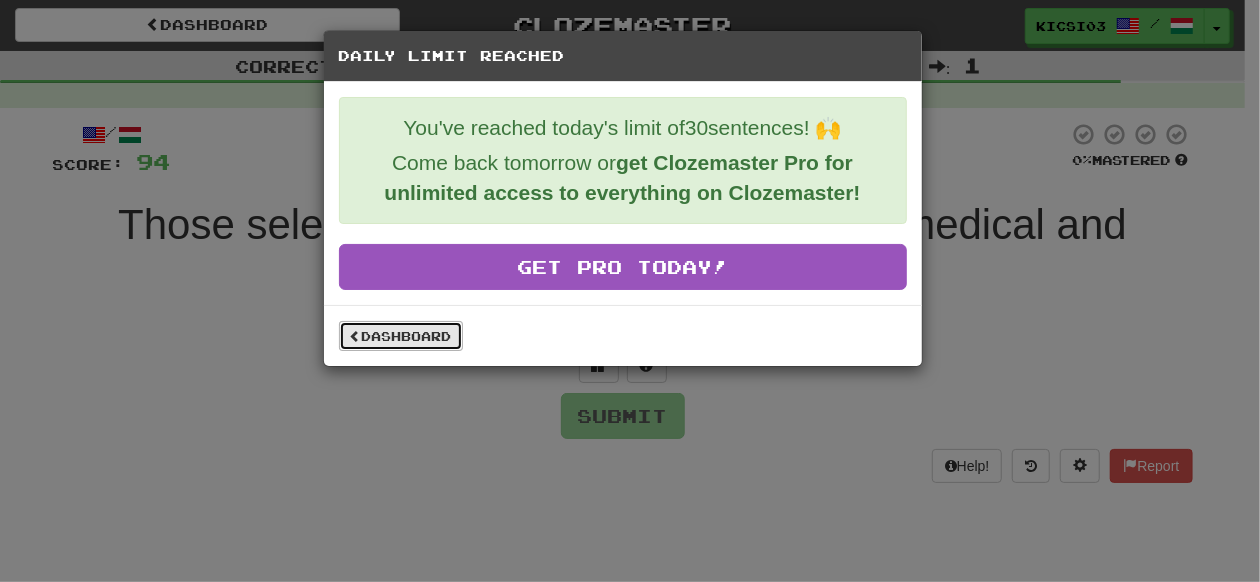 click on "Dashboard" at bounding box center (401, 336) 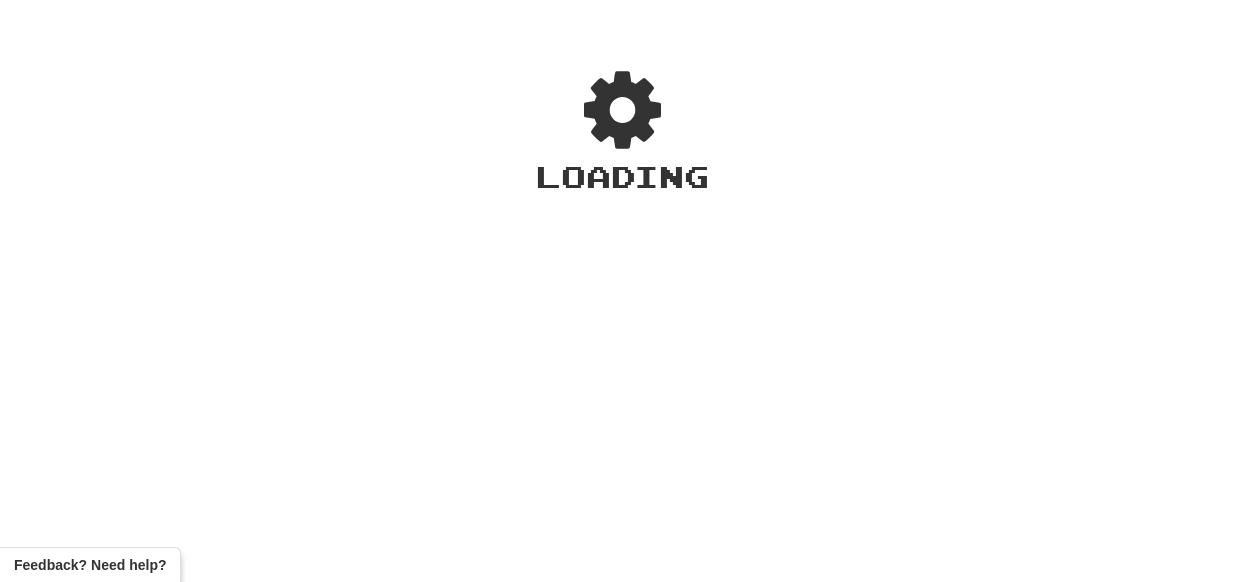 scroll, scrollTop: 0, scrollLeft: 0, axis: both 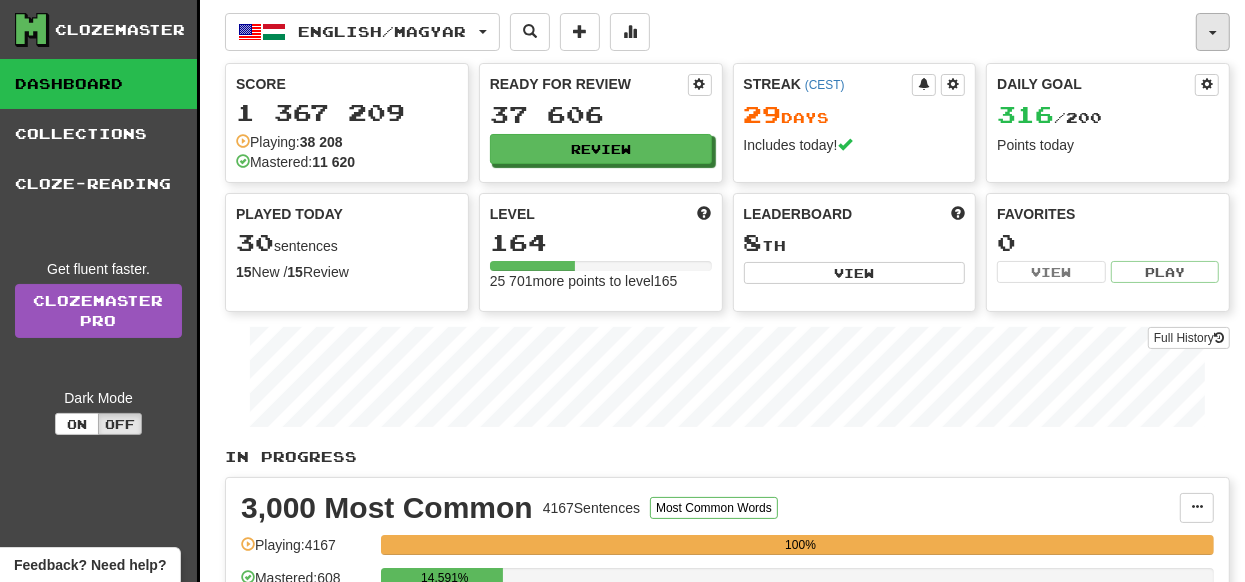 click at bounding box center (1213, 32) 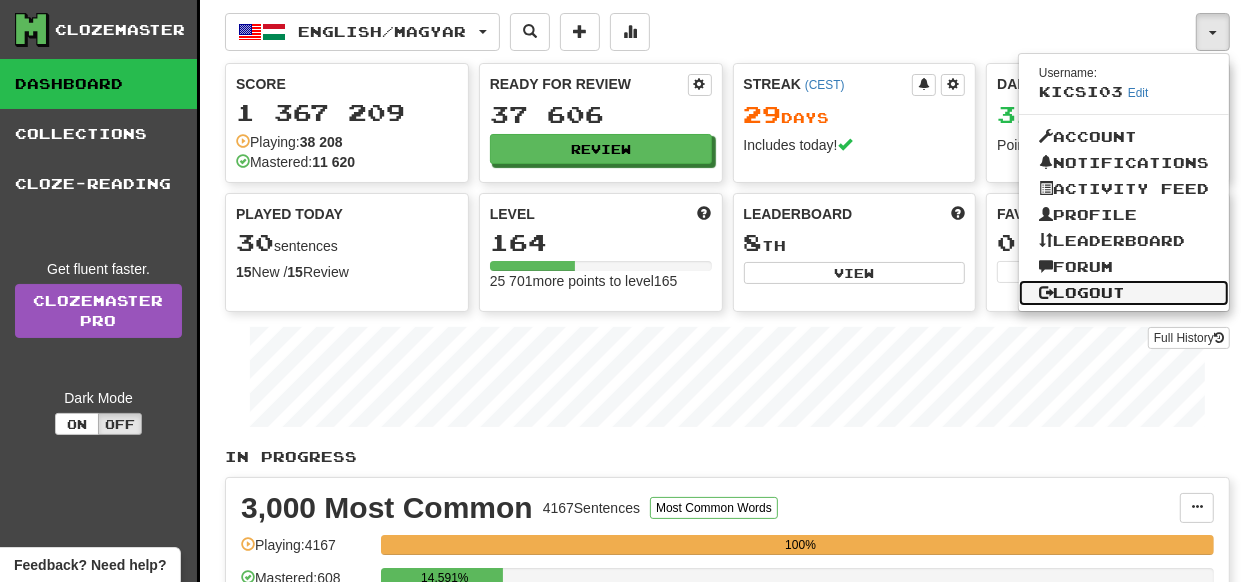 click on "Logout" at bounding box center (1124, 293) 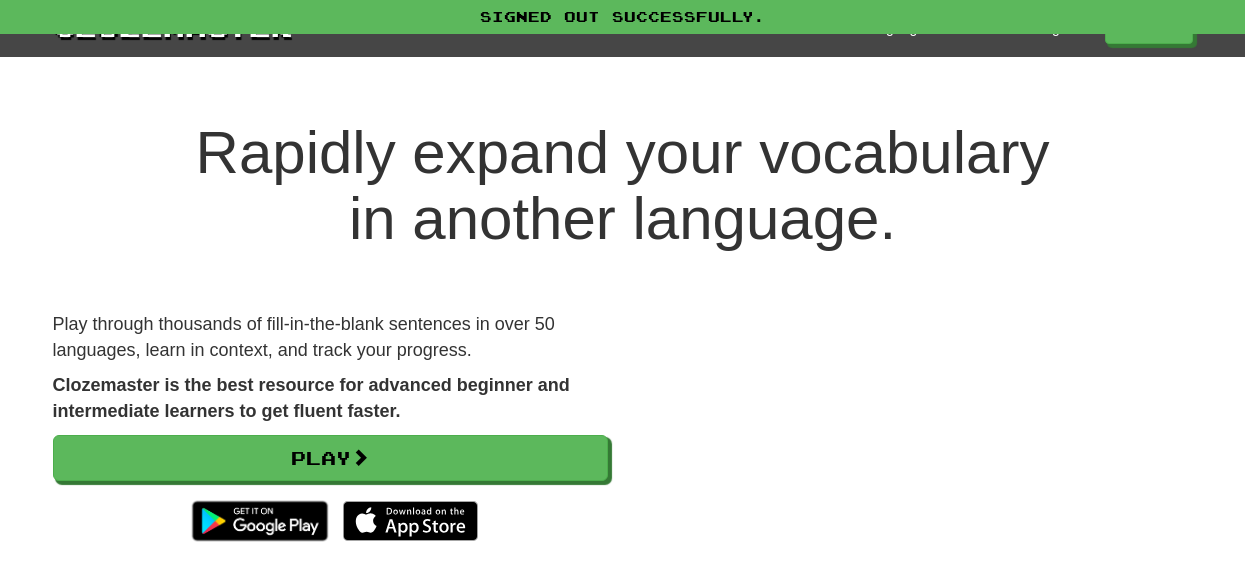 scroll, scrollTop: 0, scrollLeft: 0, axis: both 